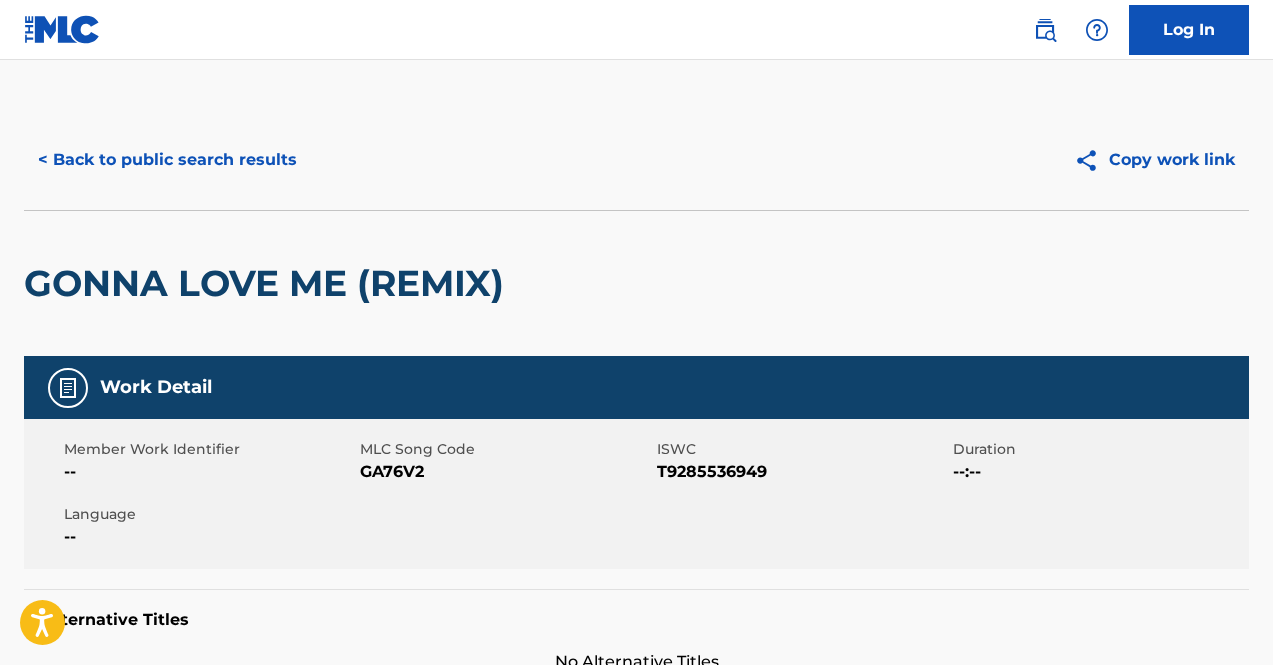 scroll, scrollTop: 414, scrollLeft: 0, axis: vertical 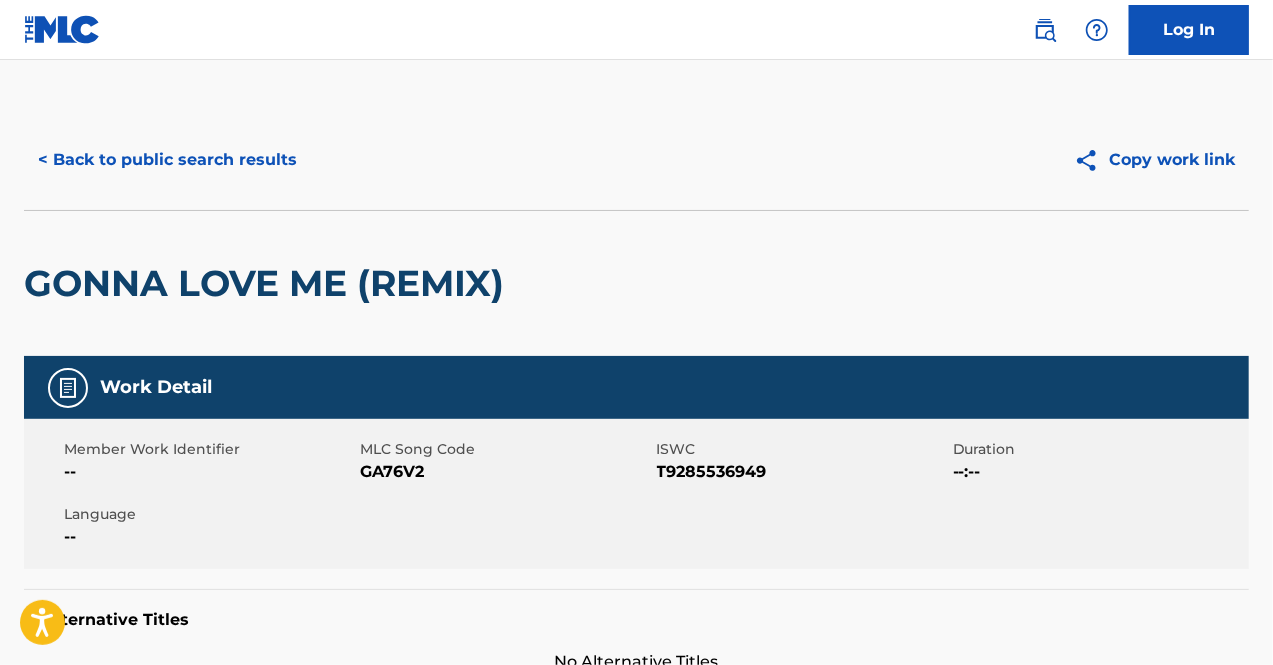 click on "< Back to public search results" at bounding box center (167, 160) 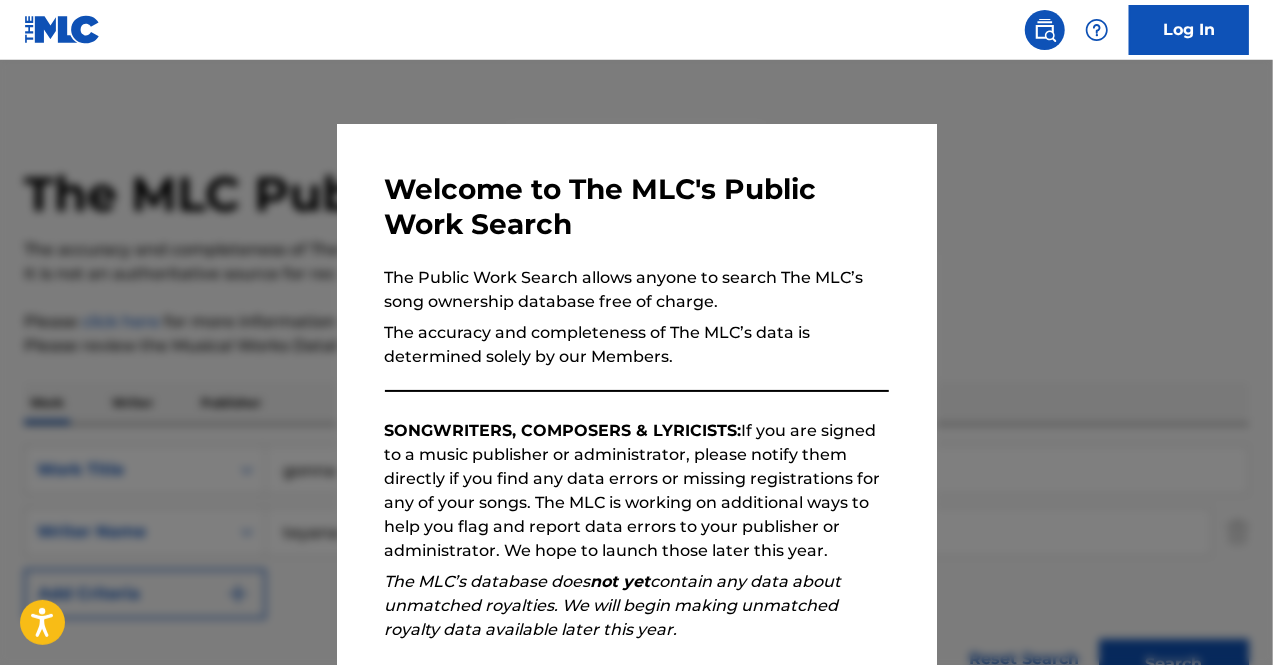 scroll, scrollTop: 734, scrollLeft: 0, axis: vertical 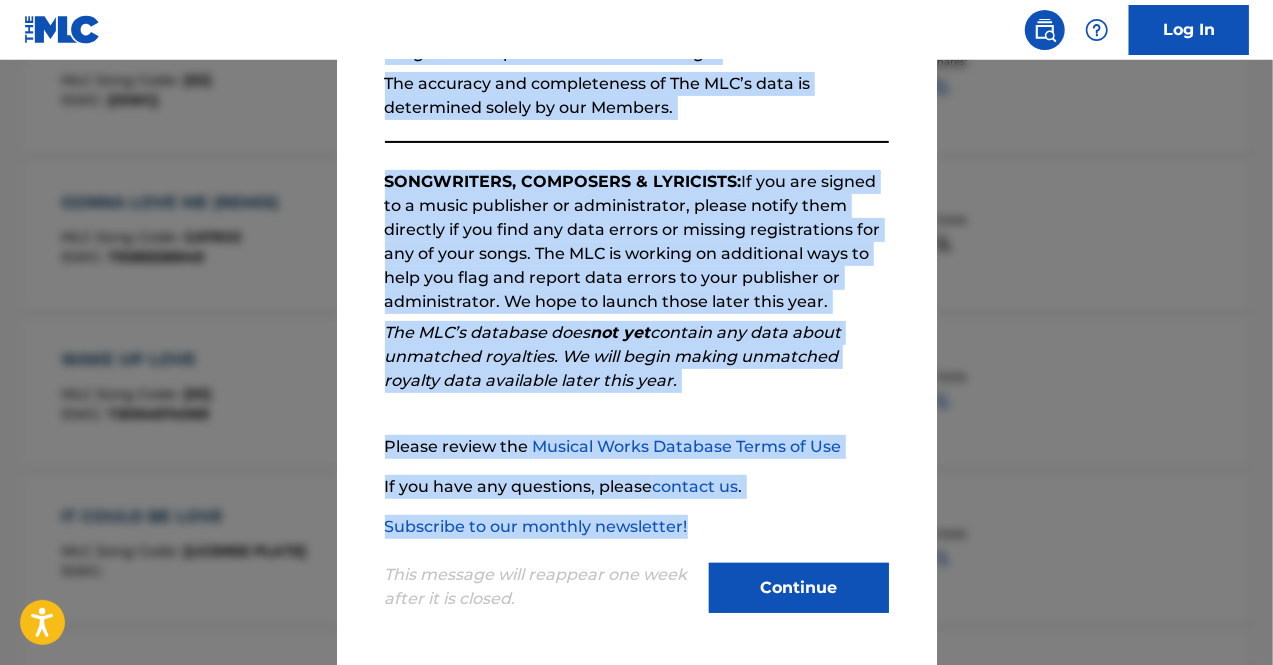 drag, startPoint x: 222, startPoint y: 331, endPoint x: 838, endPoint y: 537, distance: 649.53217 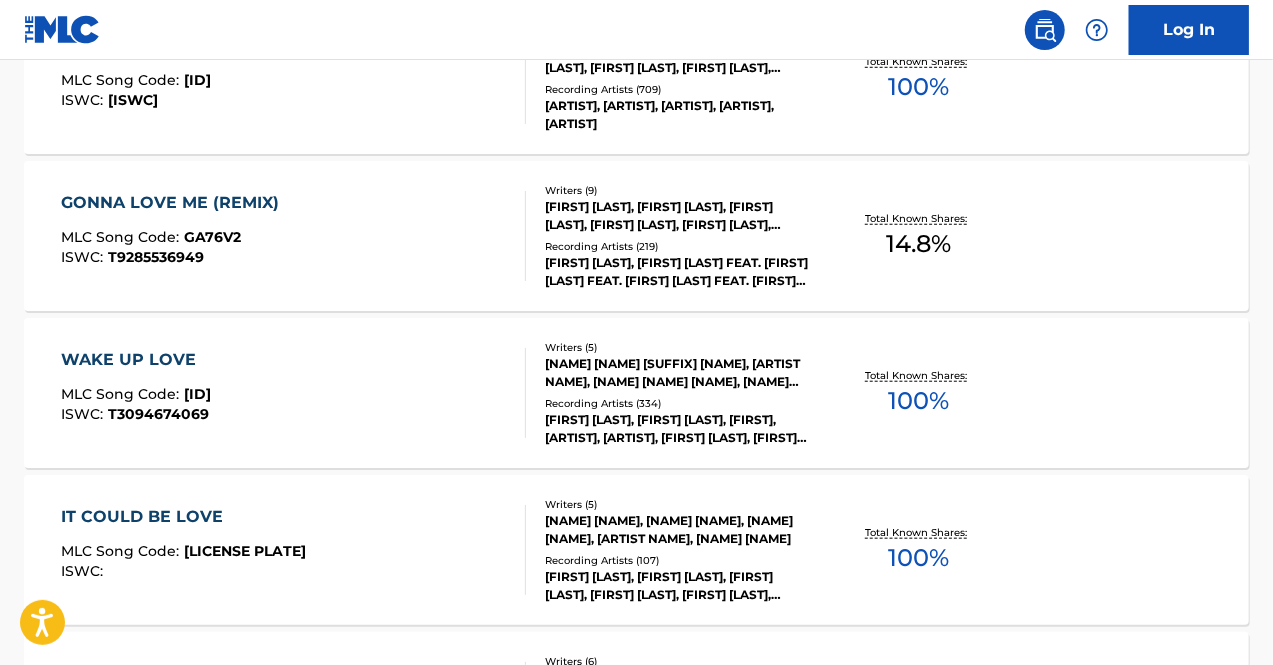 scroll, scrollTop: 0, scrollLeft: 0, axis: both 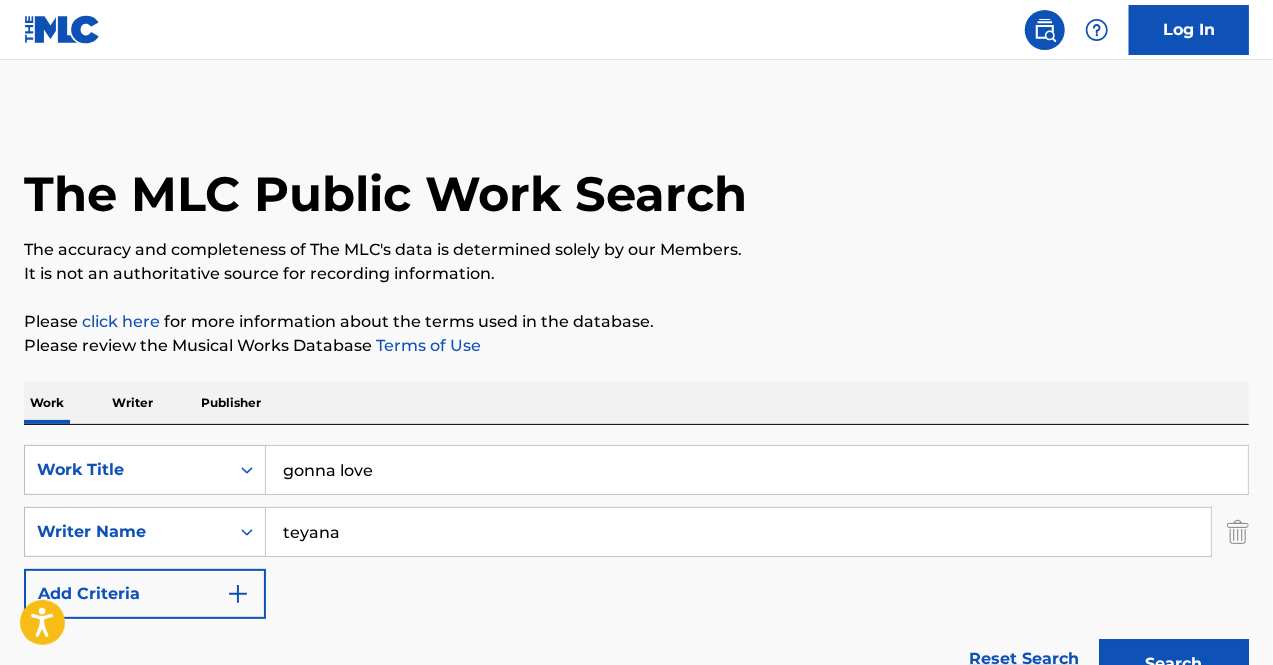 drag, startPoint x: 436, startPoint y: 461, endPoint x: 87, endPoint y: 419, distance: 351.51813 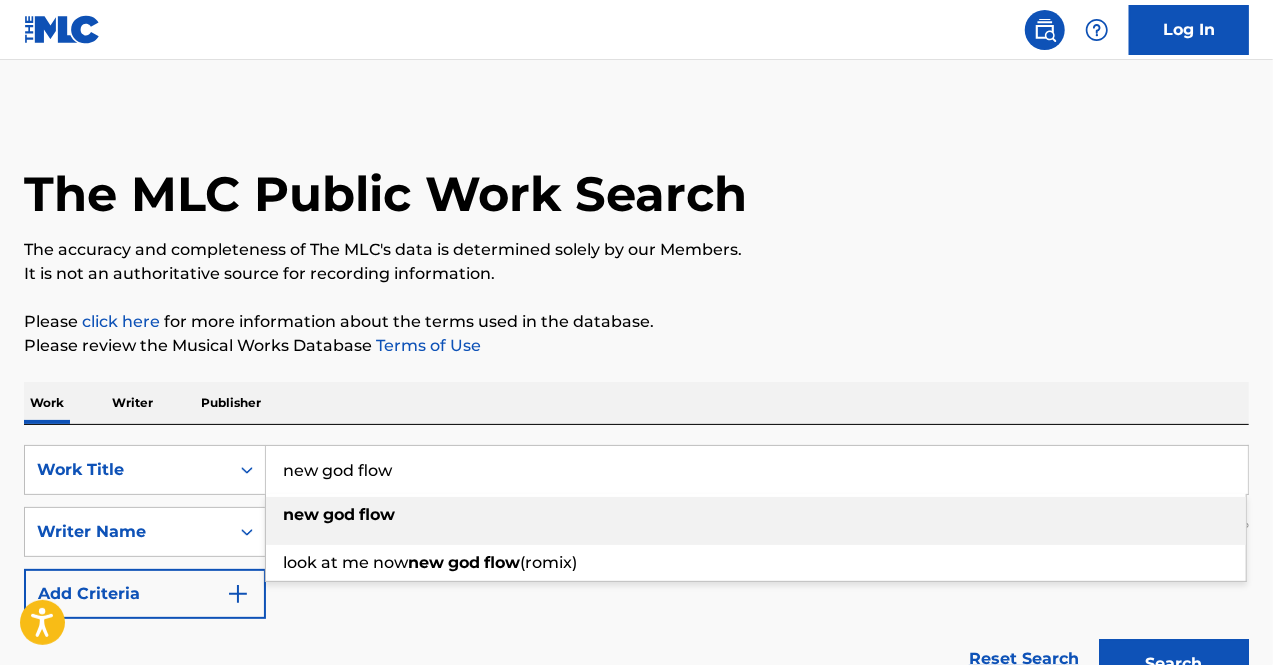 type on "new god flow" 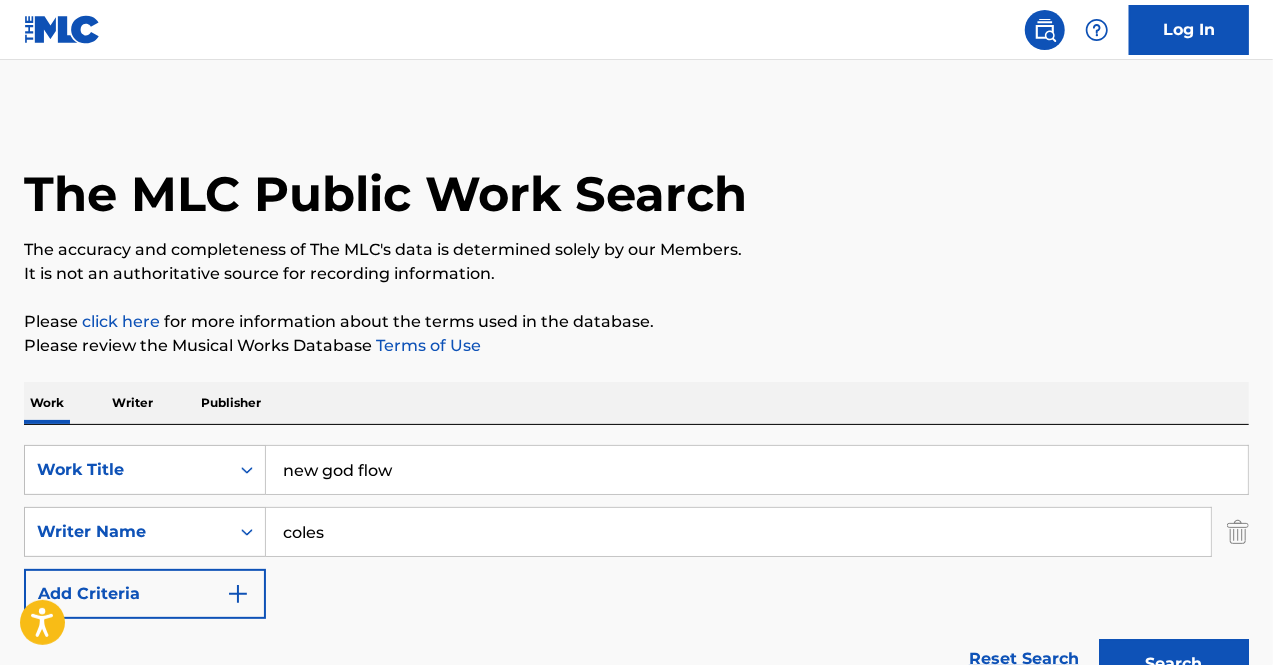type on "coles" 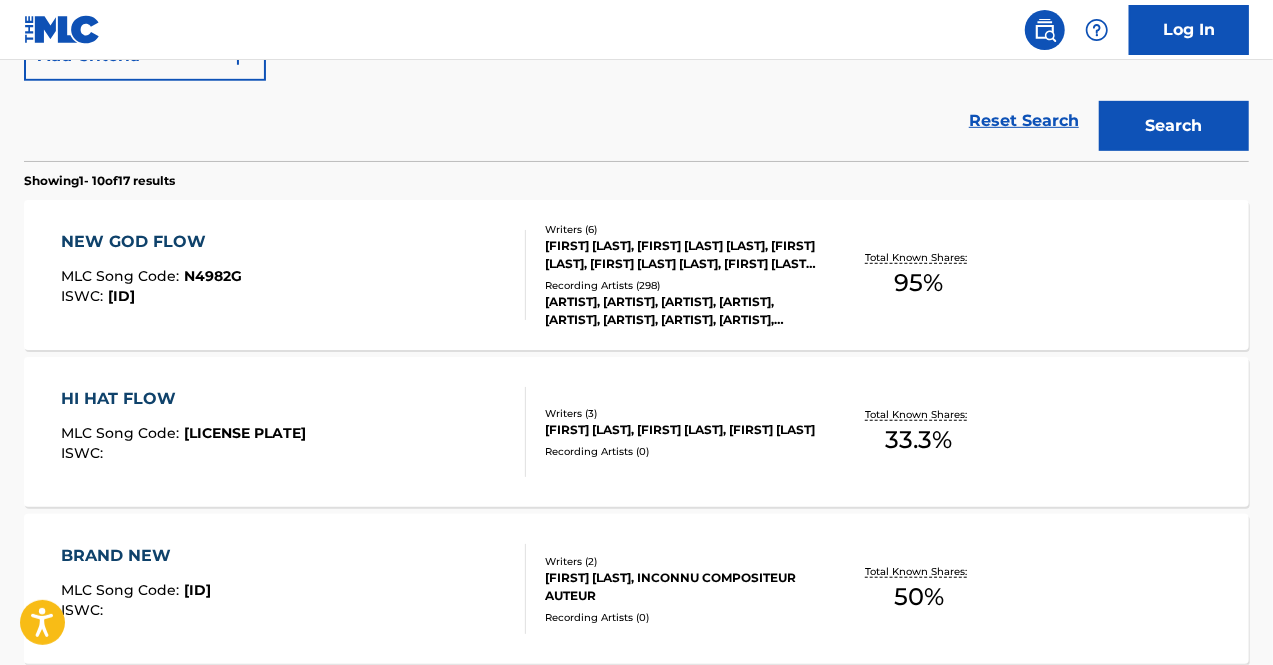 scroll, scrollTop: 542, scrollLeft: 0, axis: vertical 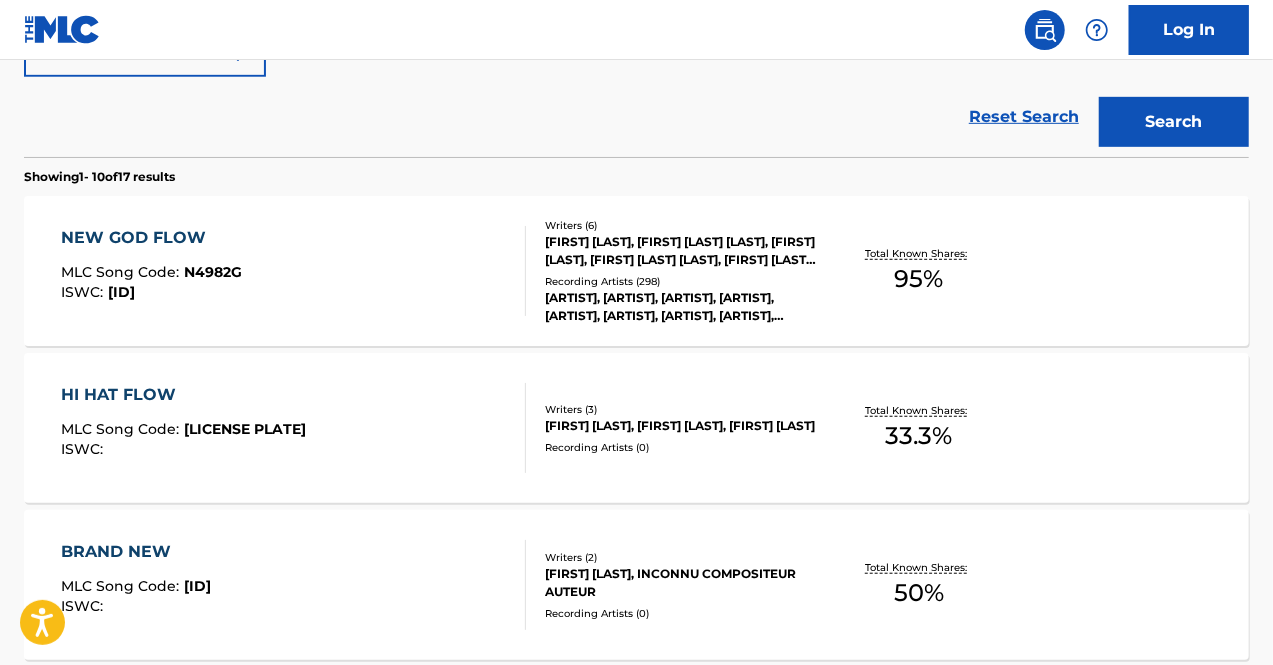 click on "NEW GOD FLOW MLC Song Code : N4982G ISWC : T9202728958" at bounding box center (294, 271) 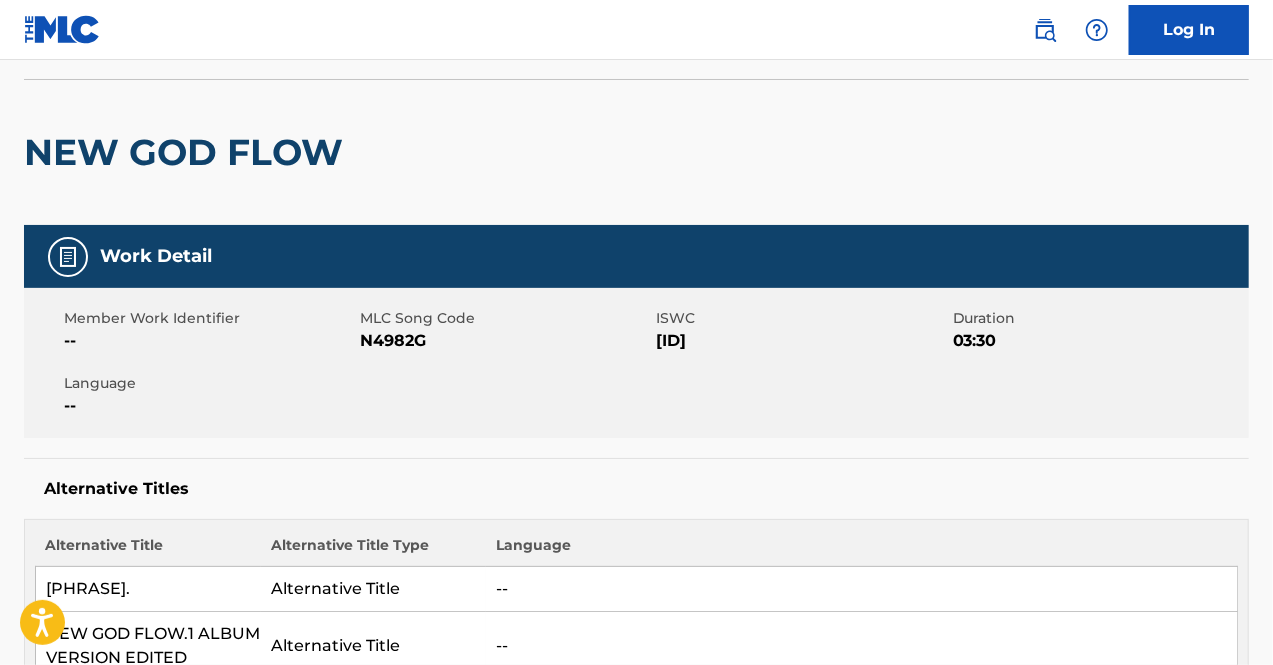 scroll, scrollTop: 0, scrollLeft: 0, axis: both 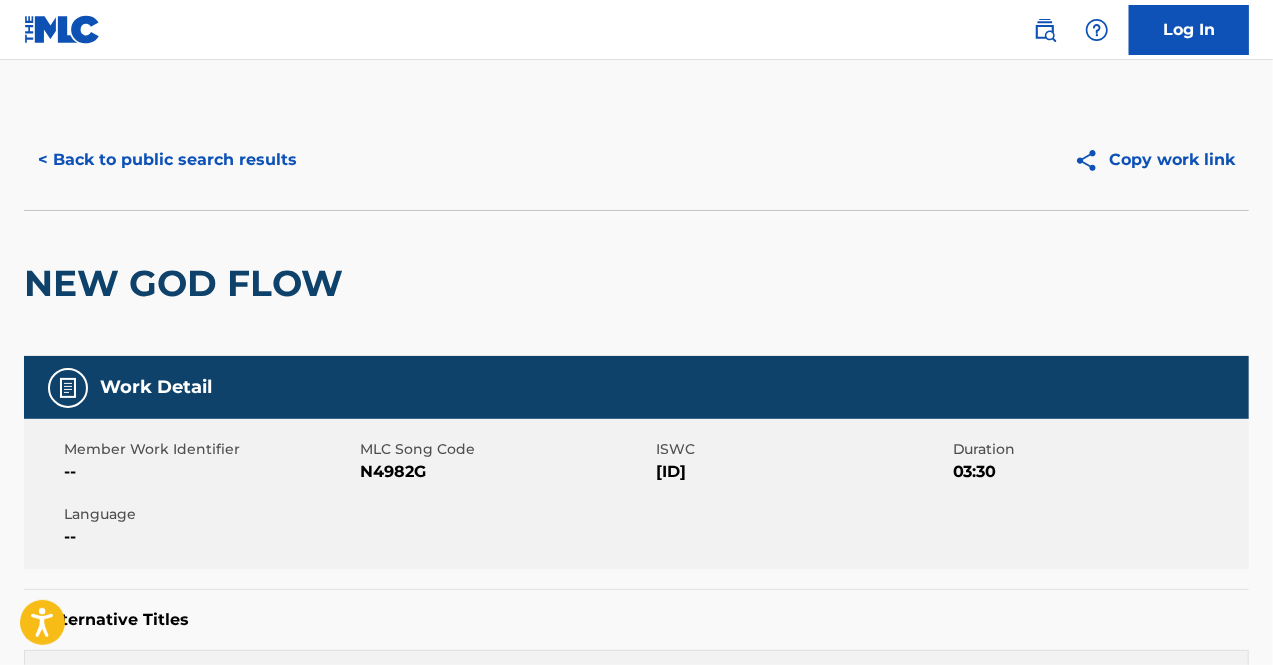 click on "< Back to public search results" at bounding box center [167, 160] 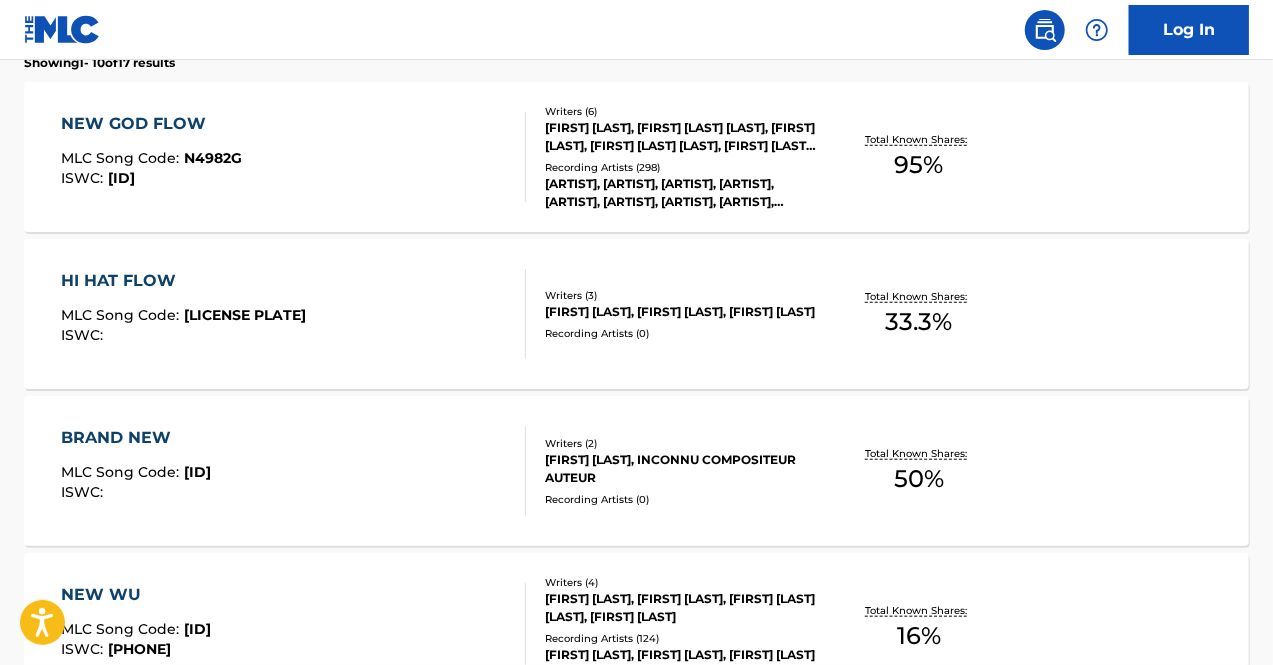 scroll, scrollTop: 0, scrollLeft: 0, axis: both 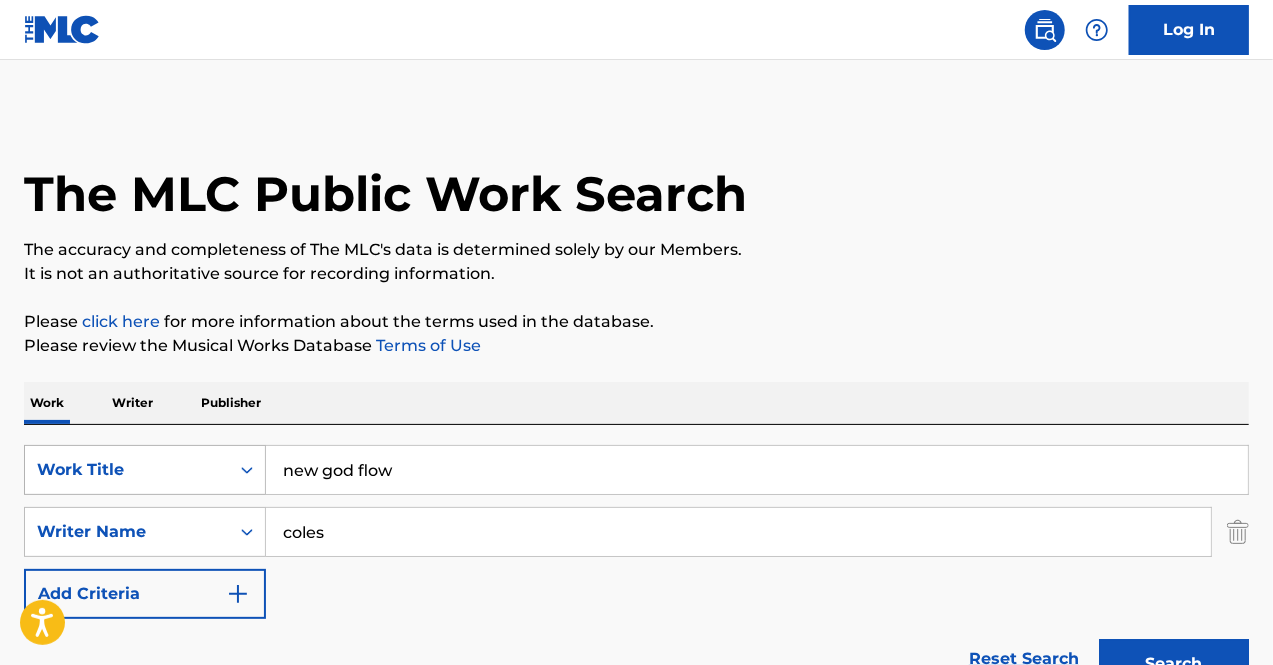drag, startPoint x: 377, startPoint y: 470, endPoint x: 127, endPoint y: 454, distance: 250.51147 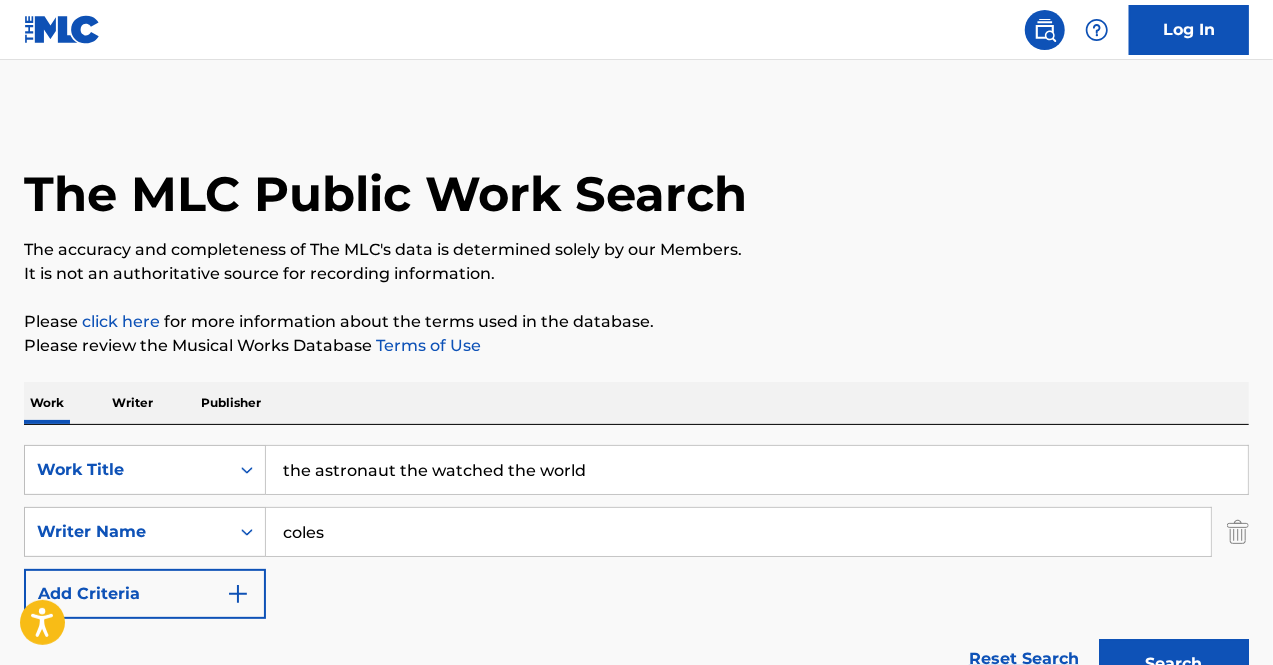 drag, startPoint x: 617, startPoint y: 466, endPoint x: 0, endPoint y: 487, distance: 617.3573 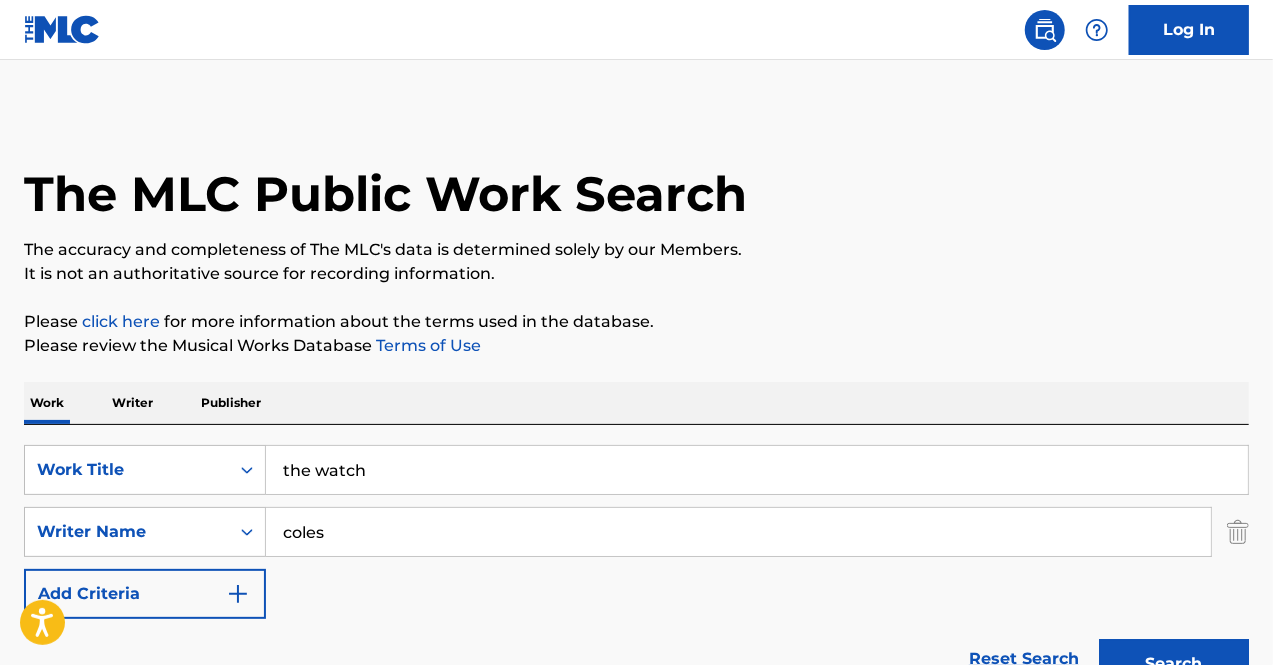 click on "Work Writer Publisher SearchWithCriteriaaee10188-e2b3-4cab-ab62-e7d1fa1f8ec1 Work Title the watch SearchWithCriteria03290483-ed74-4762-be4d-76af6da3771c Writer Name coles Add Criteria Reset Search Search Showing  1  -   10  of  17   results   NEW GOD FLOW MLC Song Code : N4982G ISWC : T9202728958 Writers ( 6 ) [FIRST] [LAST], [FIRST] [LAST], [FIRST] [LAST], [FIRST] [LAST], [FIRST] [LAST], [FIRST] [LAST] Recording Artists ( 298 ) Total Known Shares: 95 % HI HAT FLOW MLC Song Code : HA4KFT ISWC : Writers ( 3 ) [FIRST] [LAST], [FIRST] [LAST], [FIRST] [LAST] Recording Artists ( 0 ) Total Known Shares: 33.3 % BRAND NEW MLC Song Code : BC4JM8 ISWC : Writers ( 2 ) Recording Artists ( 0 ) 50 % NEW WU : :" at bounding box center (636, 1257) 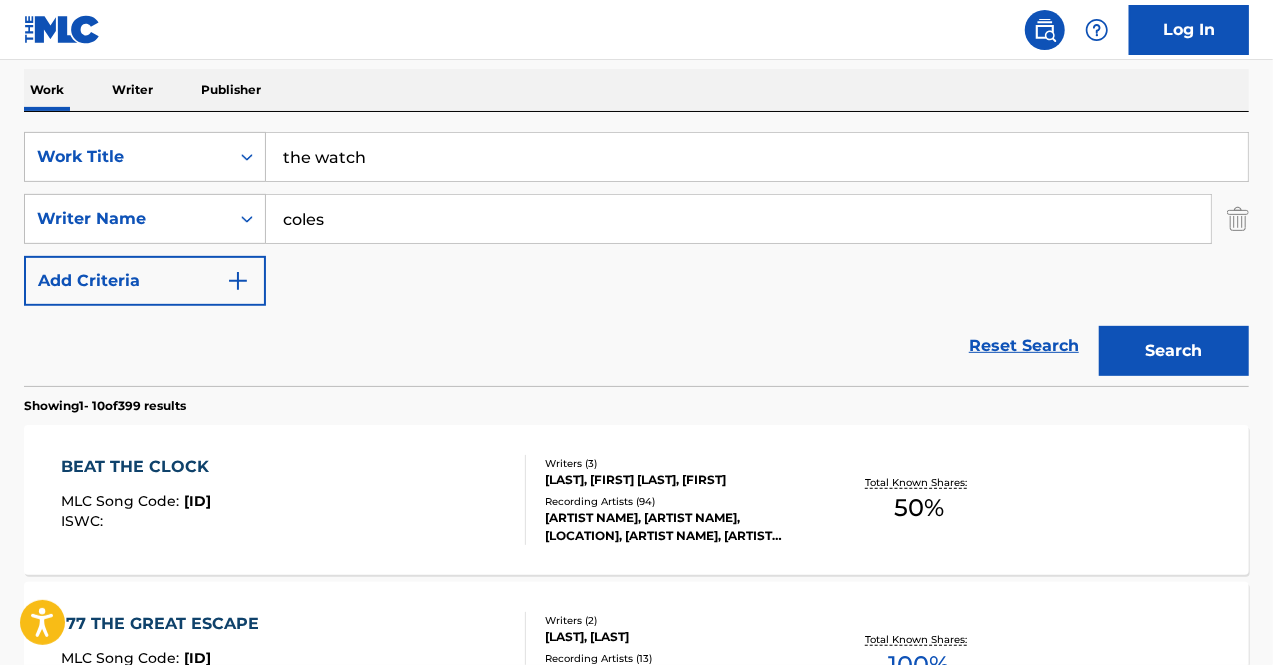 scroll, scrollTop: 315, scrollLeft: 0, axis: vertical 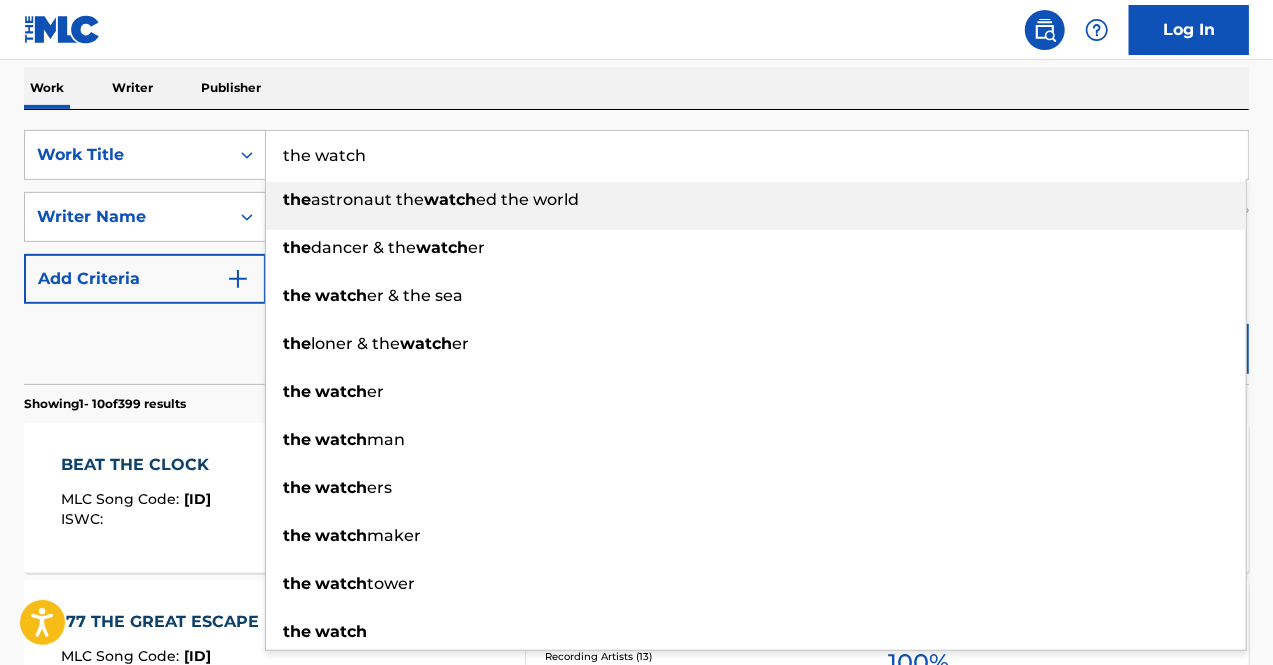 drag, startPoint x: 430, startPoint y: 149, endPoint x: 210, endPoint y: 119, distance: 222.03603 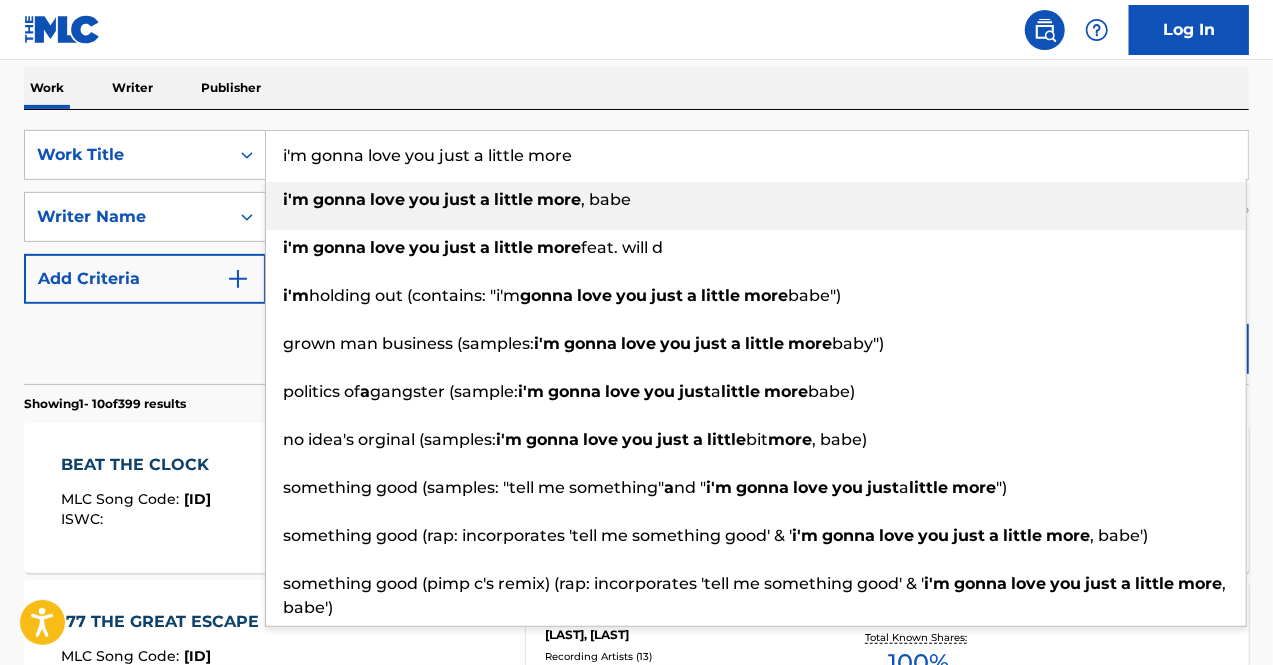 type on "i'm gonna love you just a little more" 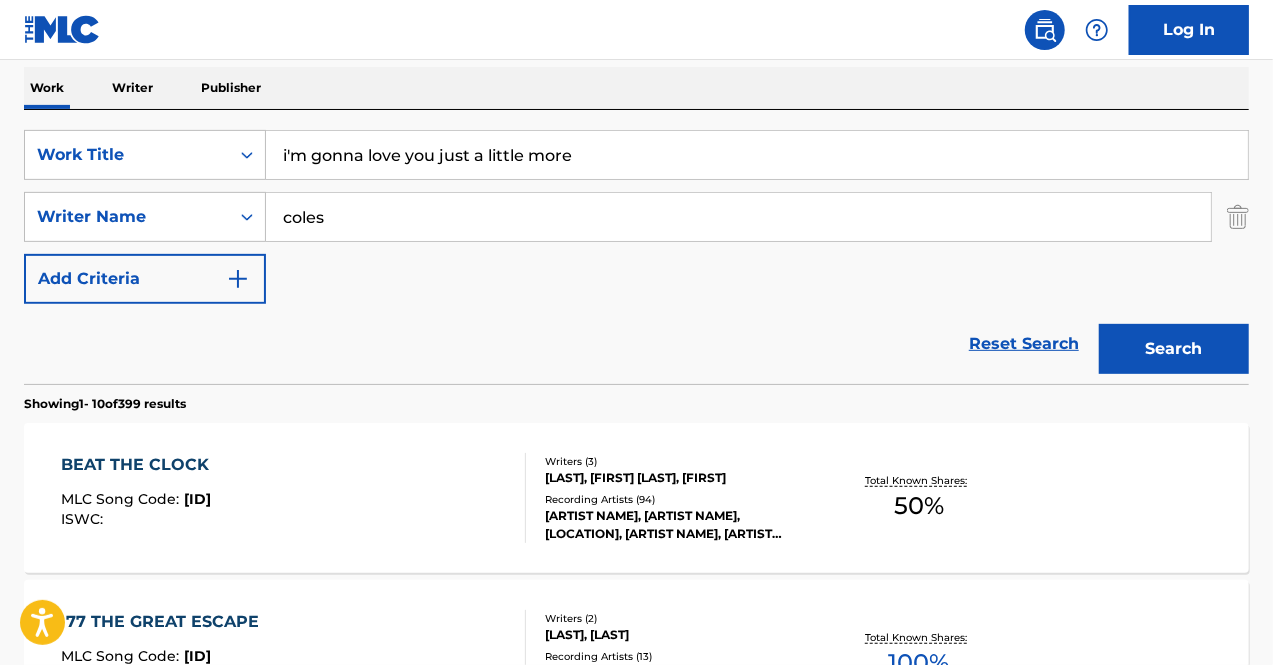 click on "Search" at bounding box center [1174, 349] 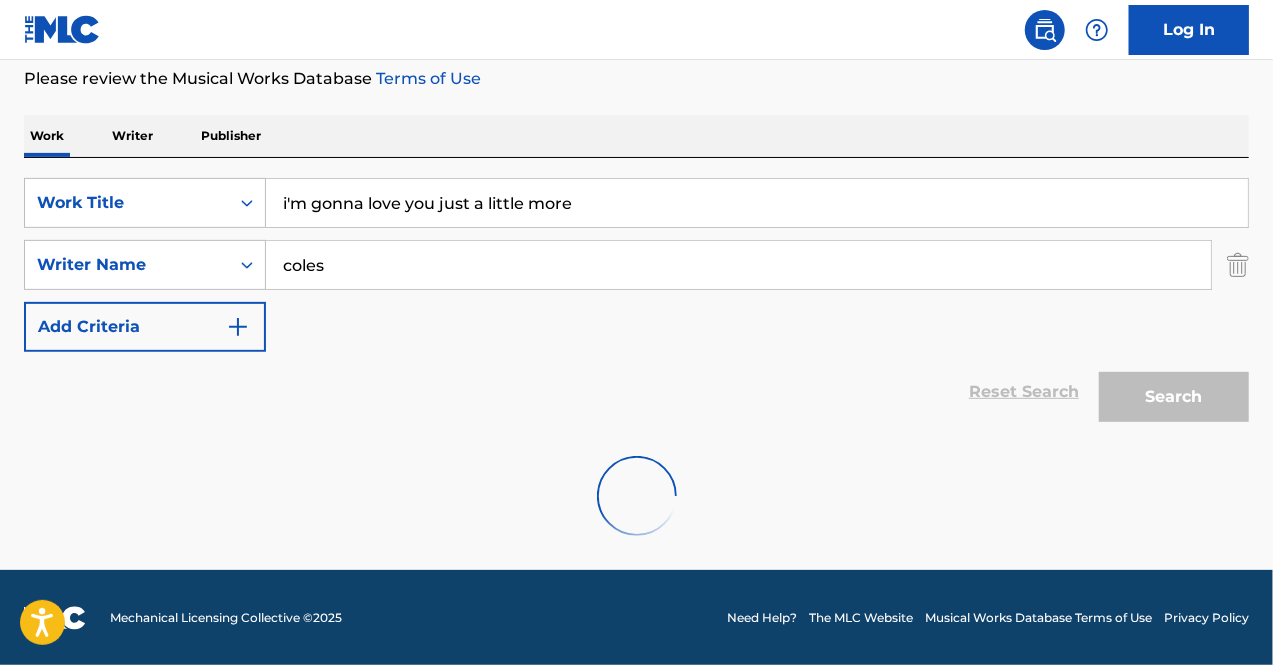 scroll, scrollTop: 315, scrollLeft: 0, axis: vertical 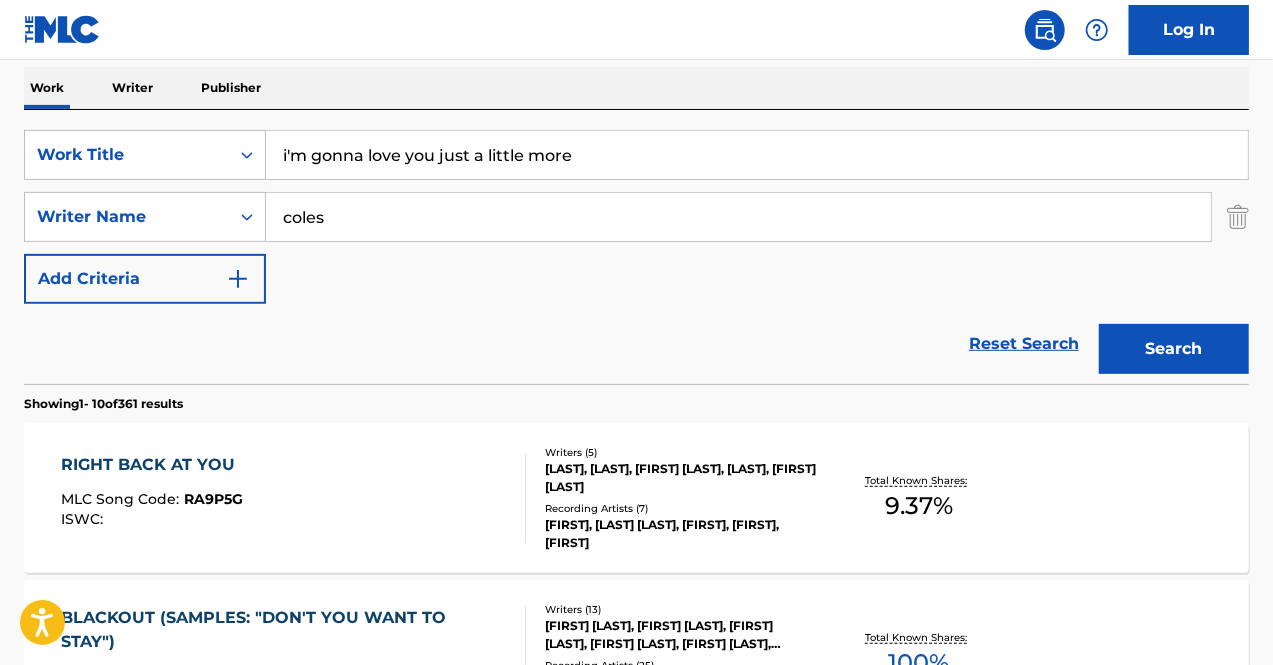 drag, startPoint x: 354, startPoint y: 213, endPoint x: 156, endPoint y: 243, distance: 200.25983 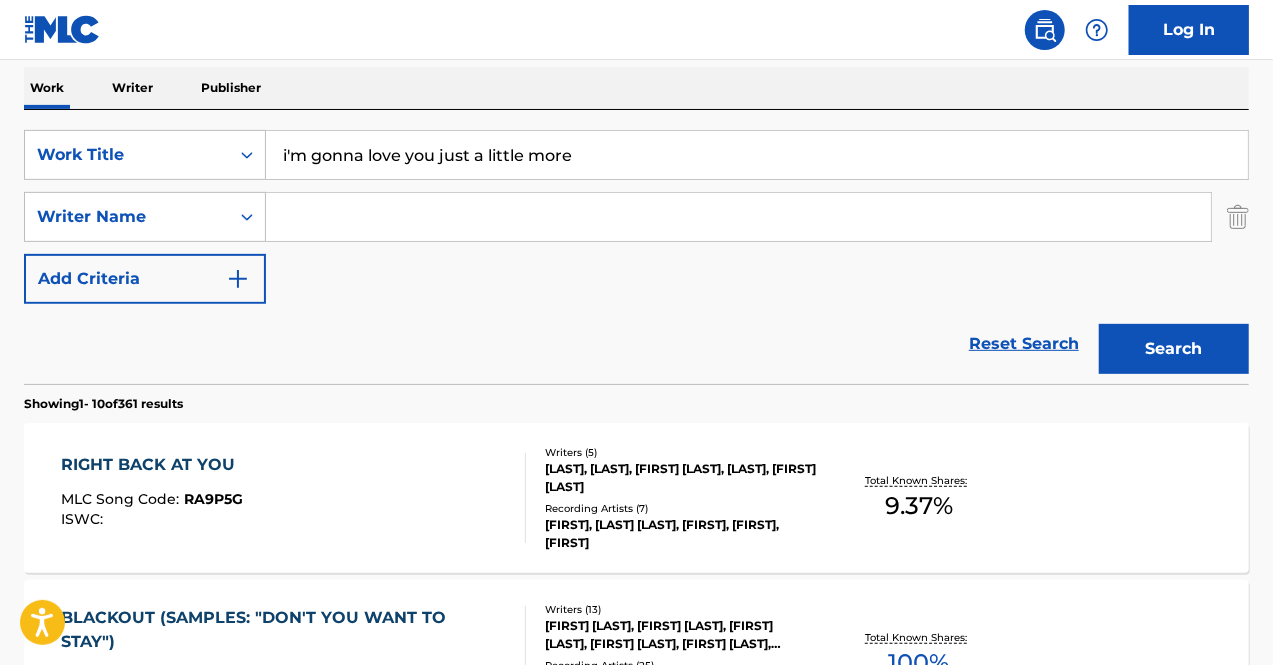 click on "Search" at bounding box center [1174, 349] 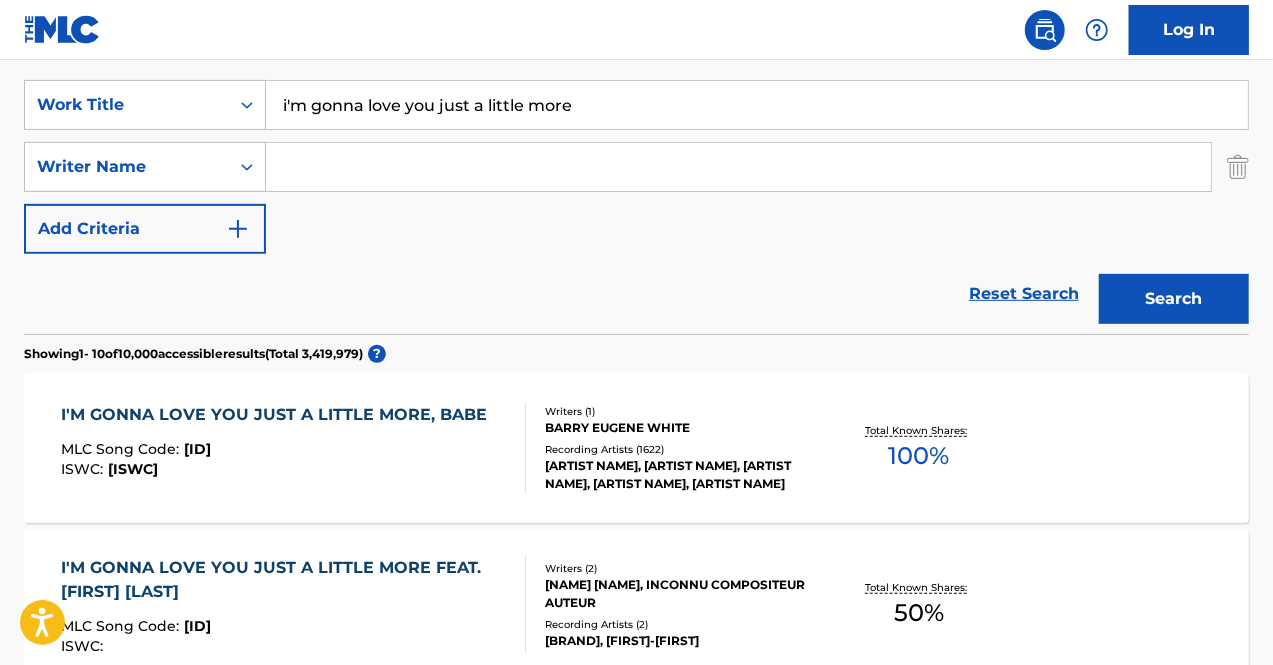scroll, scrollTop: 364, scrollLeft: 0, axis: vertical 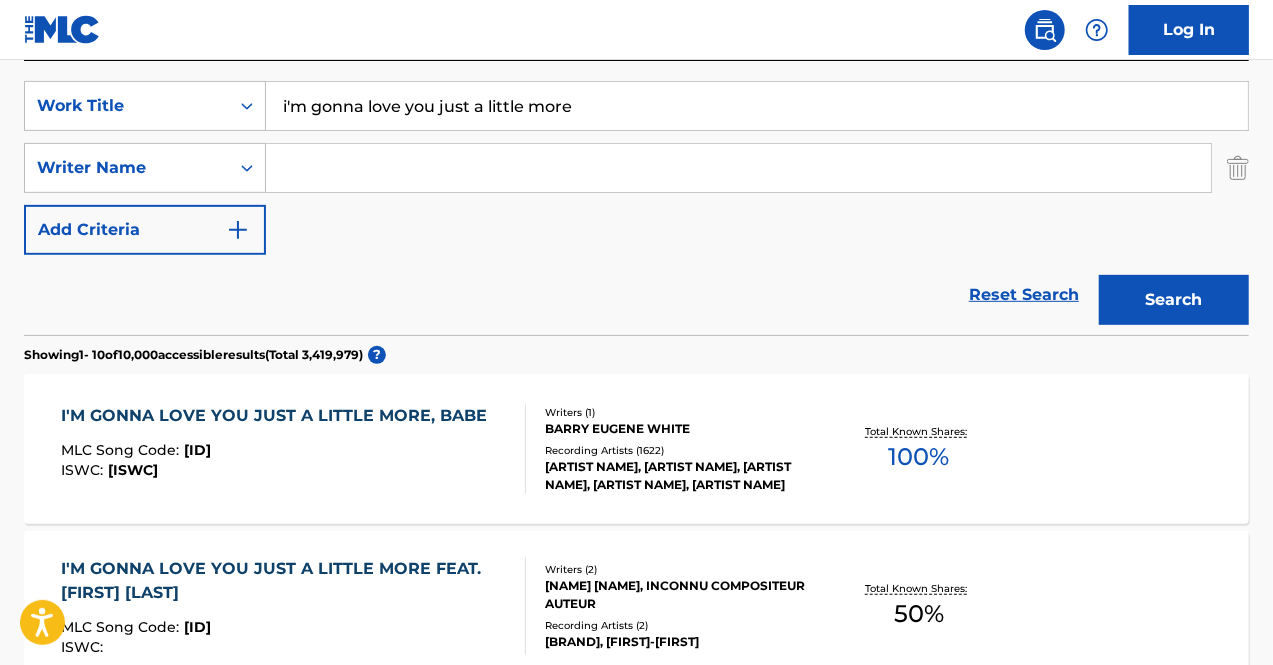 click at bounding box center [738, 168] 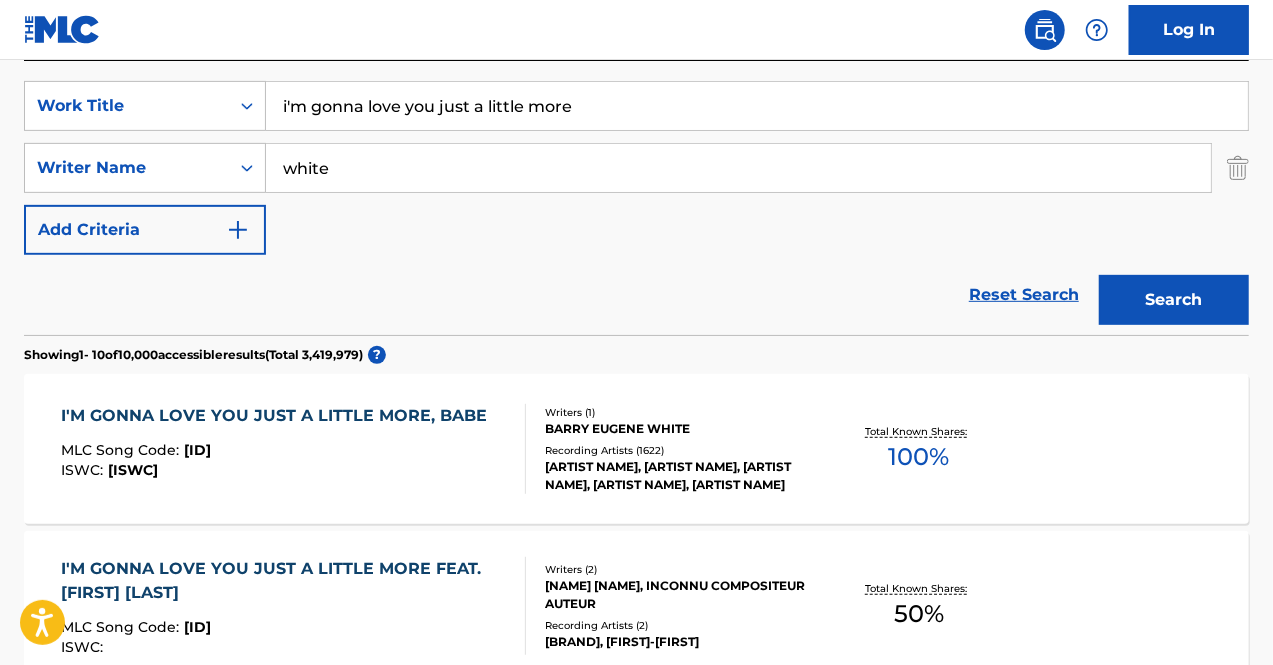 type on "white" 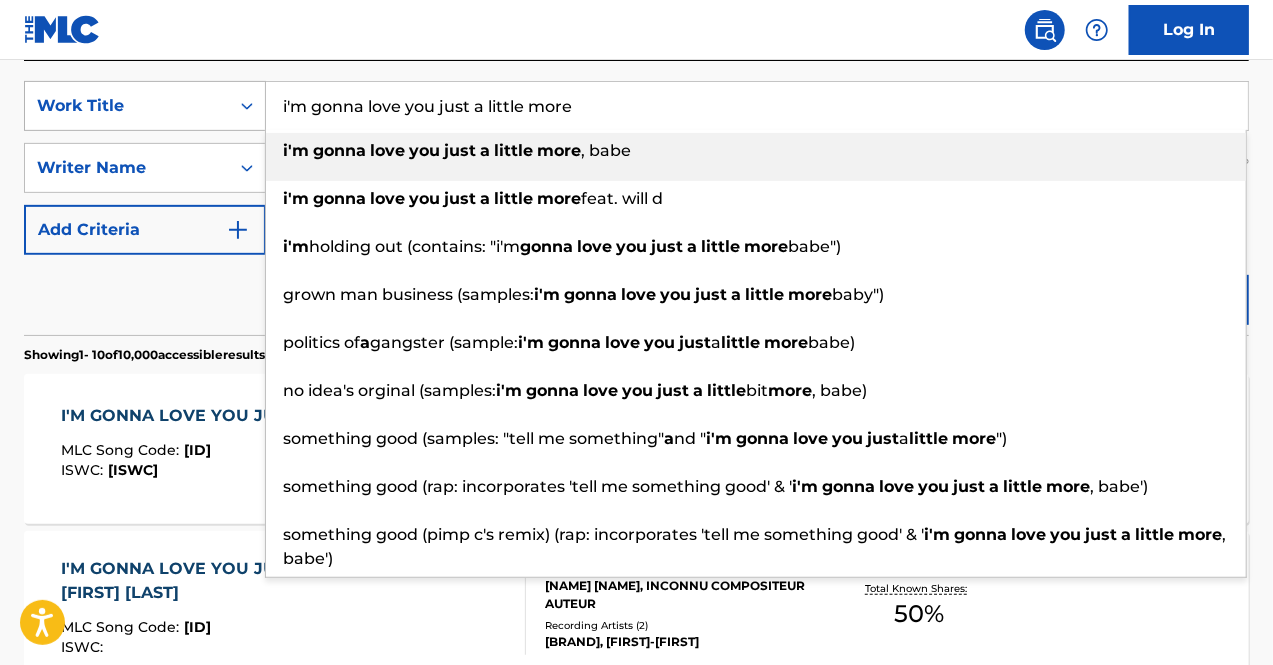 drag, startPoint x: 622, startPoint y: 112, endPoint x: 103, endPoint y: 83, distance: 519.8096 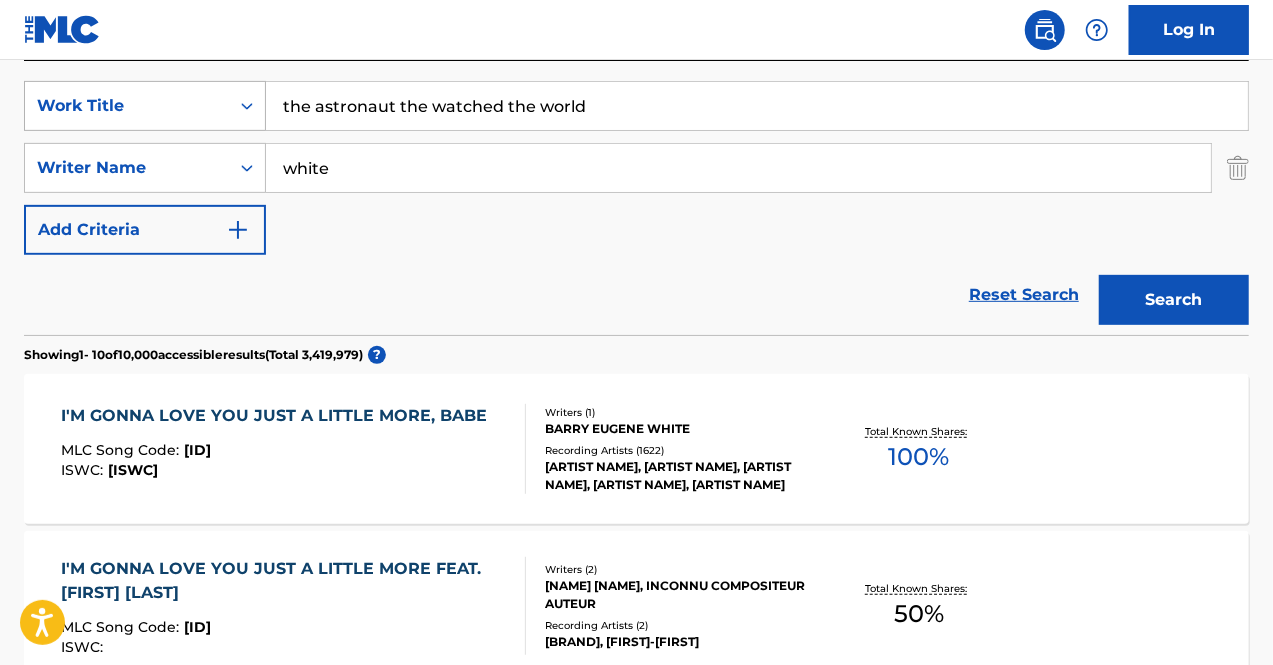 drag, startPoint x: 682, startPoint y: 106, endPoint x: 127, endPoint y: 97, distance: 555.073 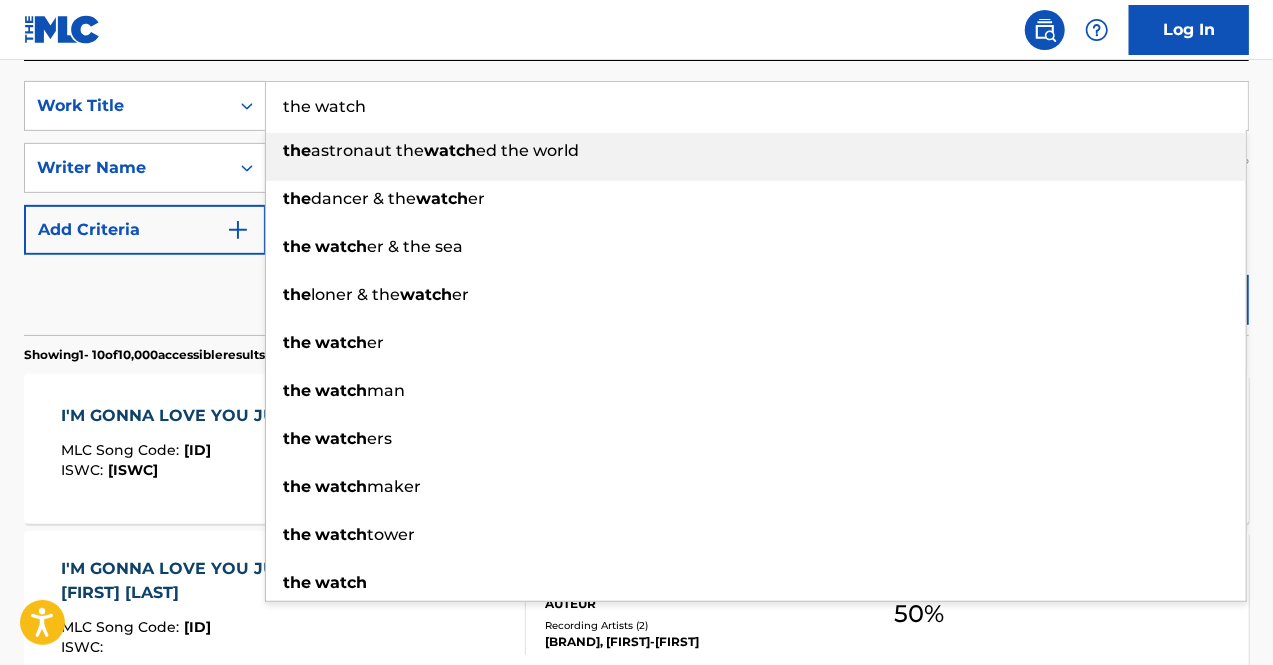 type on "the watch" 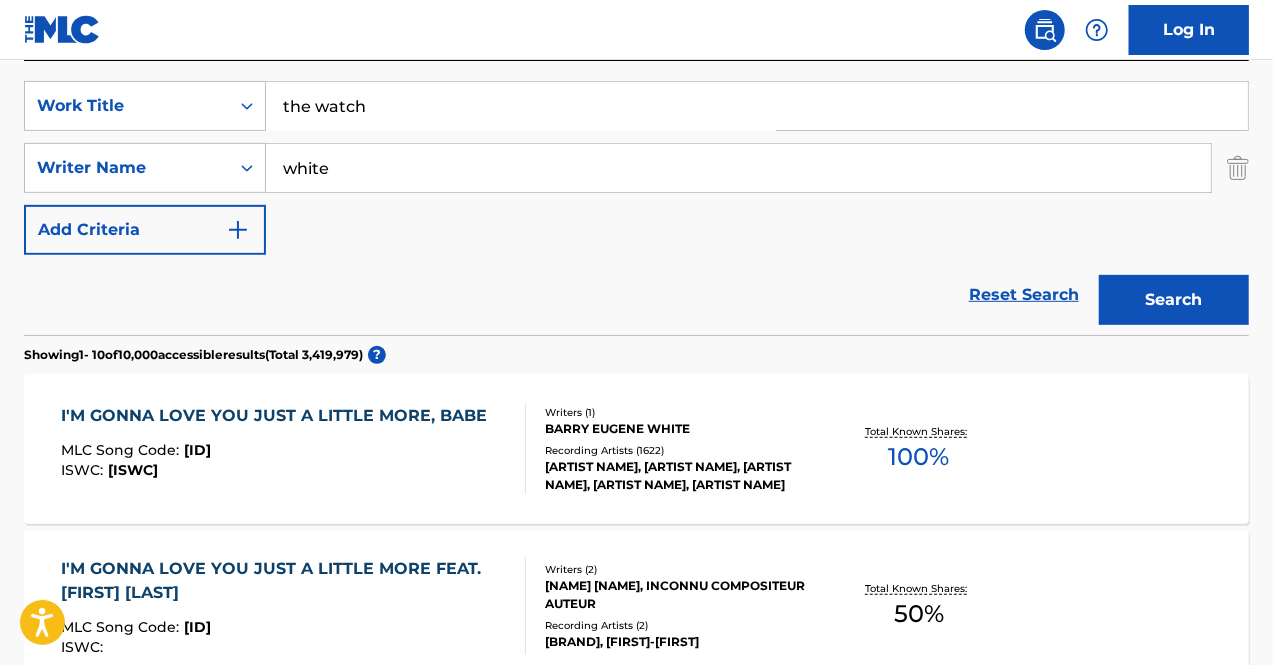 click on "Log In" at bounding box center (636, 30) 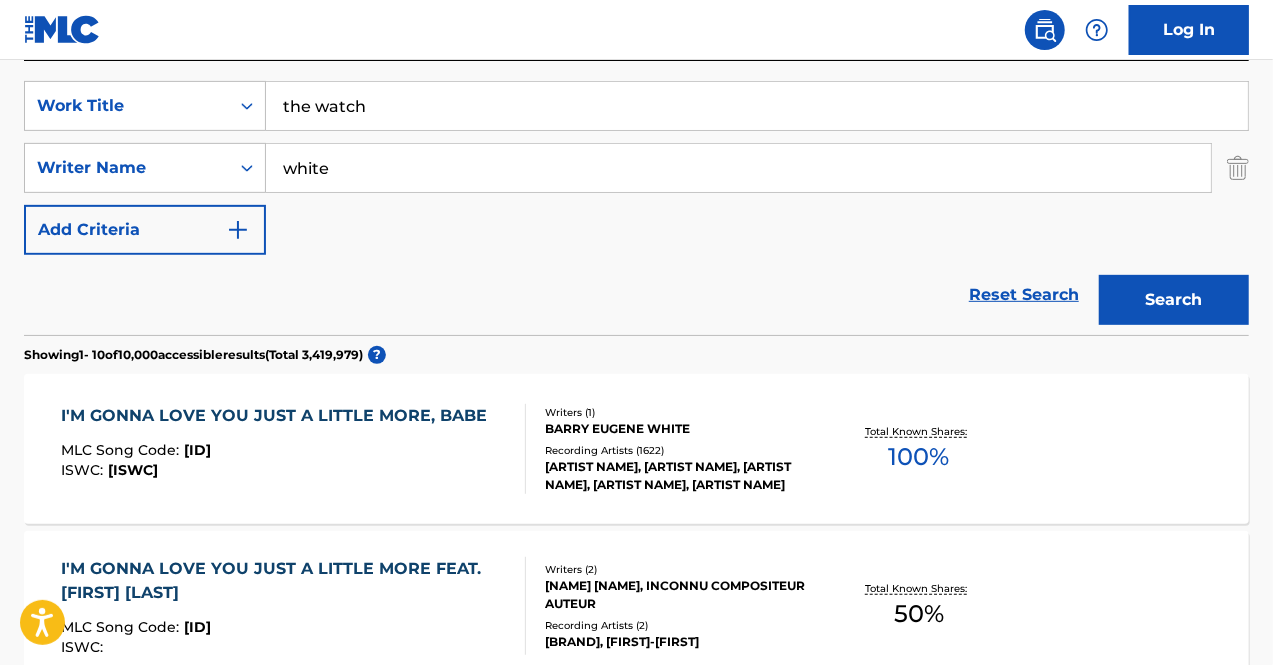 click on "Search" at bounding box center (1174, 300) 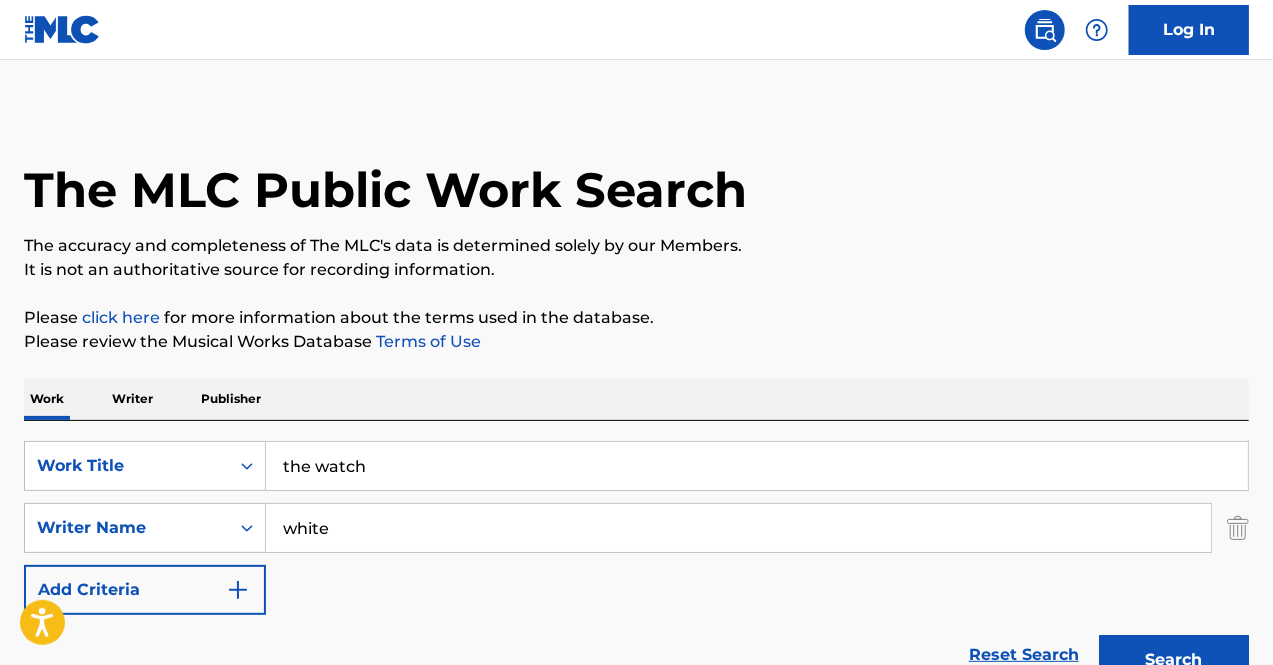scroll, scrollTop: 0, scrollLeft: 0, axis: both 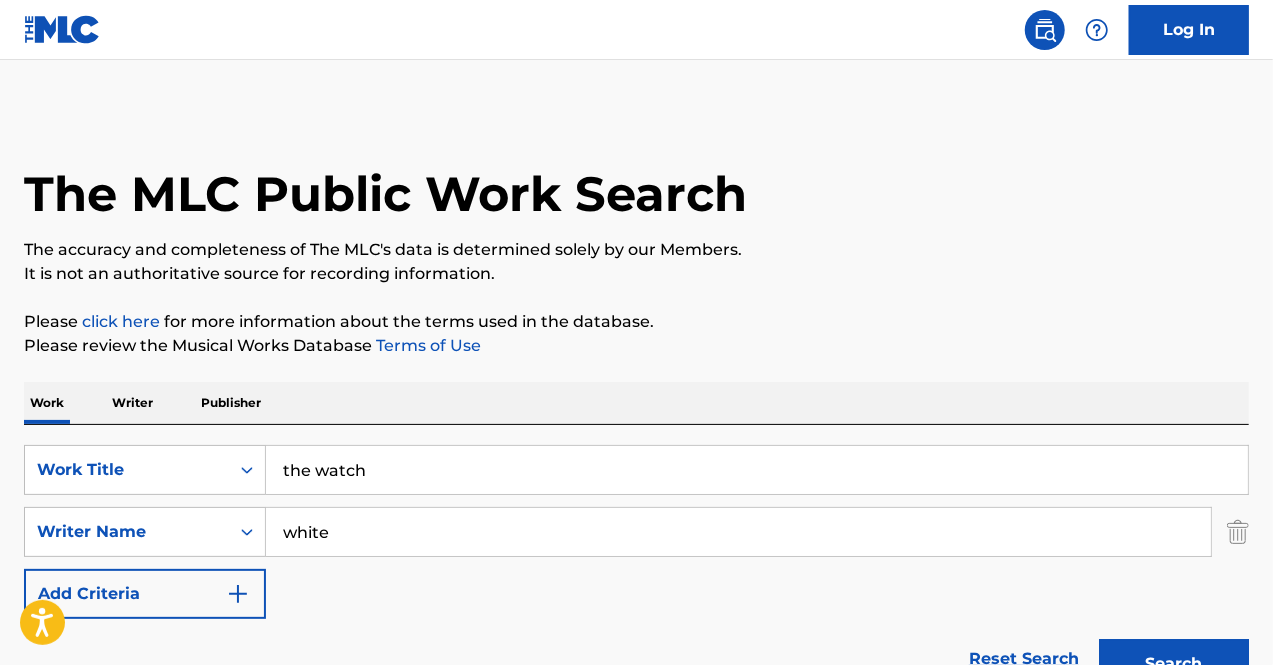 click on "white" at bounding box center (738, 532) 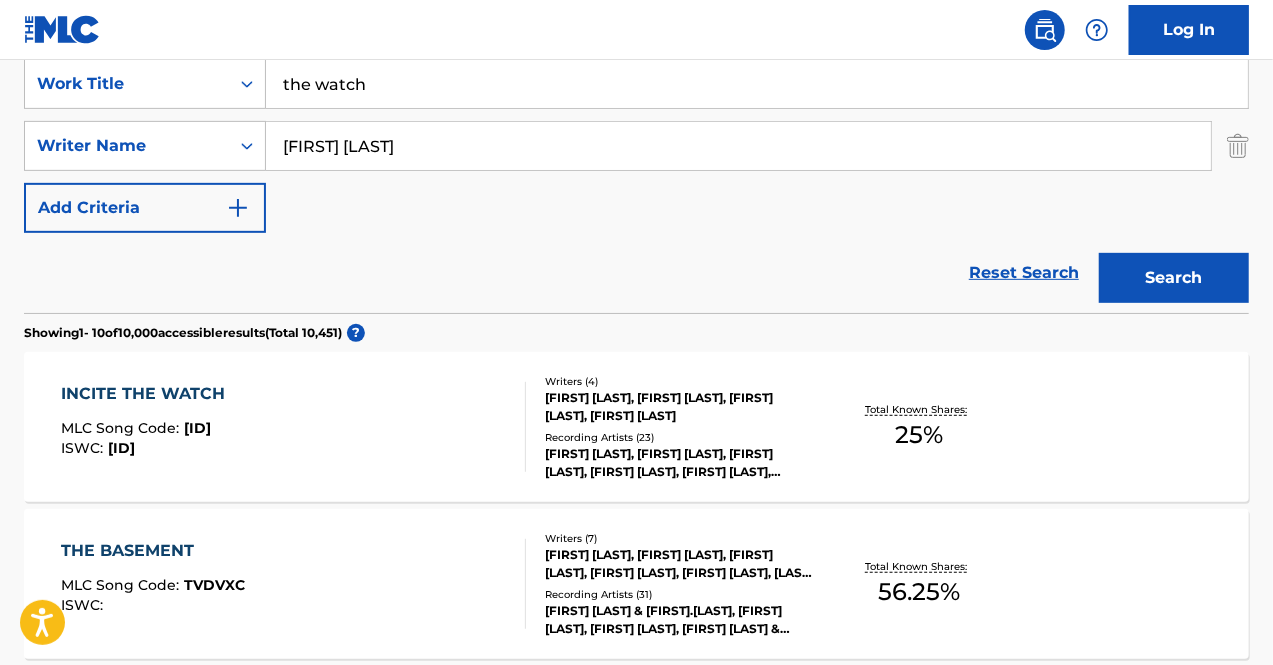 type on "[FIRST] [LAST]" 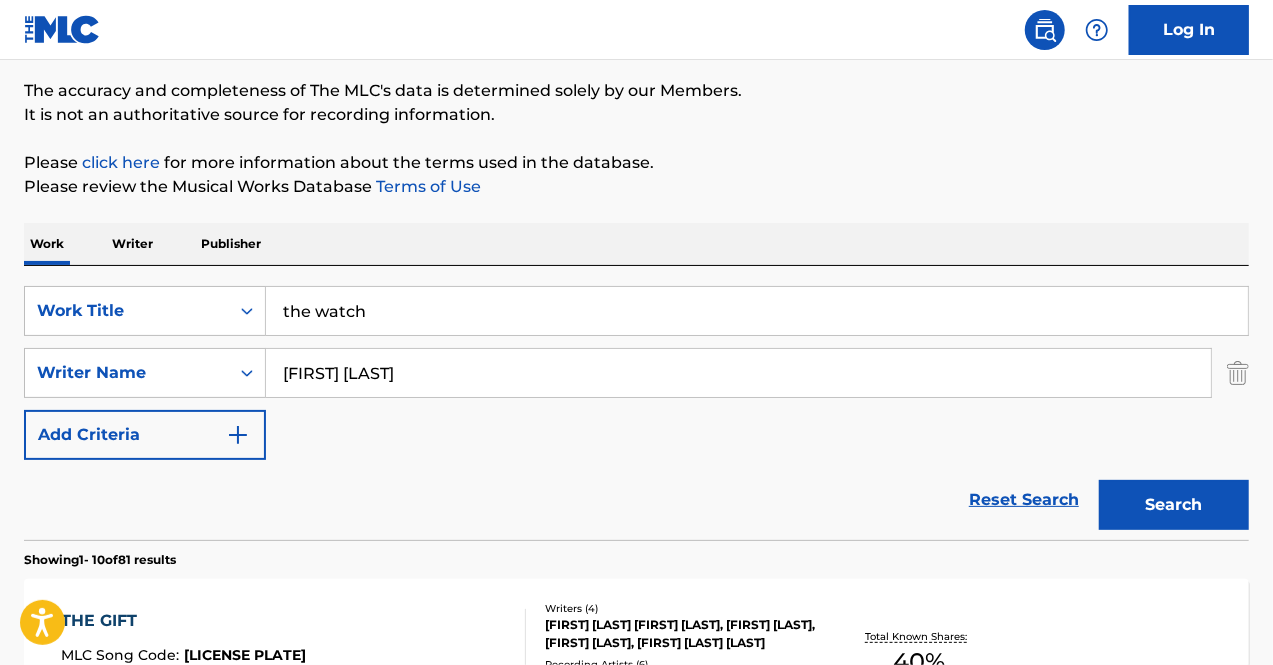 scroll, scrollTop: 0, scrollLeft: 0, axis: both 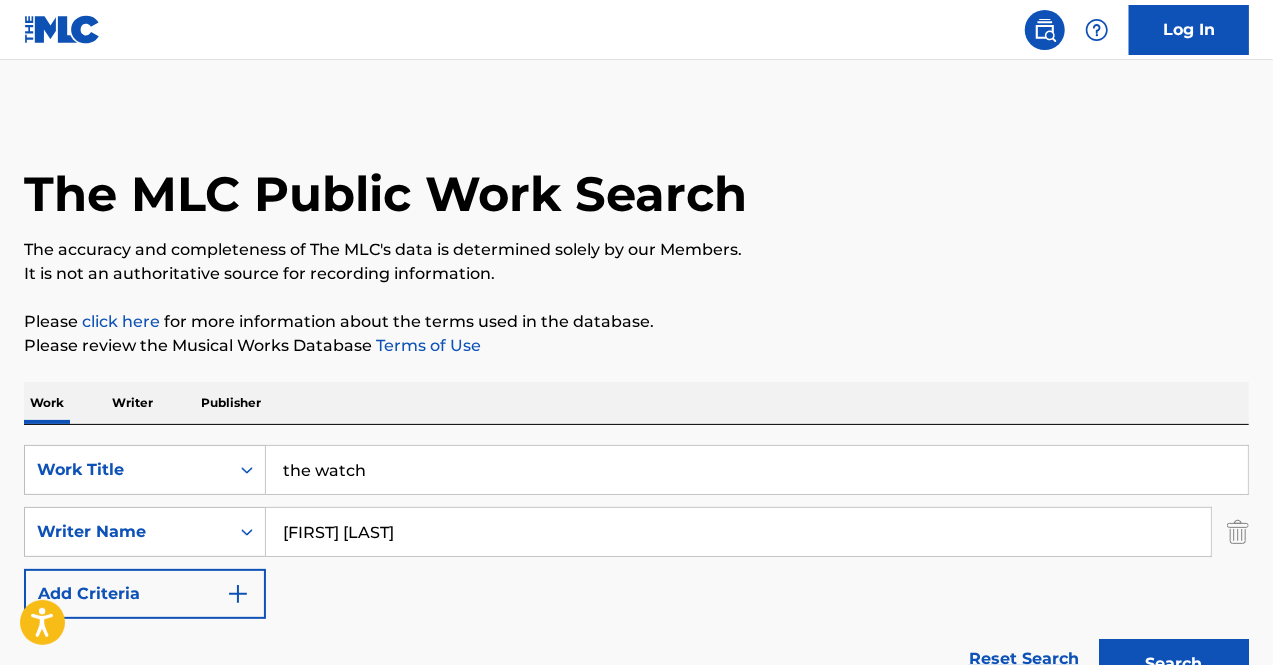 click on "The MLC Public Work Search The accuracy and completeness of The MLC's data is determined solely by our Members. It is not an authoritative source for recording information. Please   click here   for more information about the terms used in the database. Please review the Musical Works Database   Terms of Use Work Writer Publisher SearchWithCriteriaaee10188-e2b3-4cab-ab62-e7d1fa1f8ec1 Work Title the watch SearchWithCriteria03290483-ed74-4762-be4d-76af6da3771c Writer Name barry white Add Criteria Reset Search Search Showing  1  -   10  of  81   results   THE GIFT MLC Song Code : TC8YOF ISWC : Writers ( 4 ) [FIRST] [LAST], [FIRST] [LAST], [FIRST] [LAST], [FIRST] [LAST] Recording Artists ( 6 ) [ARTIST] AND [ARTIST], [ARTIST] AND [ARTIST], [ARTIST] AND [ARTIST], [ARTIST] AND [ARTIST], [ARTIST] AND [ARTIST] Total Known Shares: 40 % IN THE RAIN MLC Song Code : L3570C ISWC : T9011222494 Writers ( 3 ) [FIRST] [LAST], [FIRST] [LAST], [FIRST] [LAST] Recording Artists ( 100 ) [ARTIST], [ARTIST], [ARTIST], [ARTIST], [ARTIST] 100 % HE'S THE ONE" at bounding box center [636, 1257] 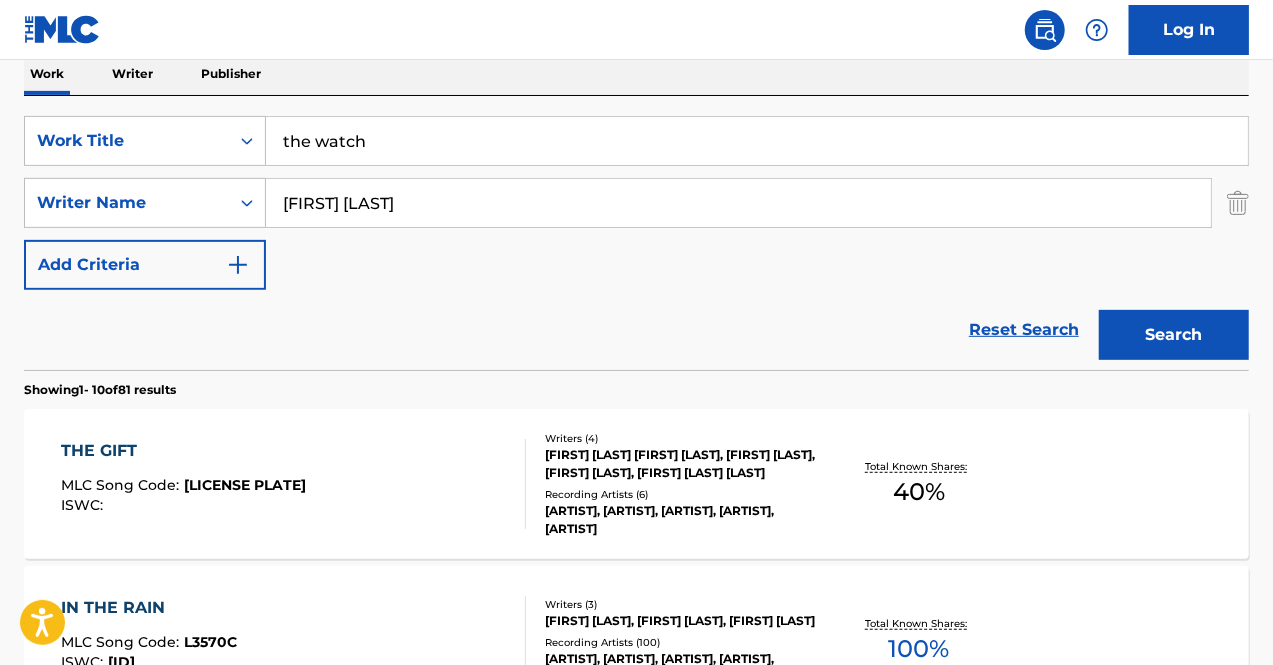 scroll, scrollTop: 330, scrollLeft: 0, axis: vertical 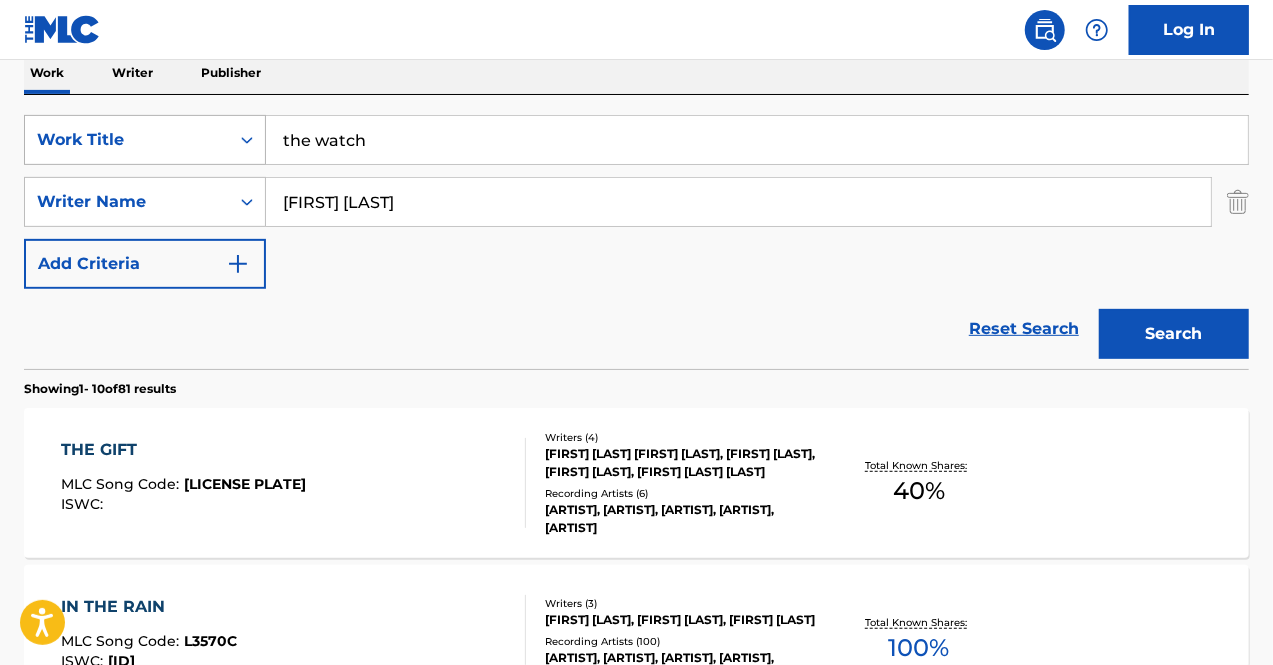 drag, startPoint x: 405, startPoint y: 162, endPoint x: 186, endPoint y: 143, distance: 219.82266 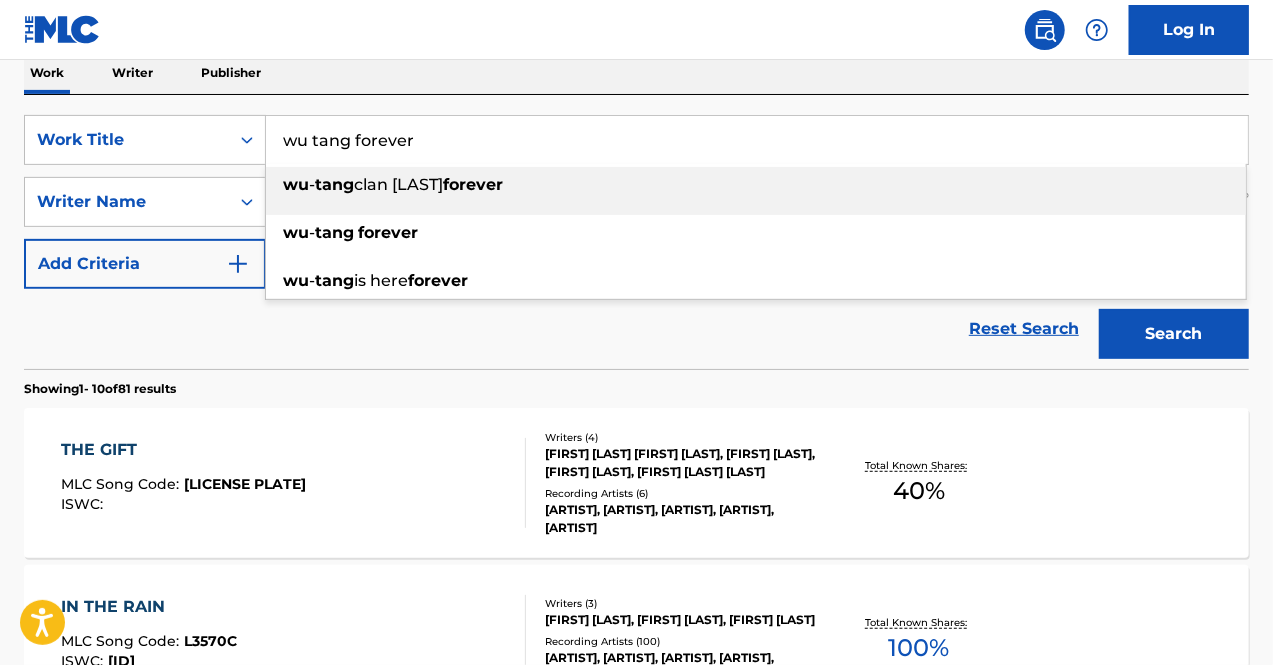 type on "wu tang forever" 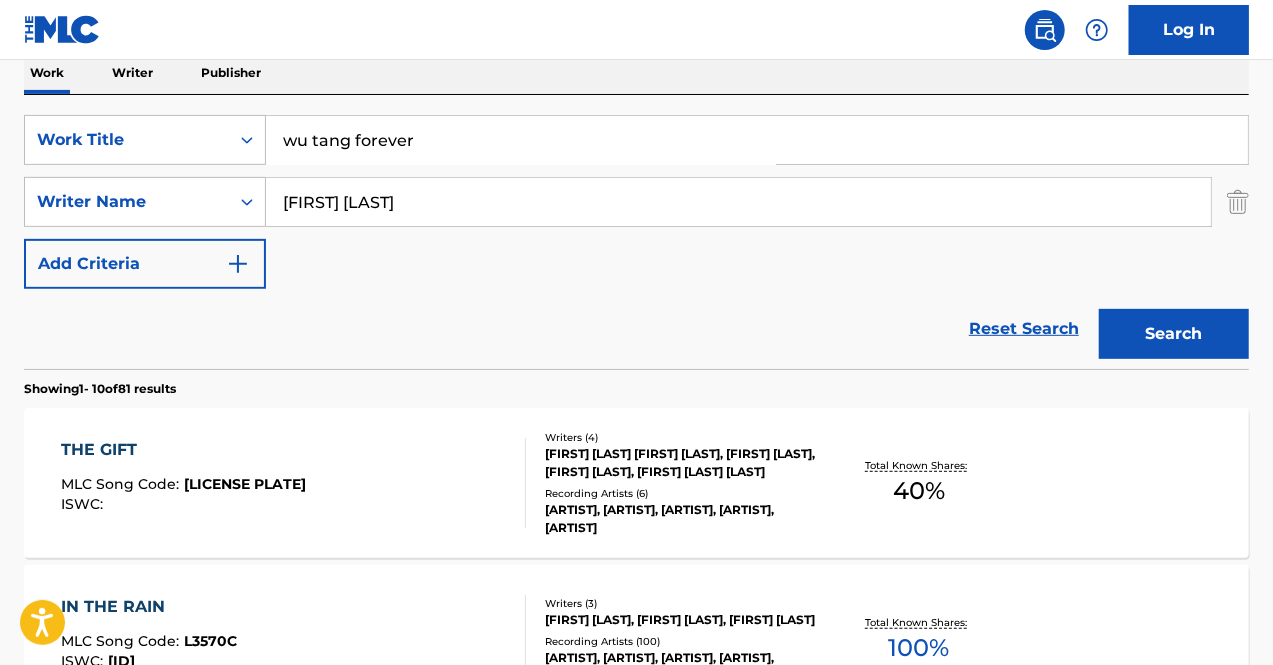 click on "Work Writer Publisher" at bounding box center (636, 73) 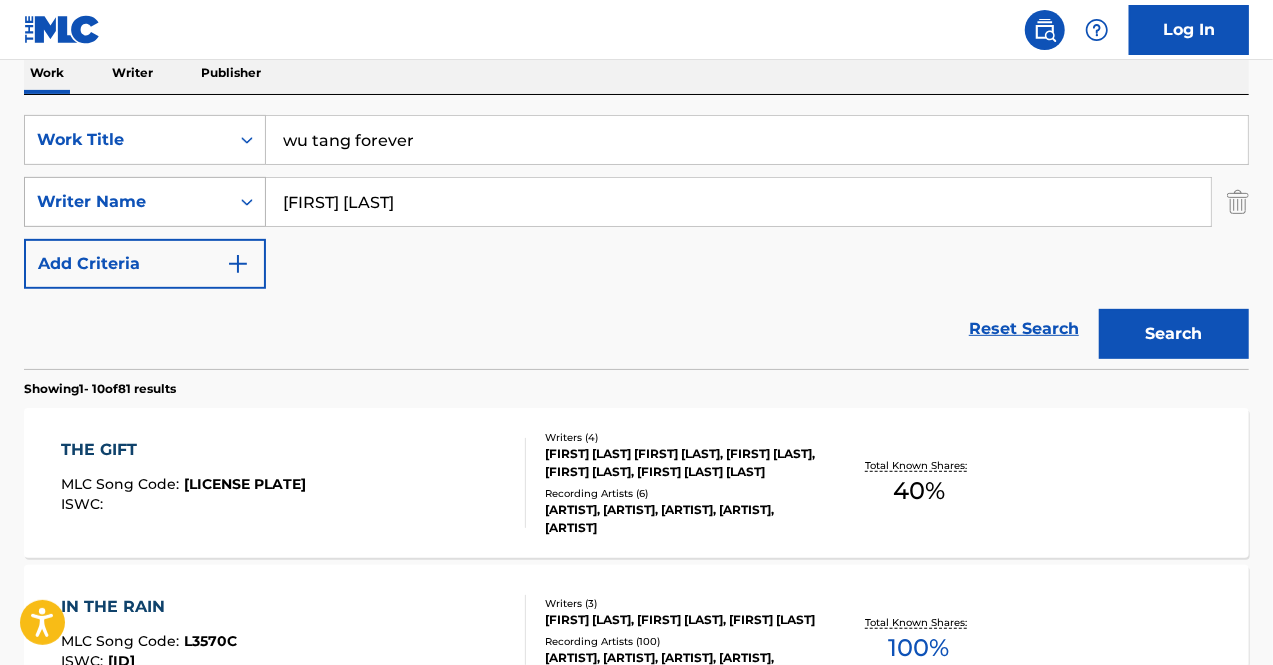 drag, startPoint x: 410, startPoint y: 188, endPoint x: 141, endPoint y: 200, distance: 269.26752 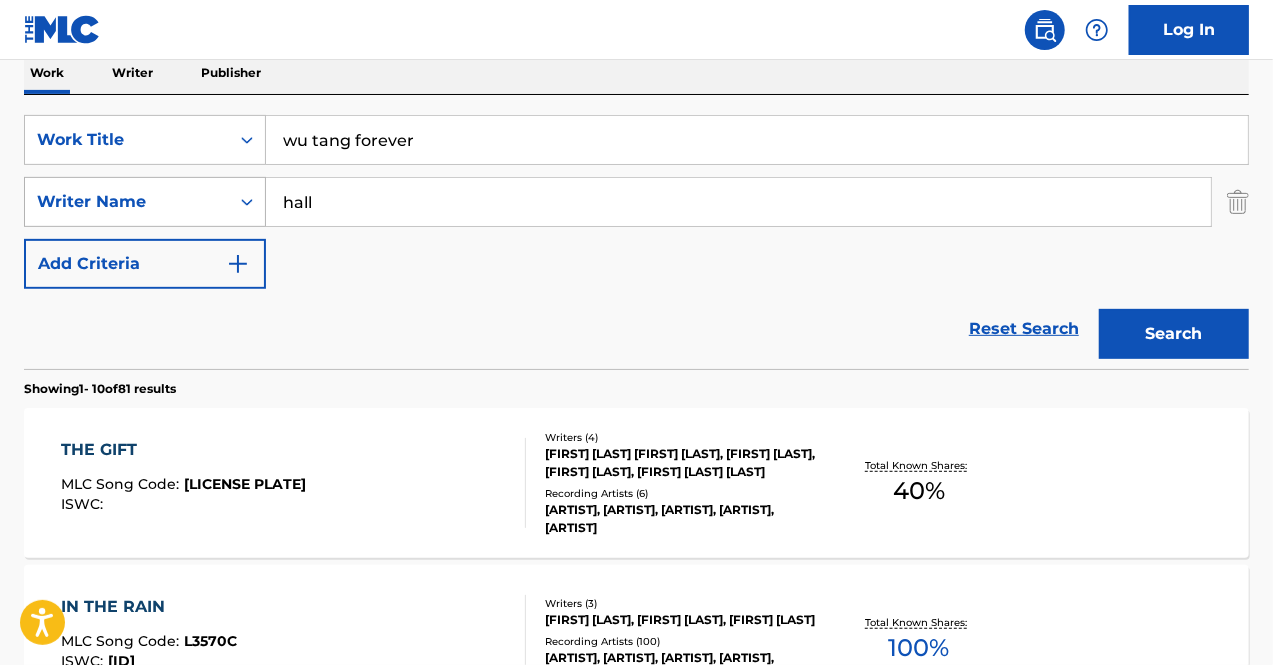 type on "hall" 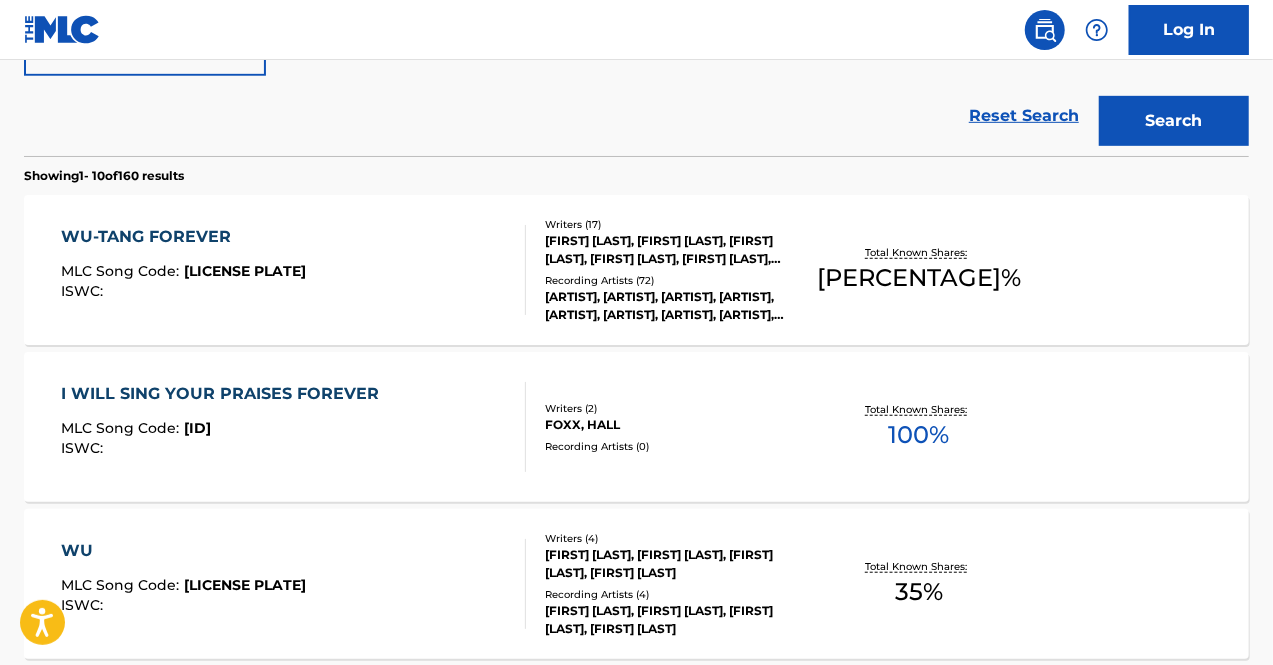scroll, scrollTop: 554, scrollLeft: 0, axis: vertical 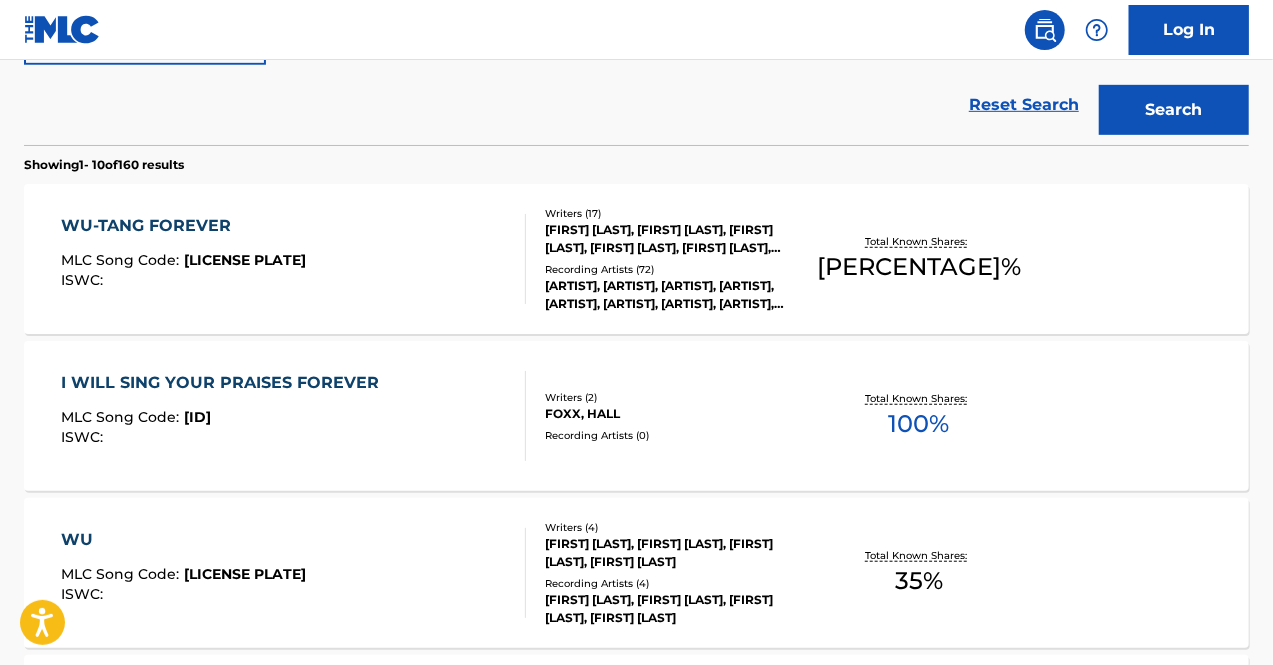 click on "MLC Song Code : [ID] ISWC :" at bounding box center [294, 259] 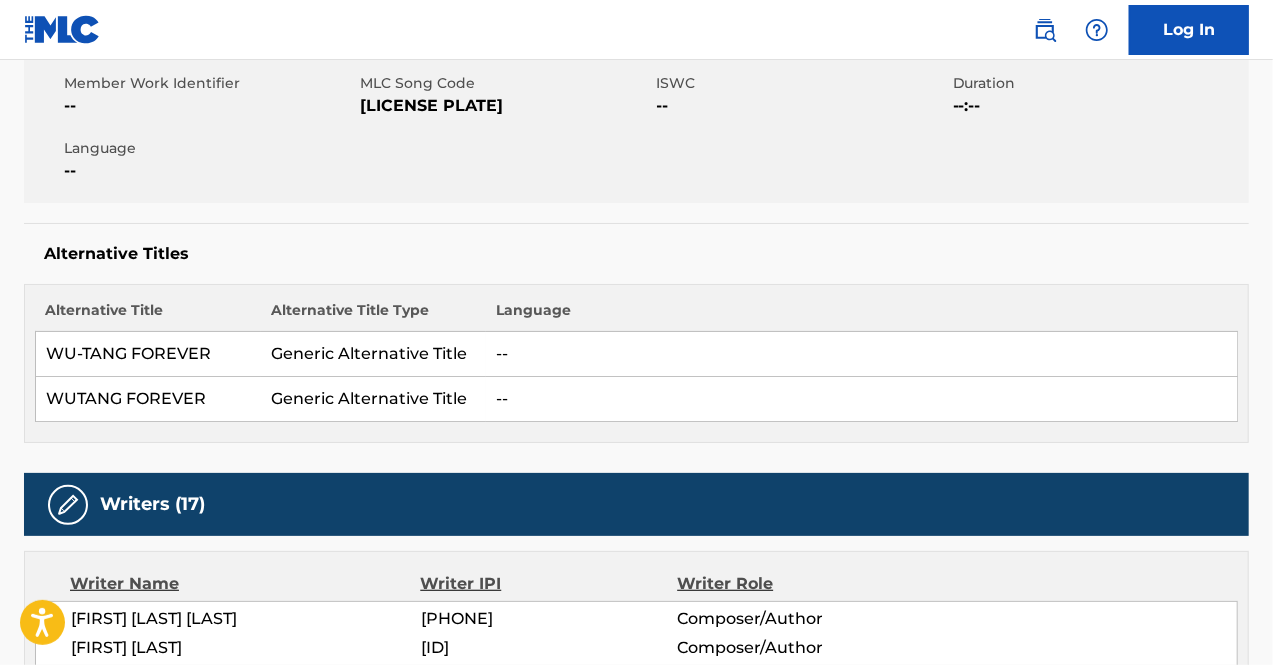 scroll, scrollTop: 0, scrollLeft: 0, axis: both 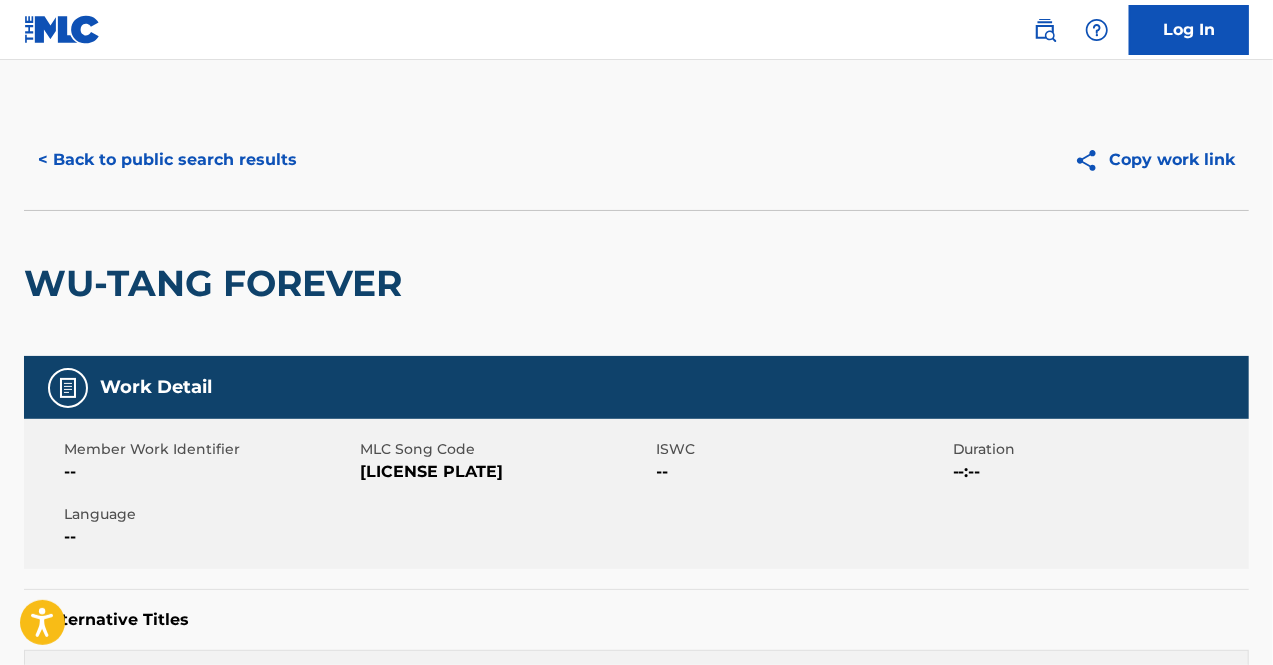 click on "< Back to public search results" at bounding box center [167, 160] 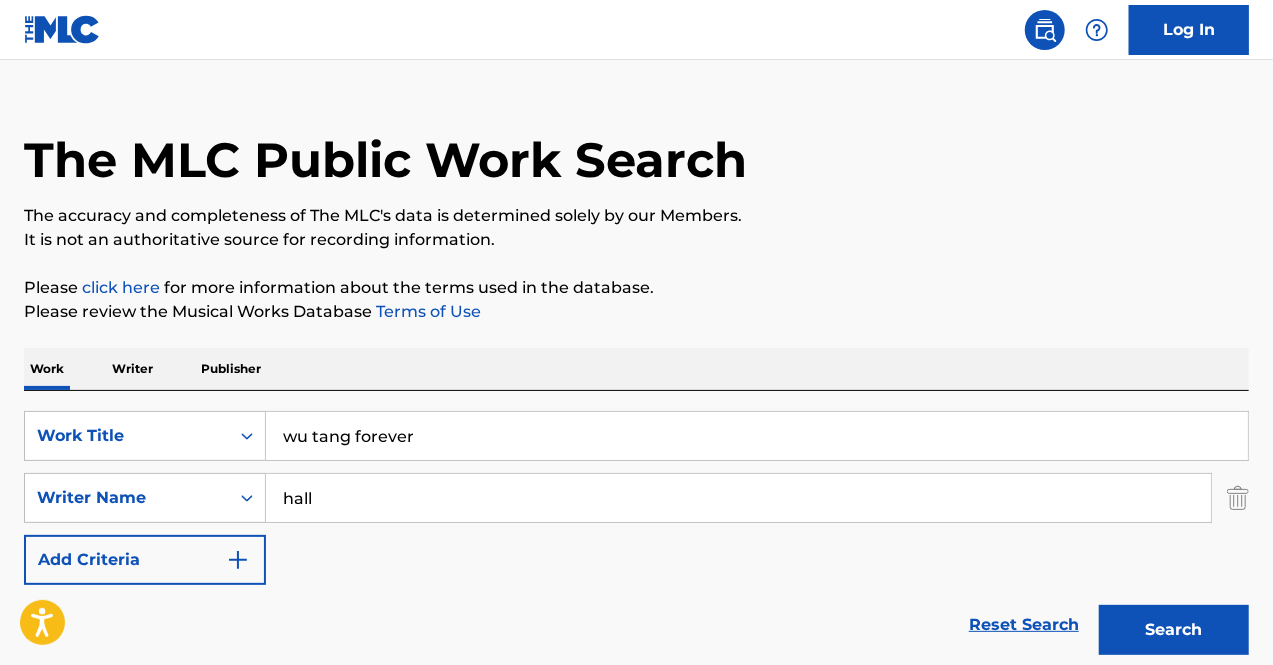 scroll, scrollTop: 0, scrollLeft: 0, axis: both 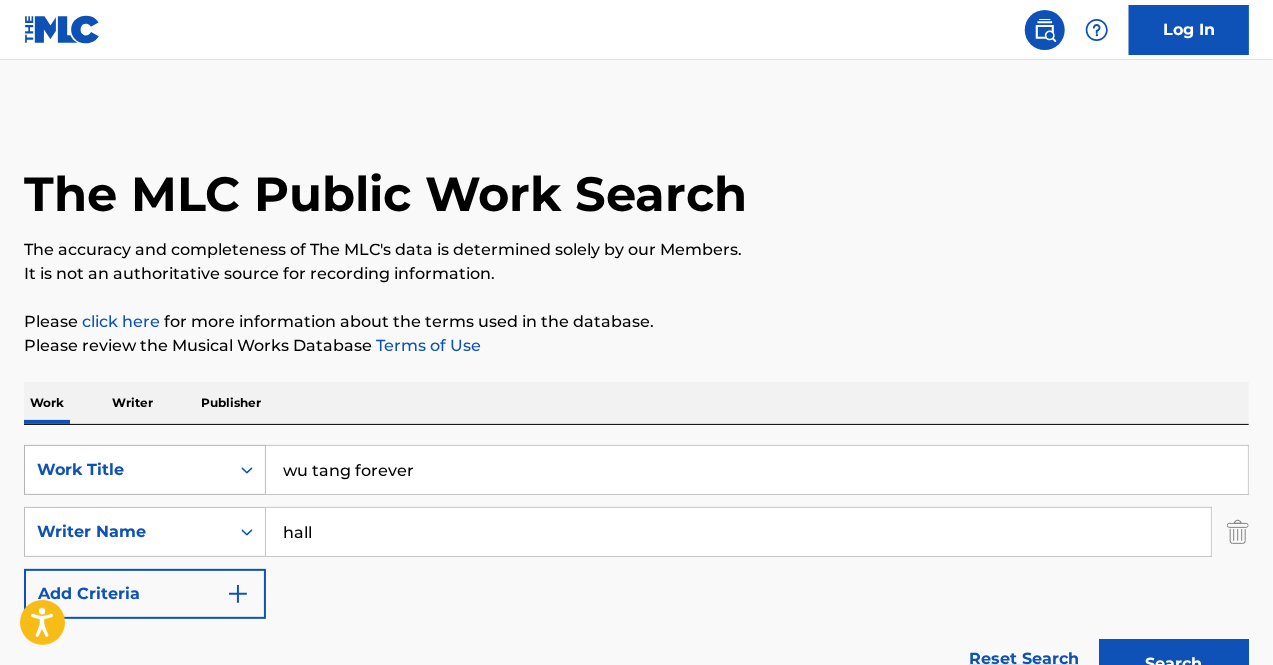 drag, startPoint x: 472, startPoint y: 467, endPoint x: 204, endPoint y: 464, distance: 268.01678 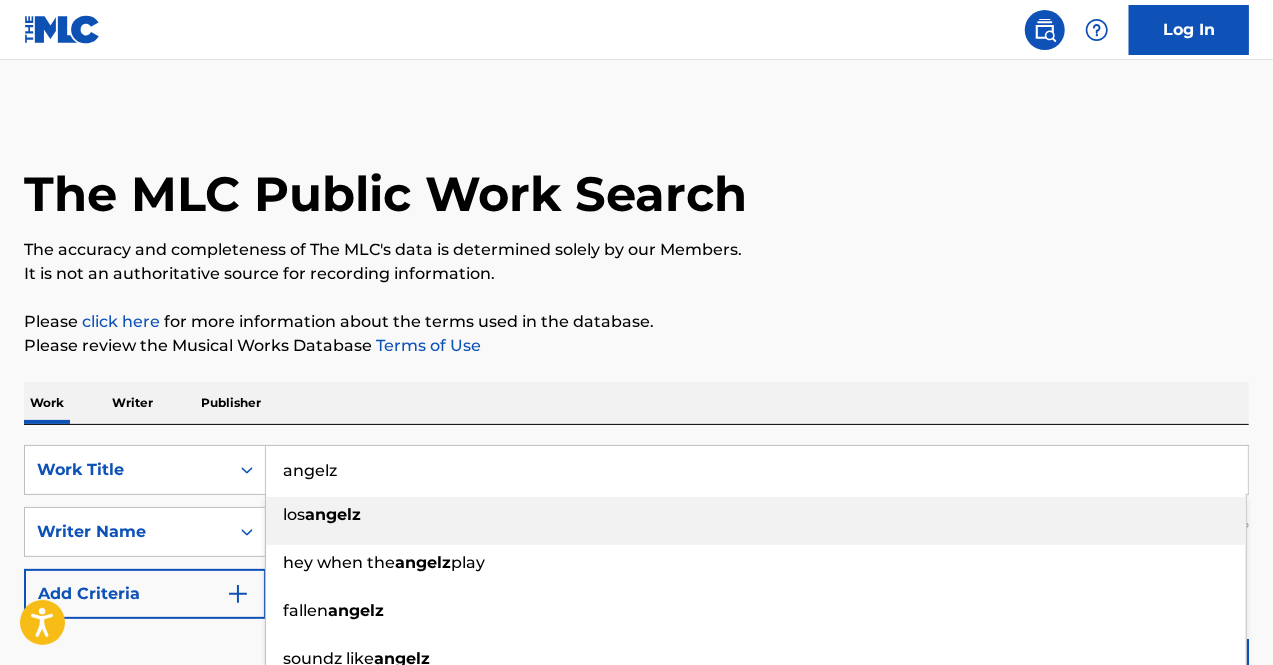 type on "angelz" 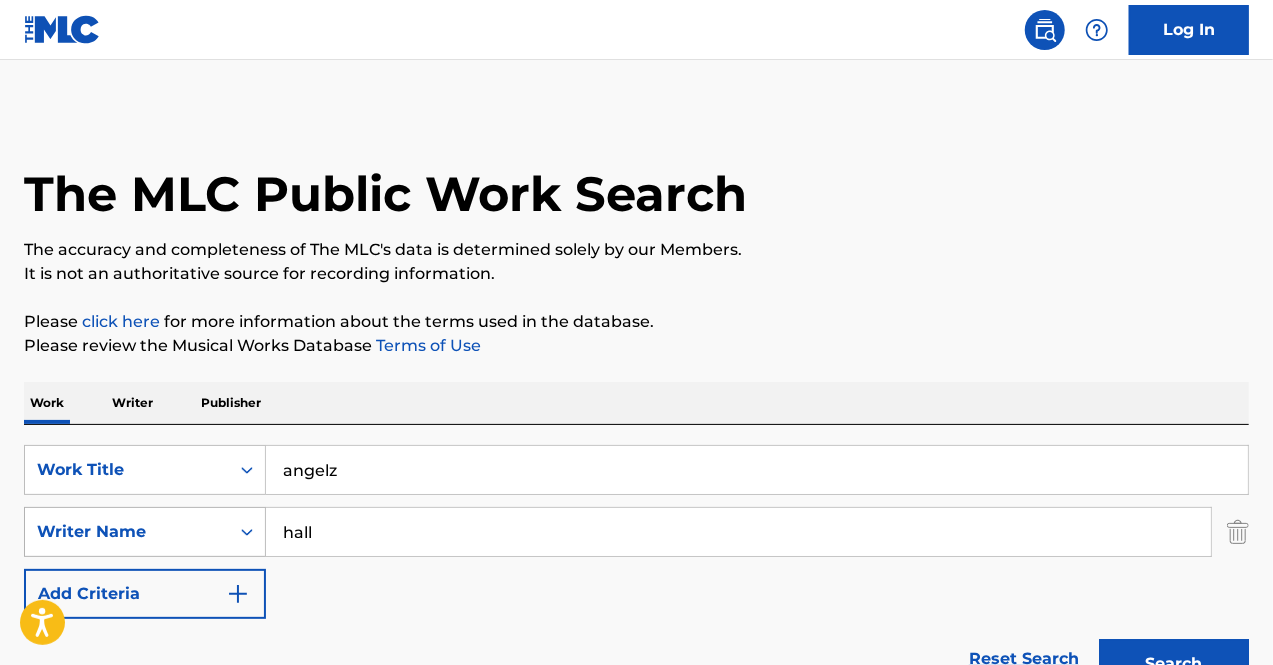 drag, startPoint x: 302, startPoint y: 540, endPoint x: 106, endPoint y: 526, distance: 196.49936 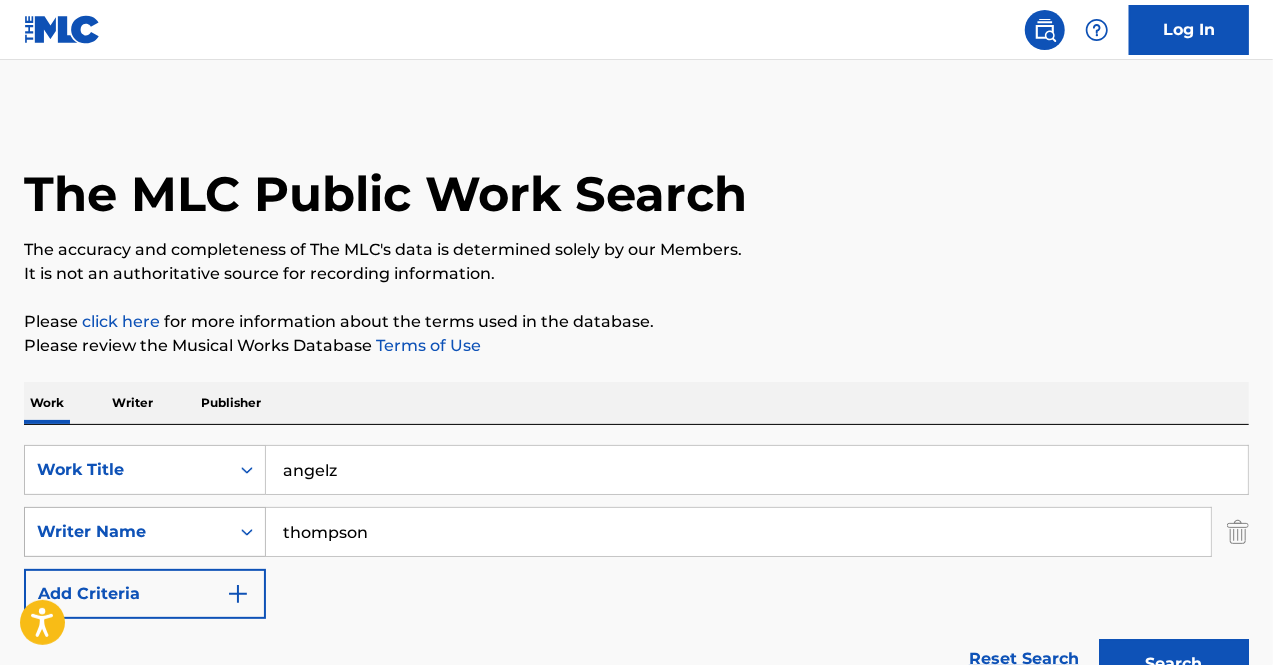 type on "thompson" 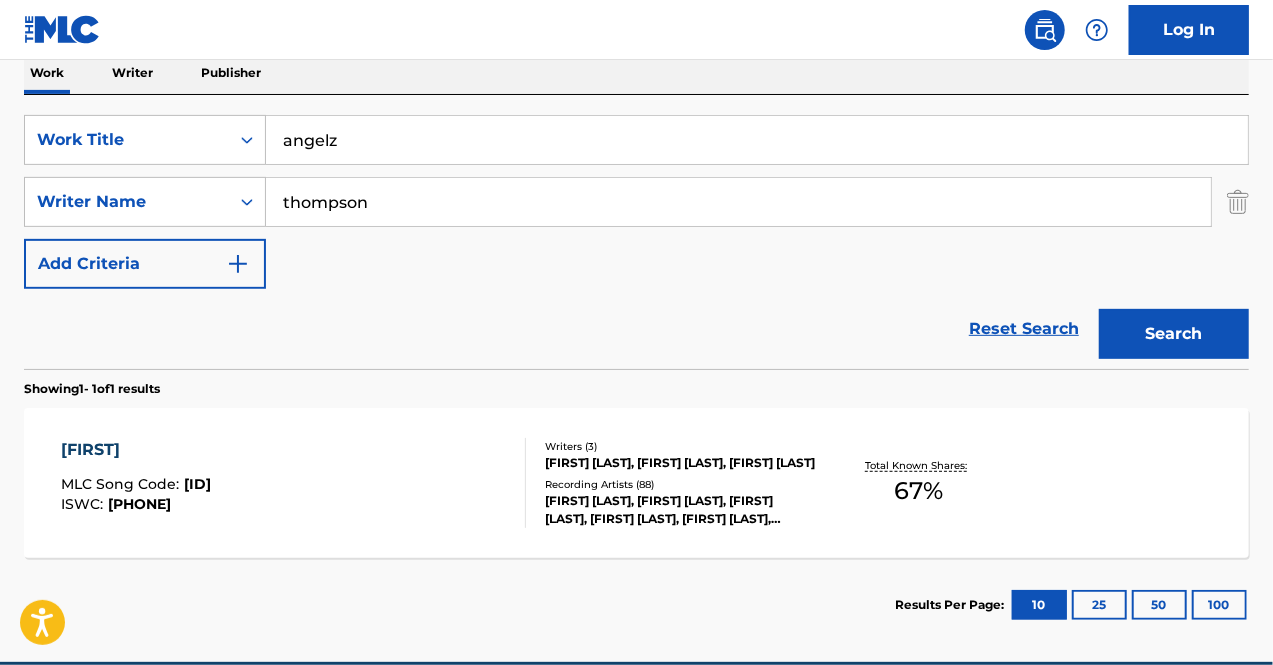 scroll, scrollTop: 422, scrollLeft: 0, axis: vertical 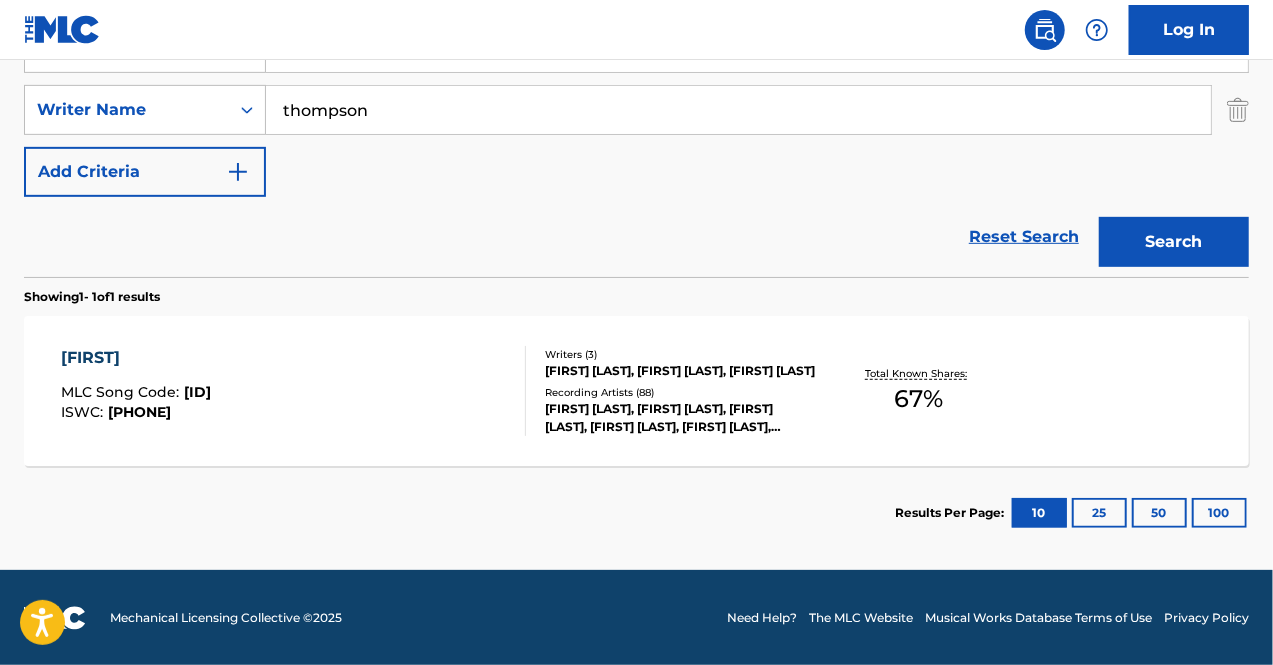 click on "[ARTIST] Song Code : [ID] ISWC : [PHONE]" at bounding box center [294, 391] 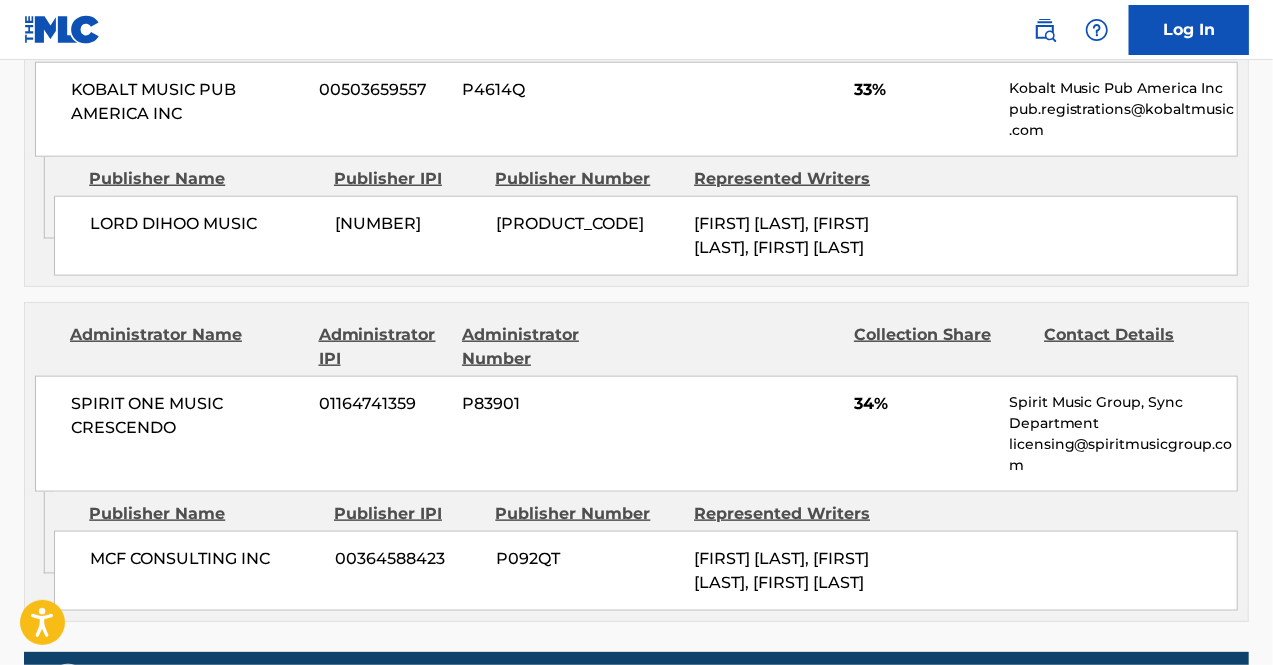 scroll, scrollTop: 0, scrollLeft: 0, axis: both 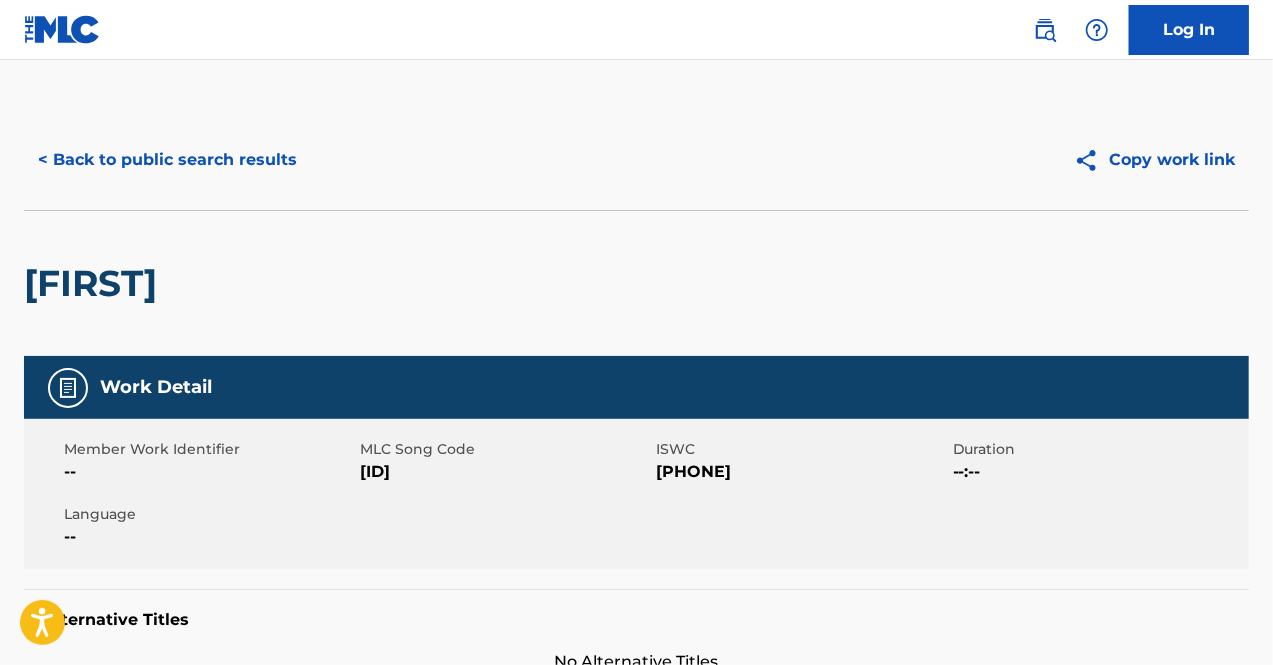 click on "< Back to public search results" at bounding box center [167, 160] 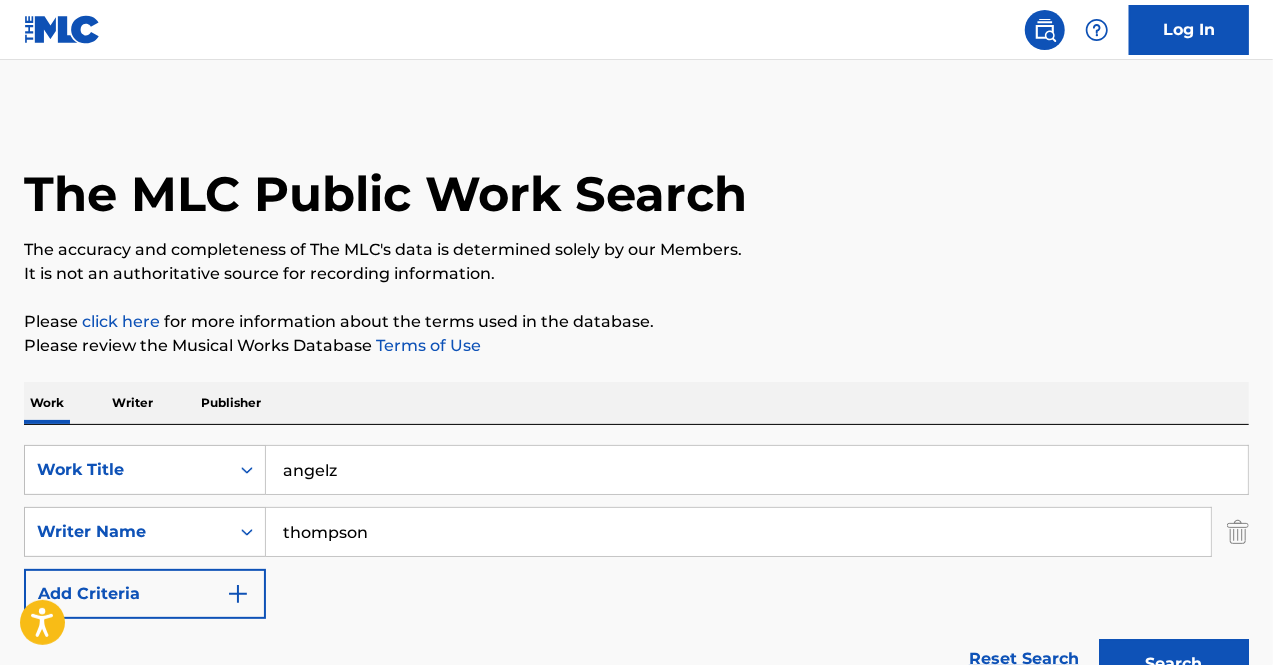 scroll, scrollTop: 308, scrollLeft: 0, axis: vertical 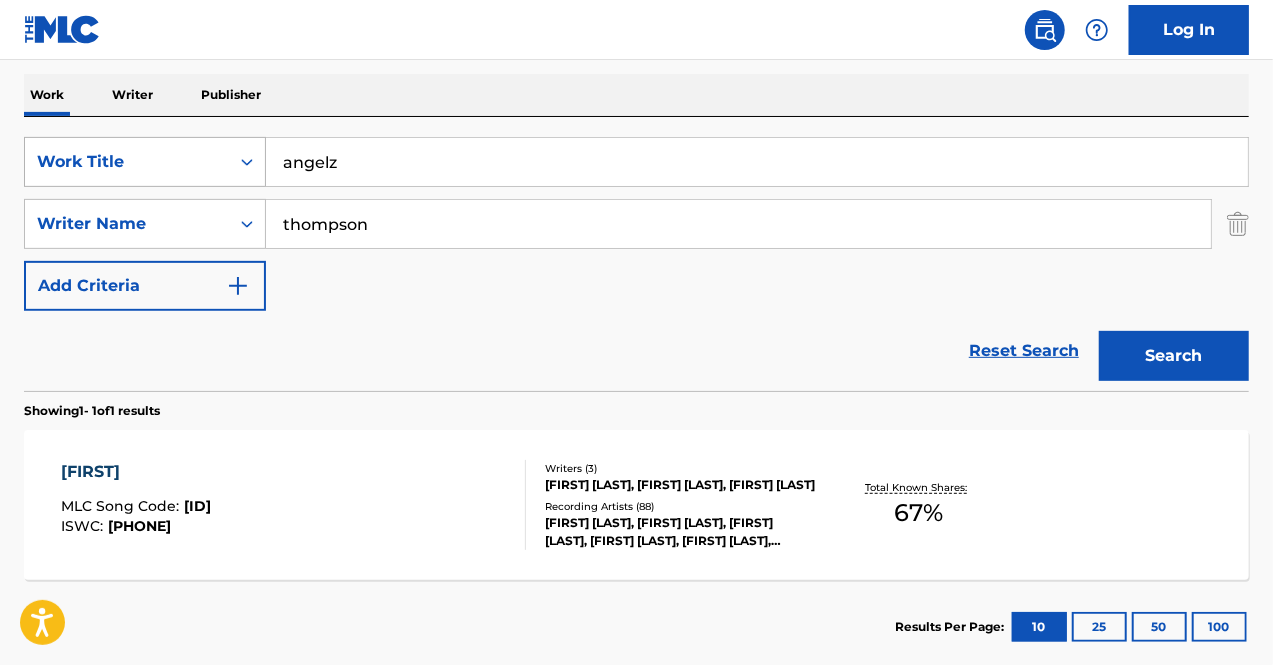drag, startPoint x: 455, startPoint y: 171, endPoint x: 120, endPoint y: 166, distance: 335.03732 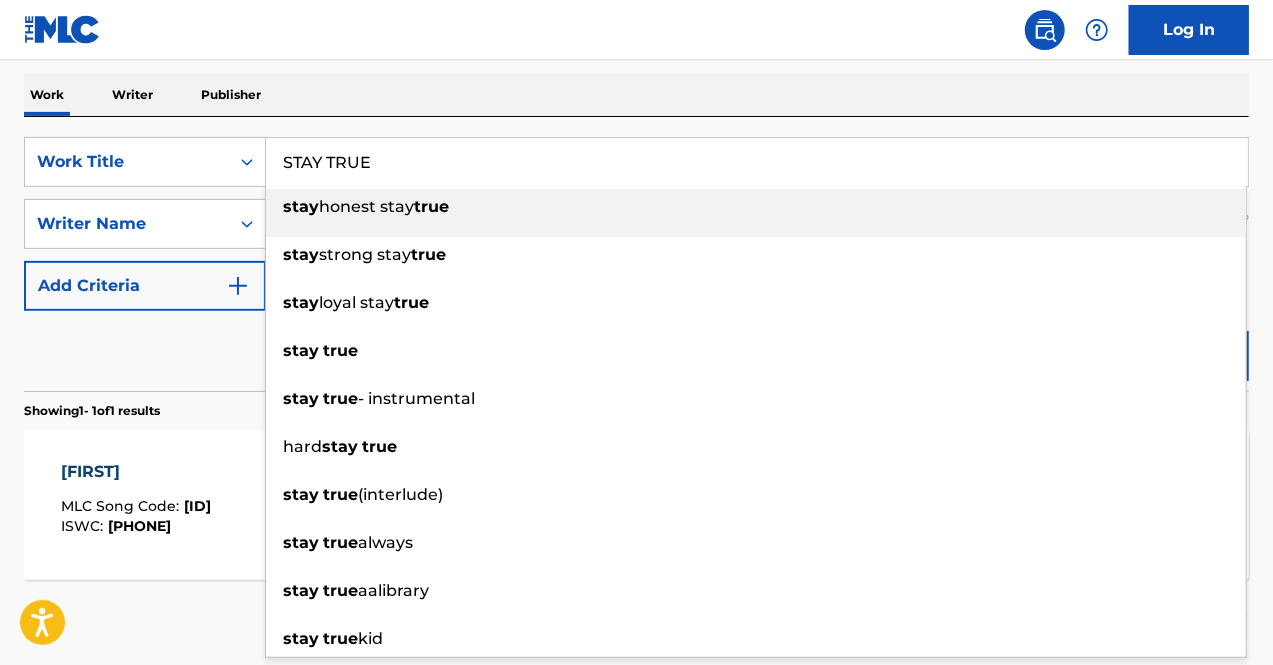 type on "STAY TRUE" 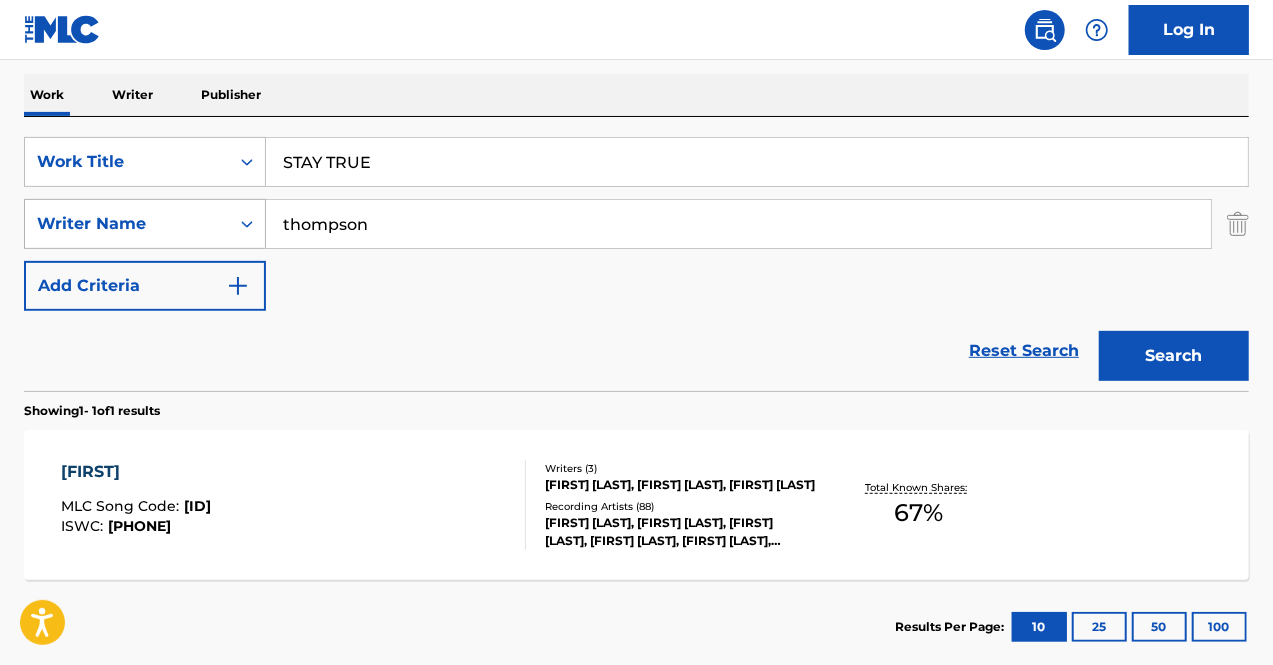 drag, startPoint x: 439, startPoint y: 233, endPoint x: 252, endPoint y: 221, distance: 187.38463 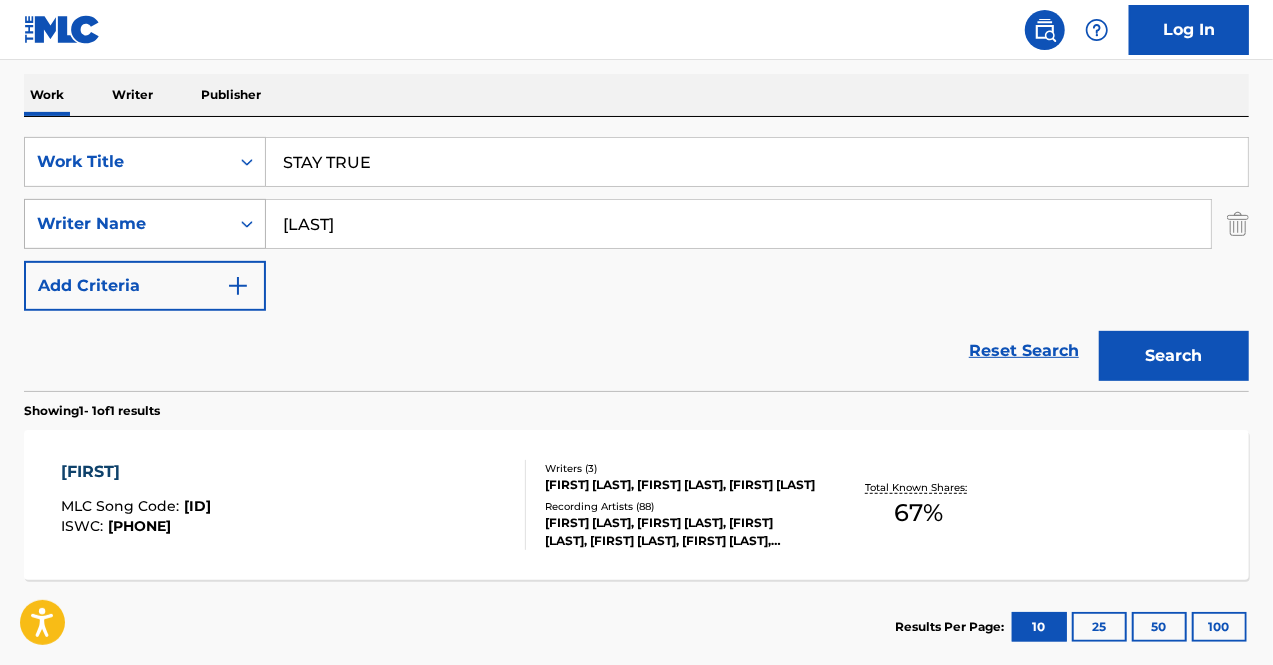 type on "[LAST]" 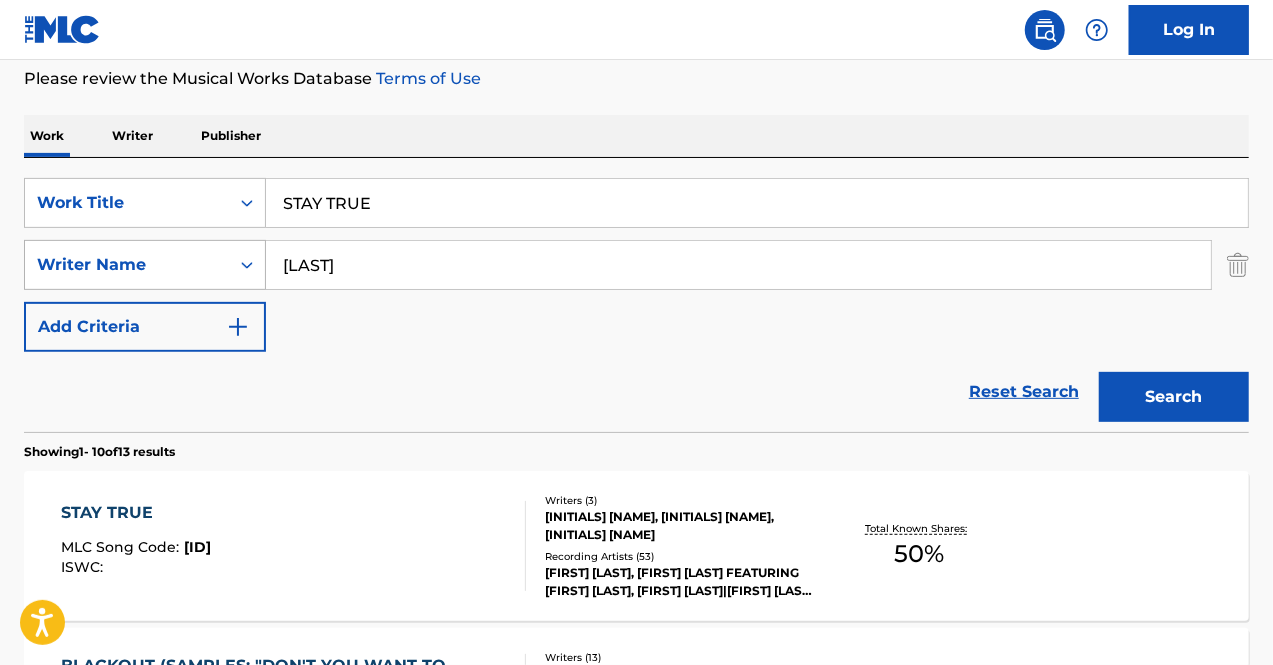 scroll, scrollTop: 308, scrollLeft: 0, axis: vertical 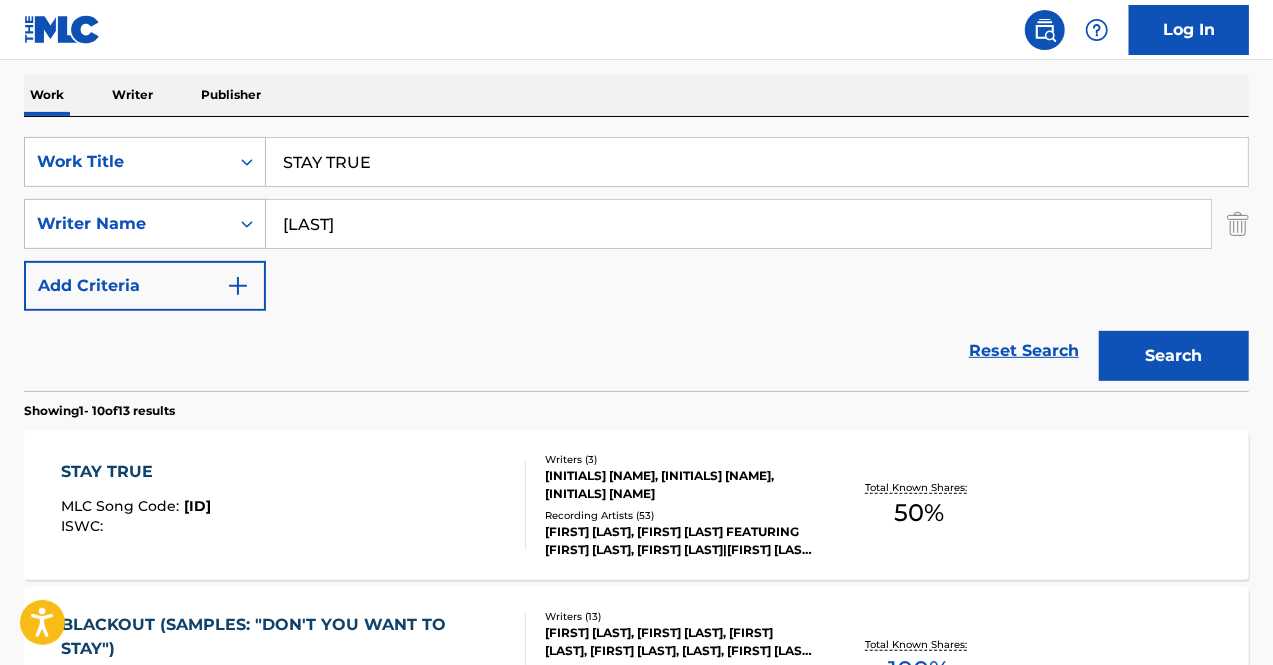 click on "Song Code : [ID] ISWC :" at bounding box center [294, 505] 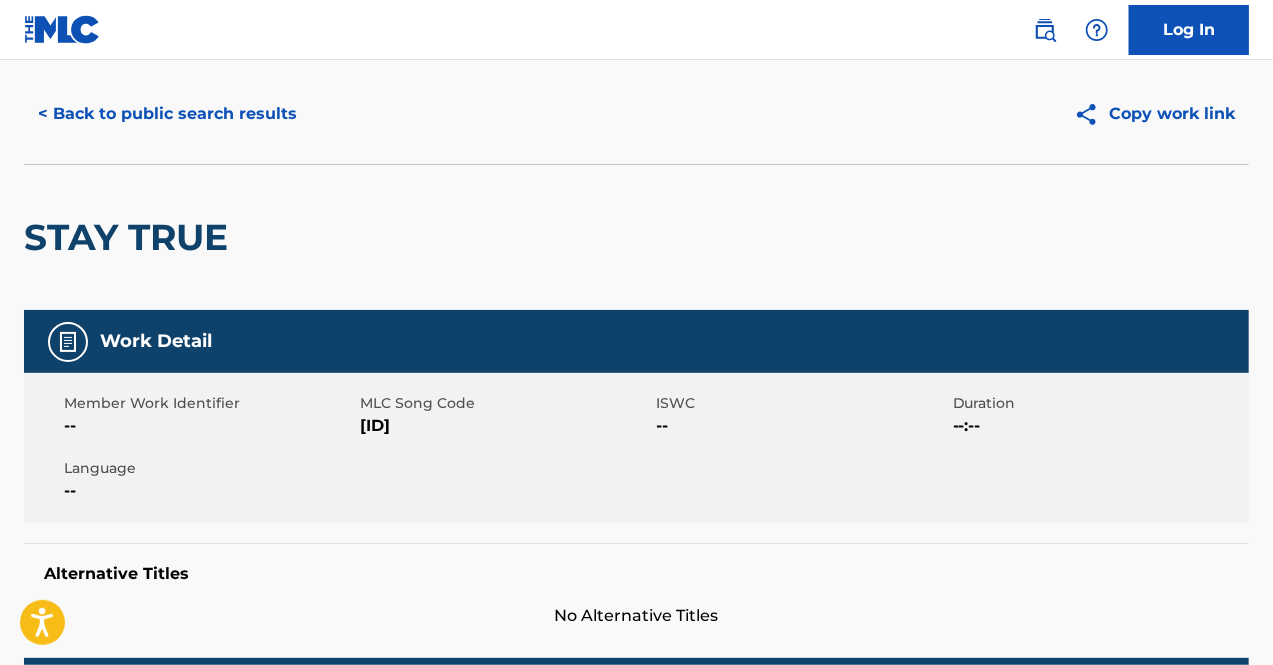 click on "< Back to public search results" at bounding box center [167, 114] 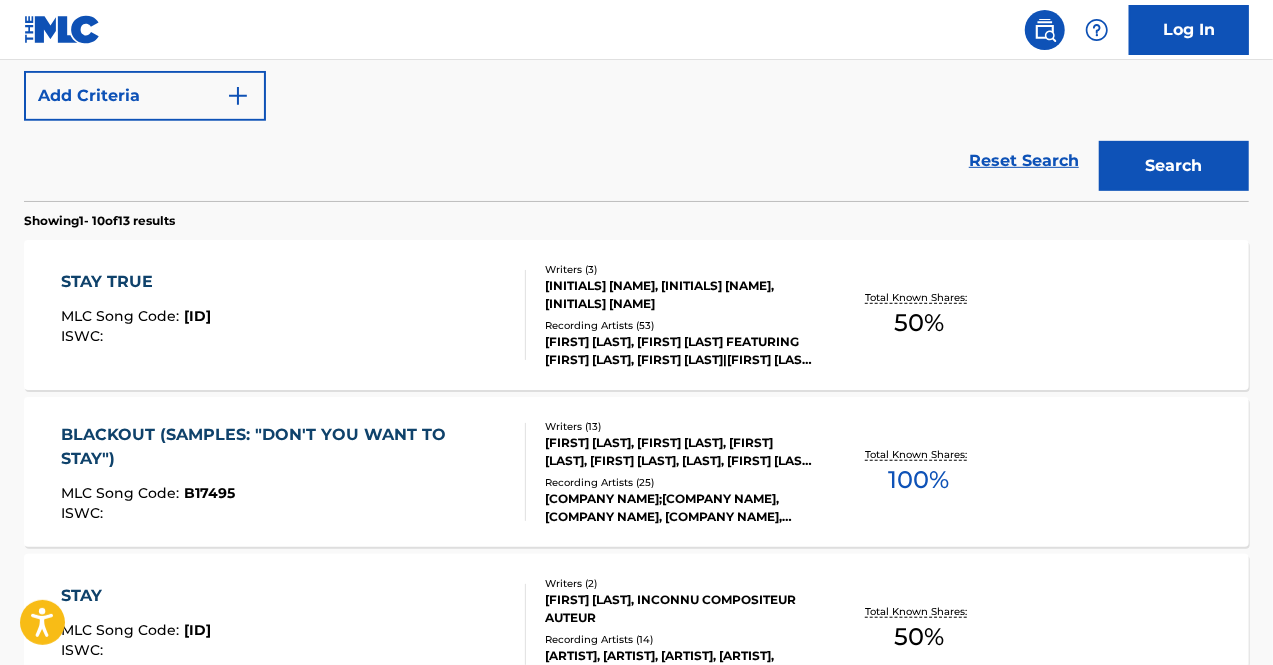 scroll, scrollTop: 268, scrollLeft: 0, axis: vertical 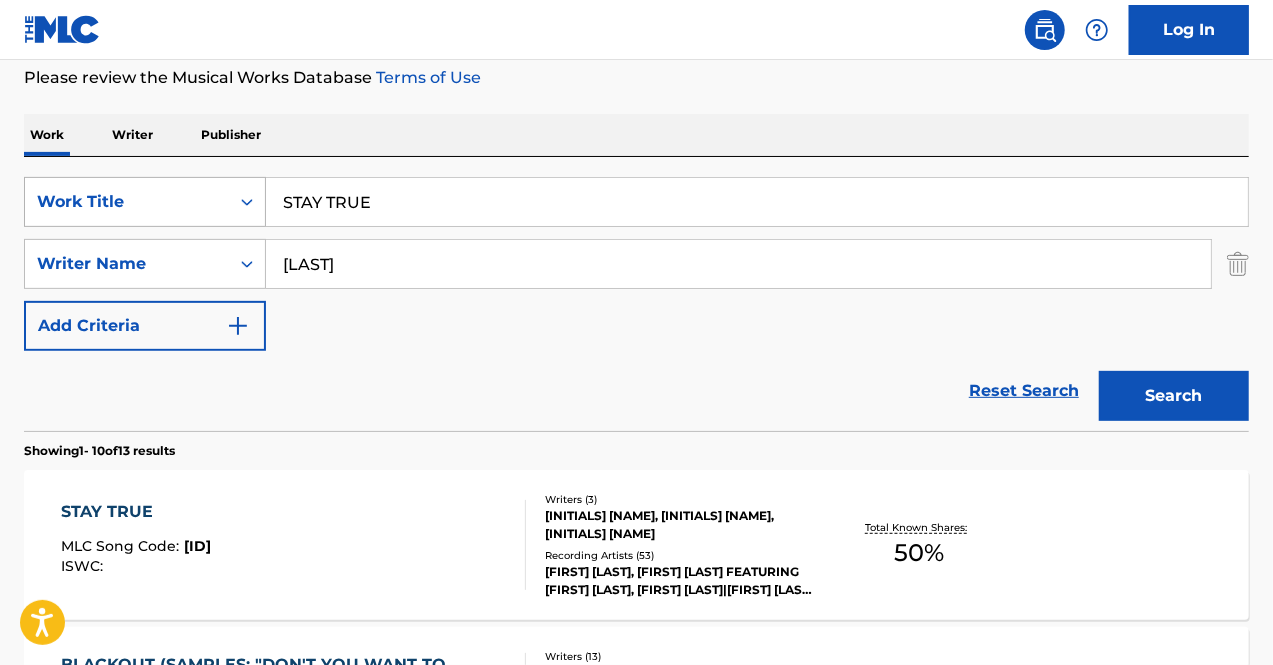 drag, startPoint x: 451, startPoint y: 203, endPoint x: 132, endPoint y: 205, distance: 319.00626 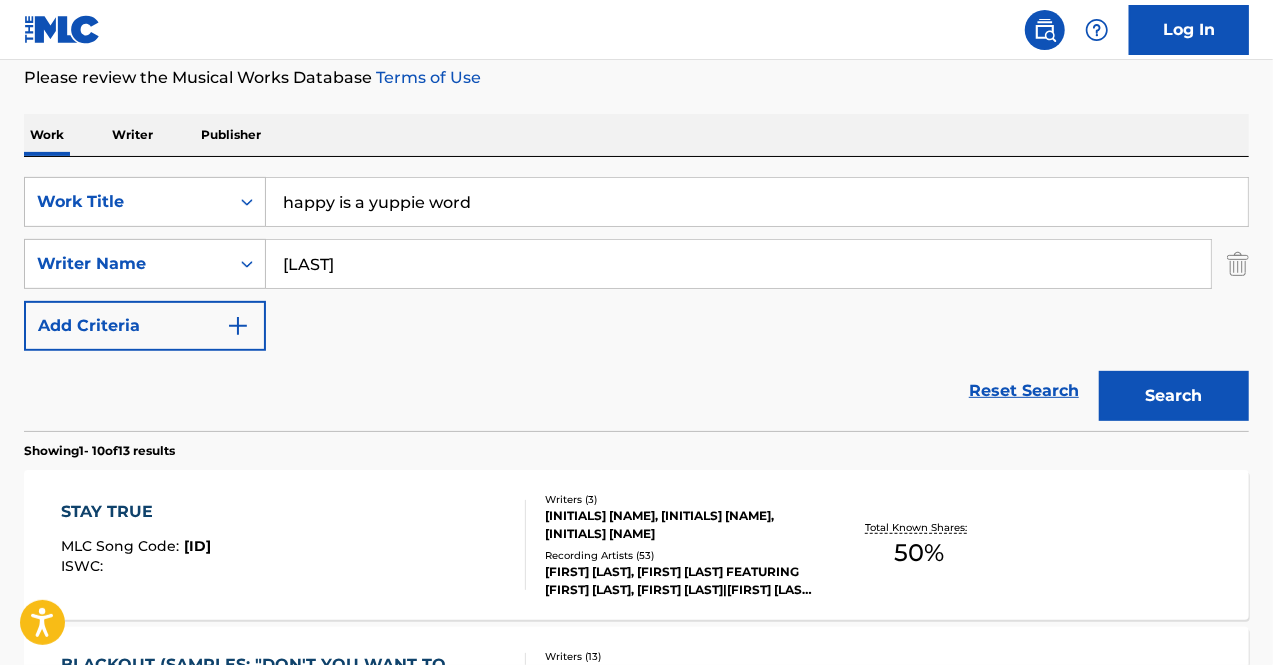 drag, startPoint x: 526, startPoint y: 187, endPoint x: 121, endPoint y: 230, distance: 407.2763 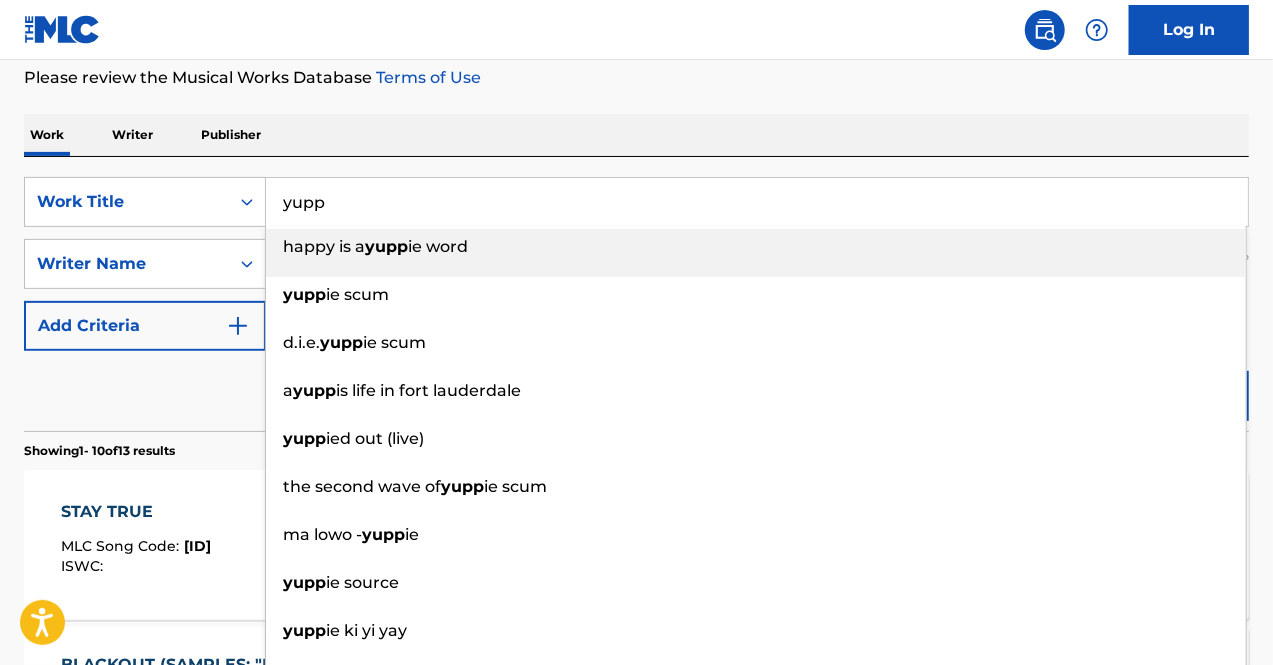 type on "yupp" 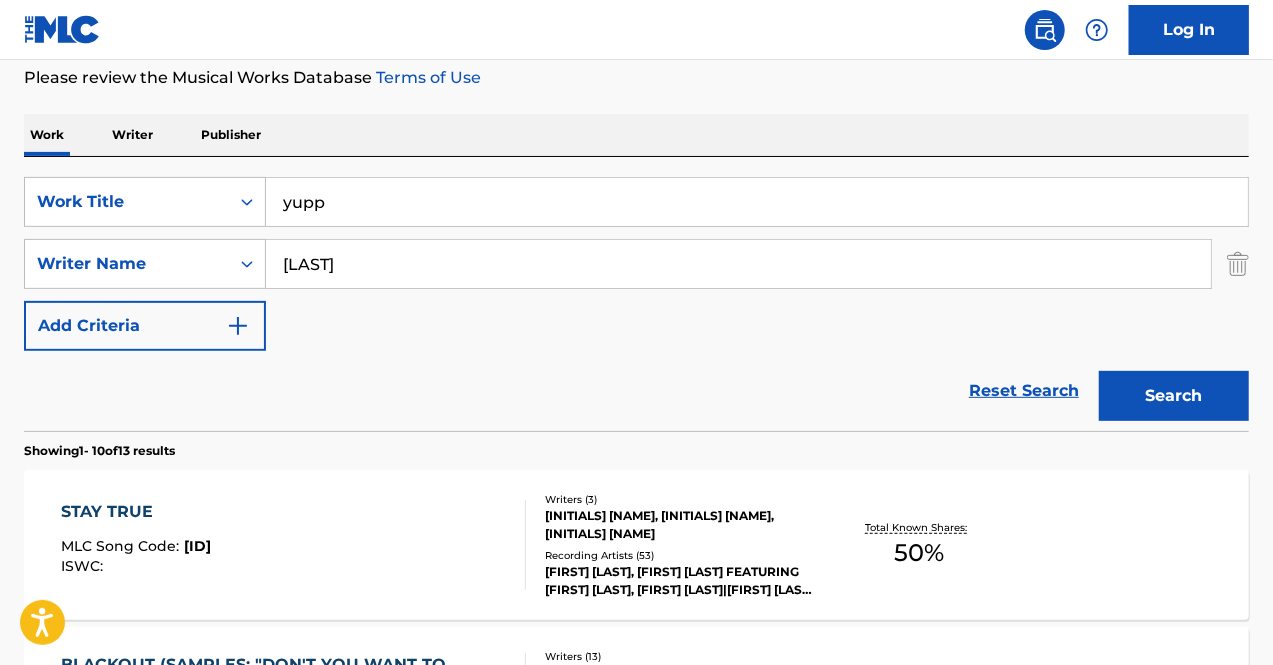 click on "Search" at bounding box center (1174, 396) 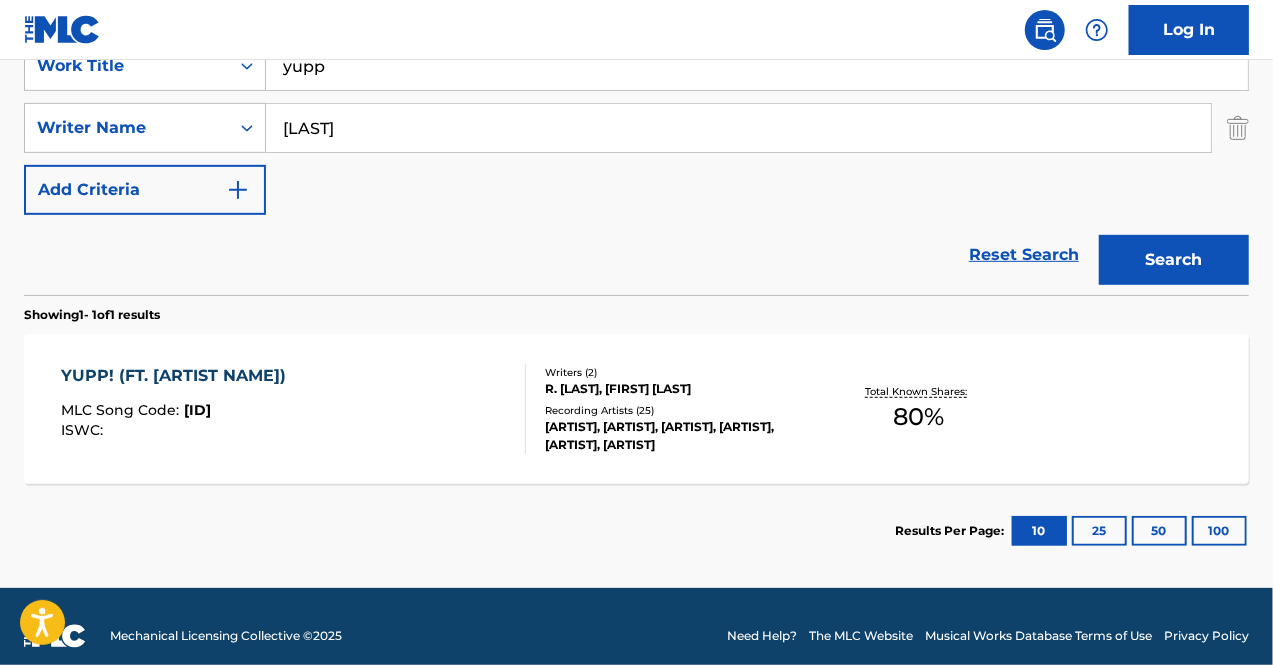 scroll, scrollTop: 422, scrollLeft: 0, axis: vertical 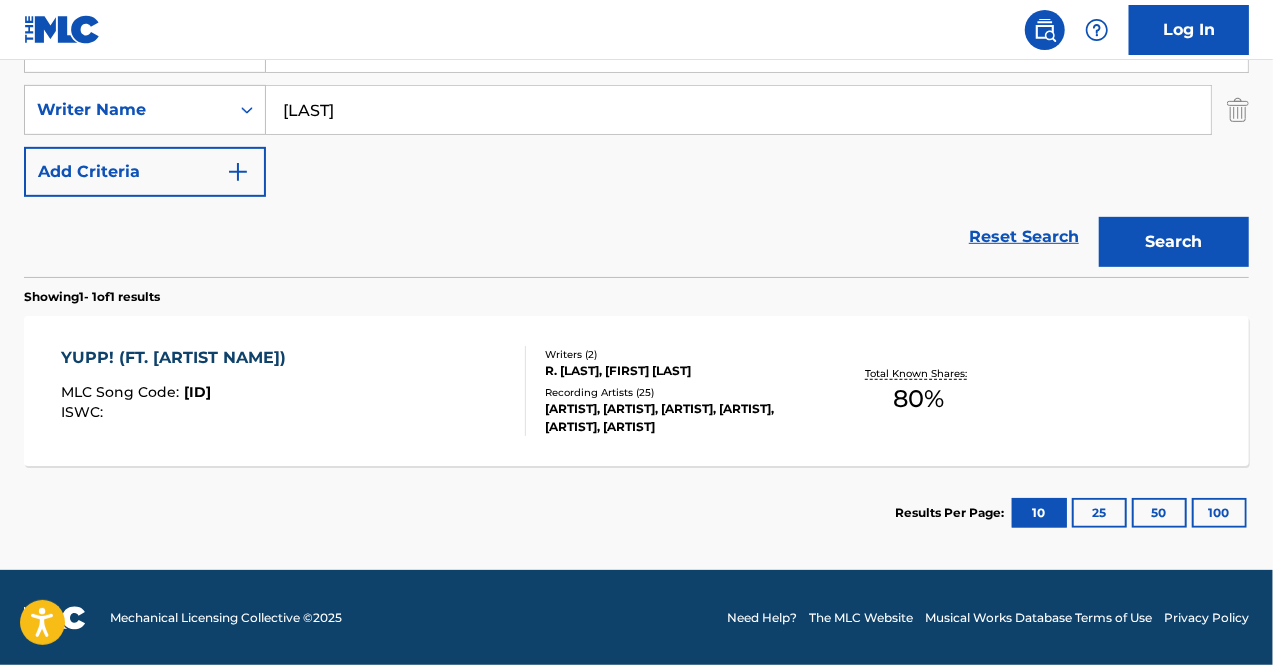 click on "YUPP! (FT. [ARTIST NAME]) MLC Song Code : YD4170 ISWC :" at bounding box center [294, 391] 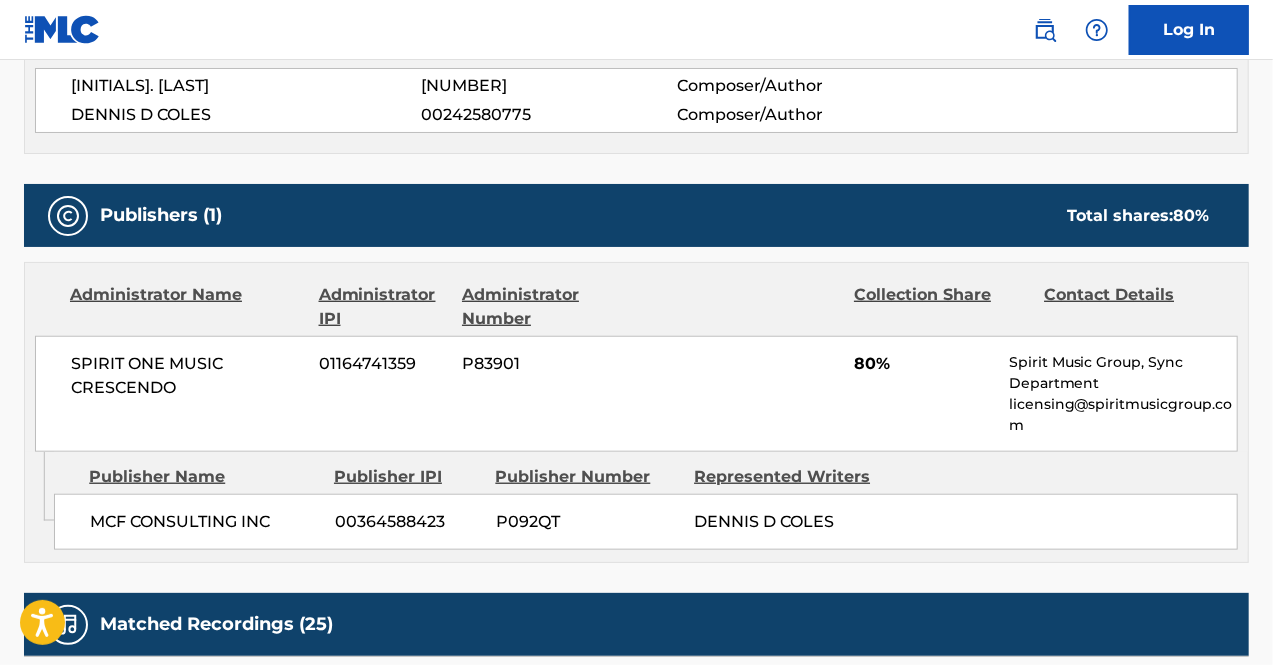 scroll, scrollTop: 765, scrollLeft: 0, axis: vertical 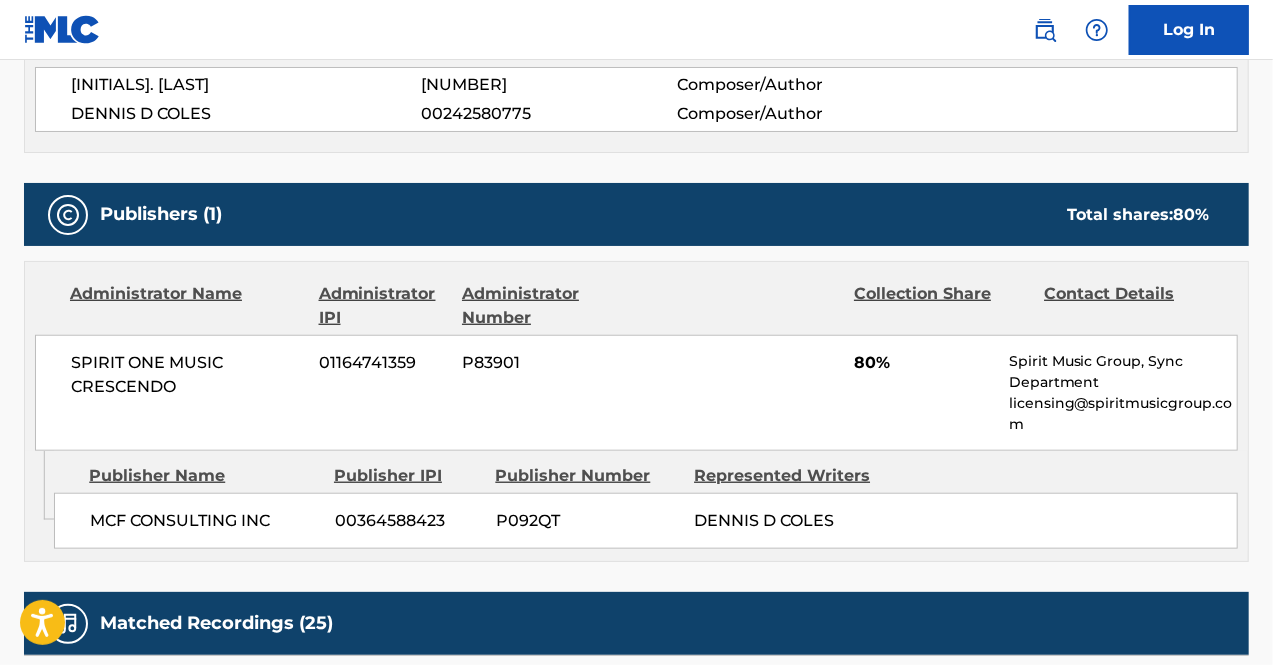click on "SPIRIT ONE MUSIC CRESCENDO [PHONE] P83901 80% Spirit Music Group, Sync Department licensing@spiritmusicgroup.com" at bounding box center (636, 393) 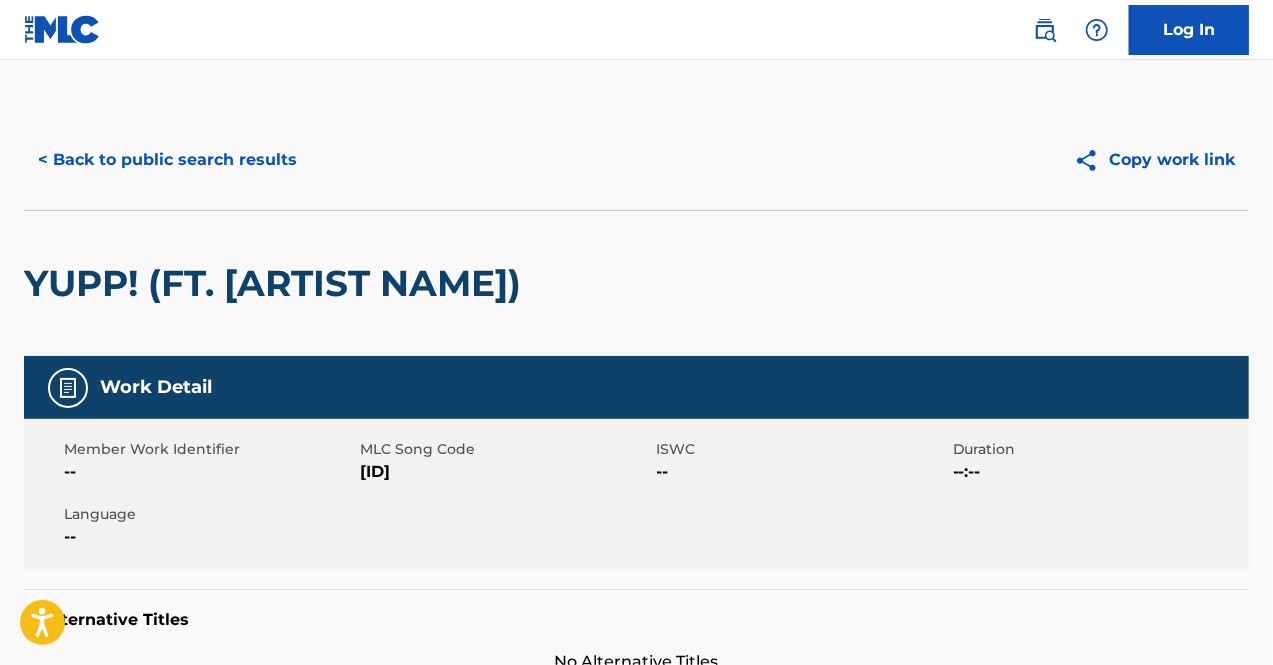 click on "< Back to public search results" at bounding box center [167, 160] 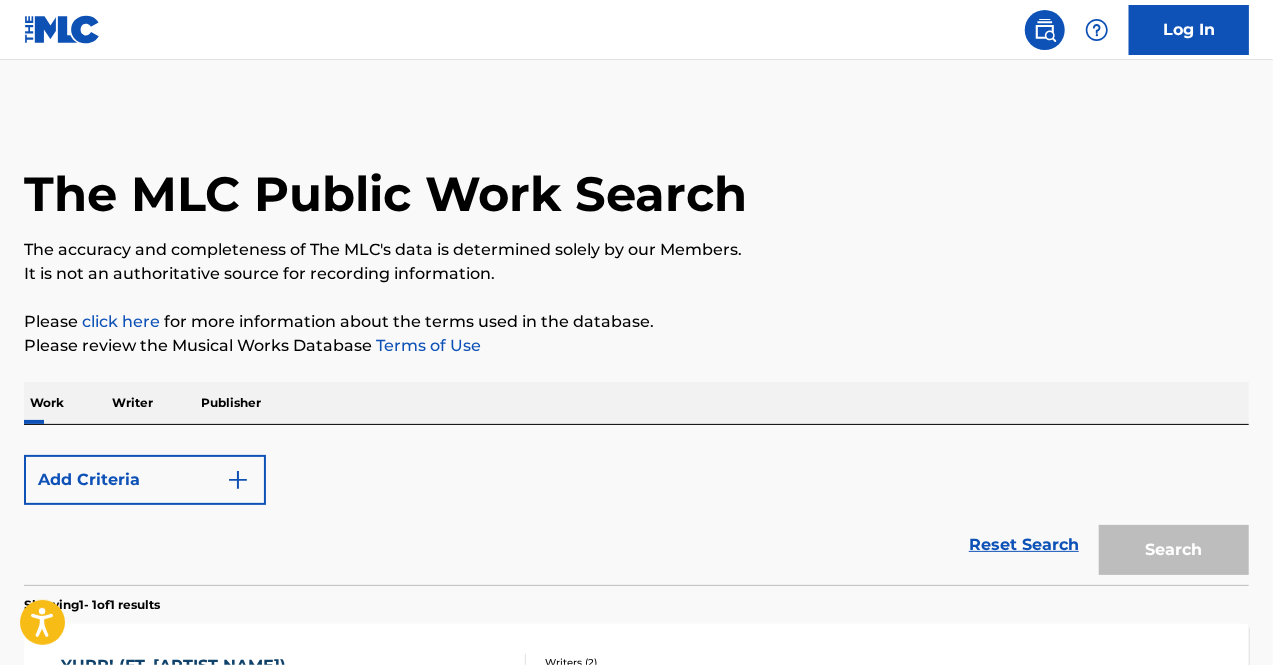 scroll, scrollTop: 308, scrollLeft: 0, axis: vertical 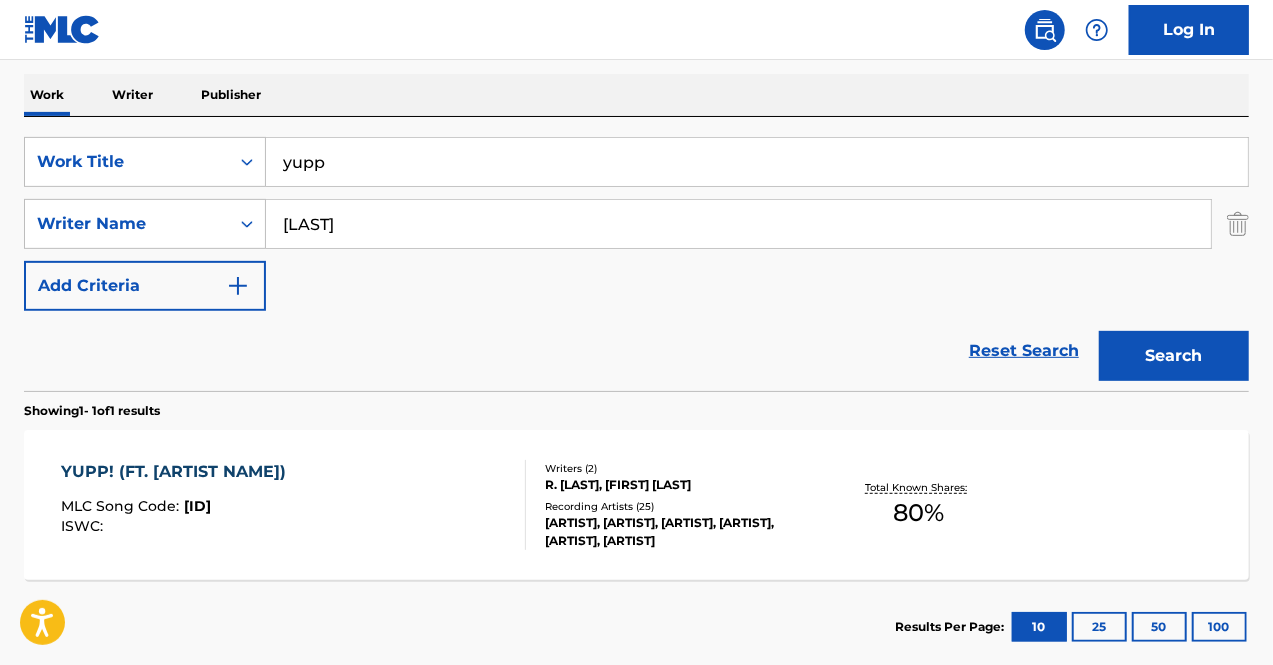 drag, startPoint x: 484, startPoint y: 162, endPoint x: 34, endPoint y: 120, distance: 451.95575 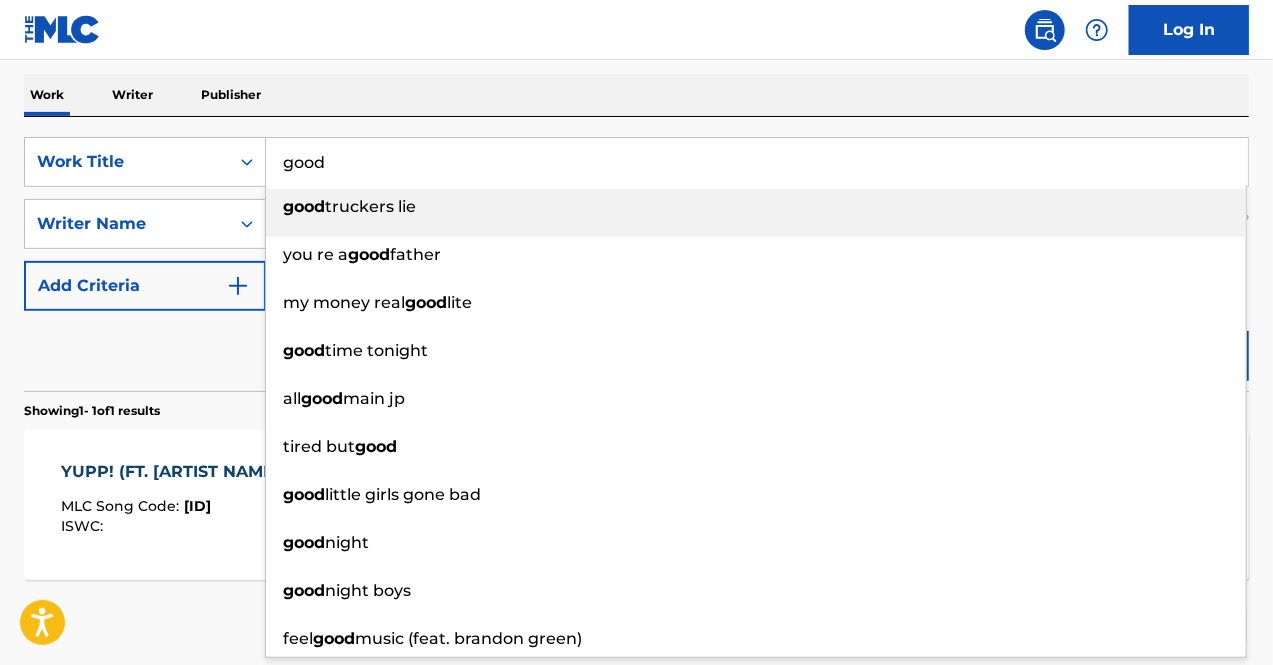 type on "good" 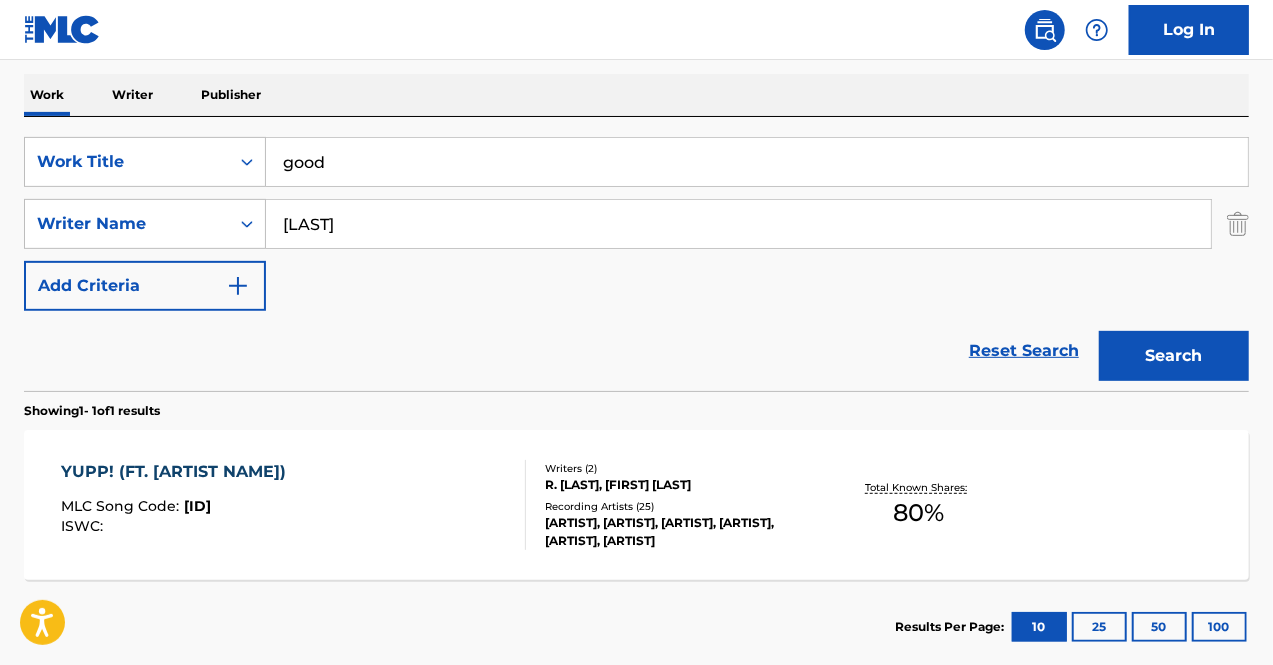 click on "Search" at bounding box center (1174, 356) 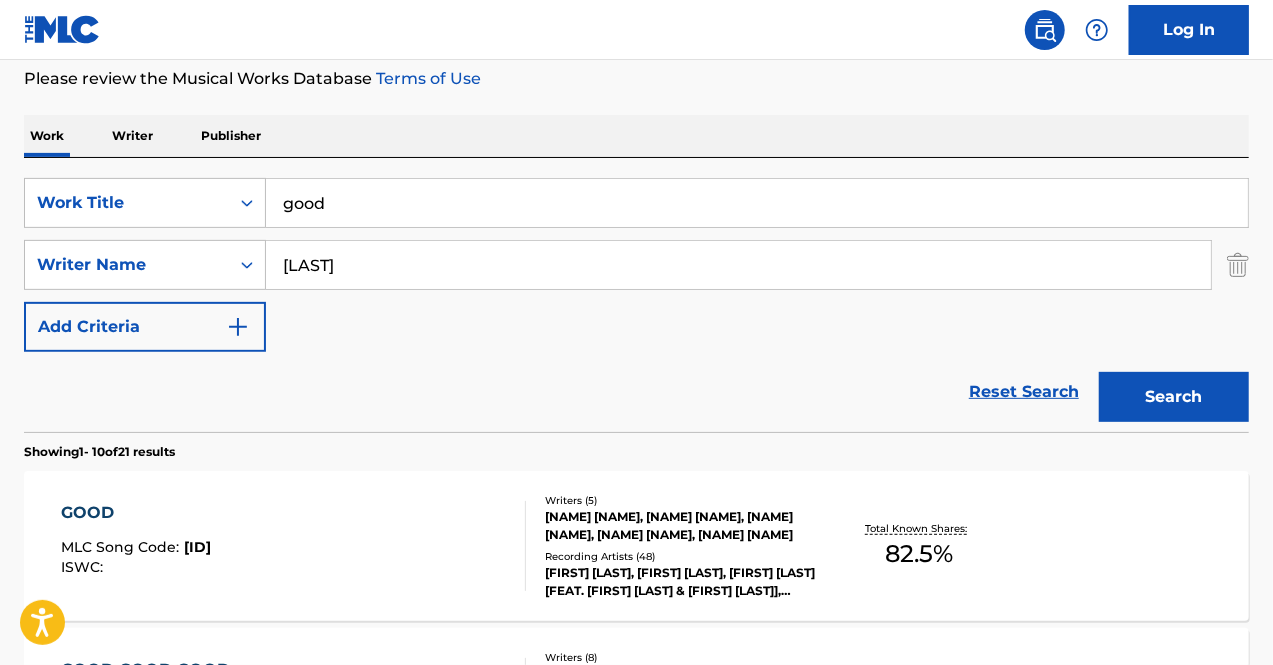 scroll, scrollTop: 308, scrollLeft: 0, axis: vertical 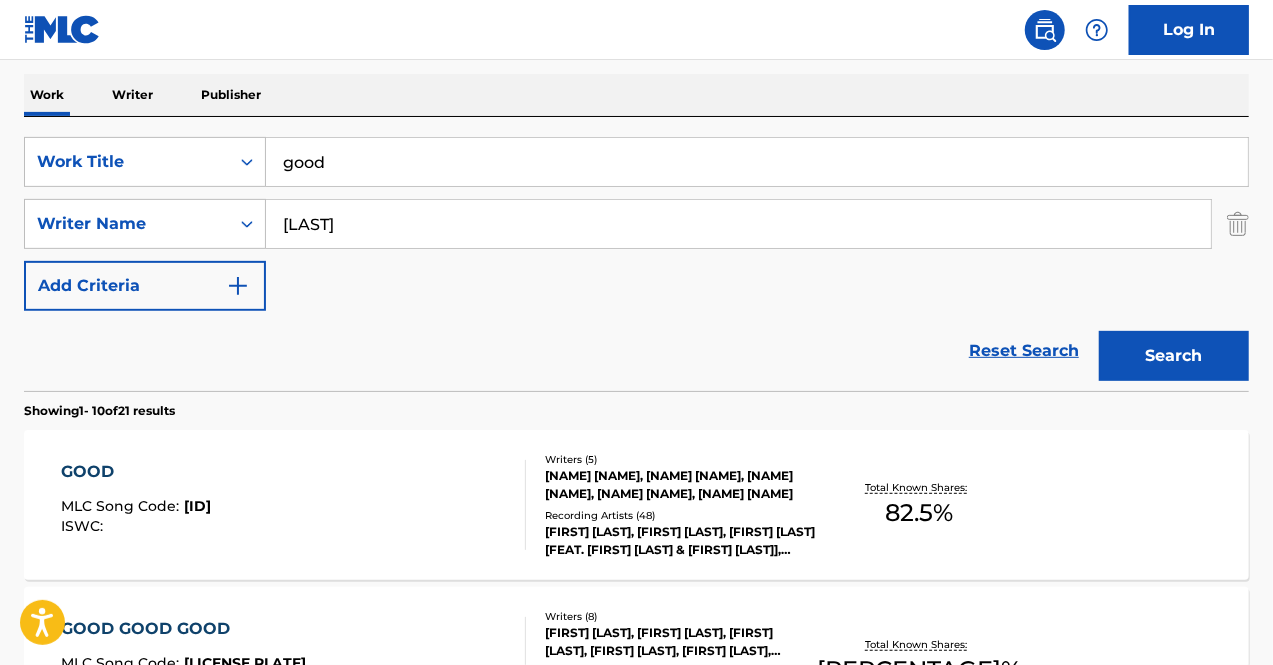 click on "Recording Artists ( 48 )" at bounding box center (681, 515) 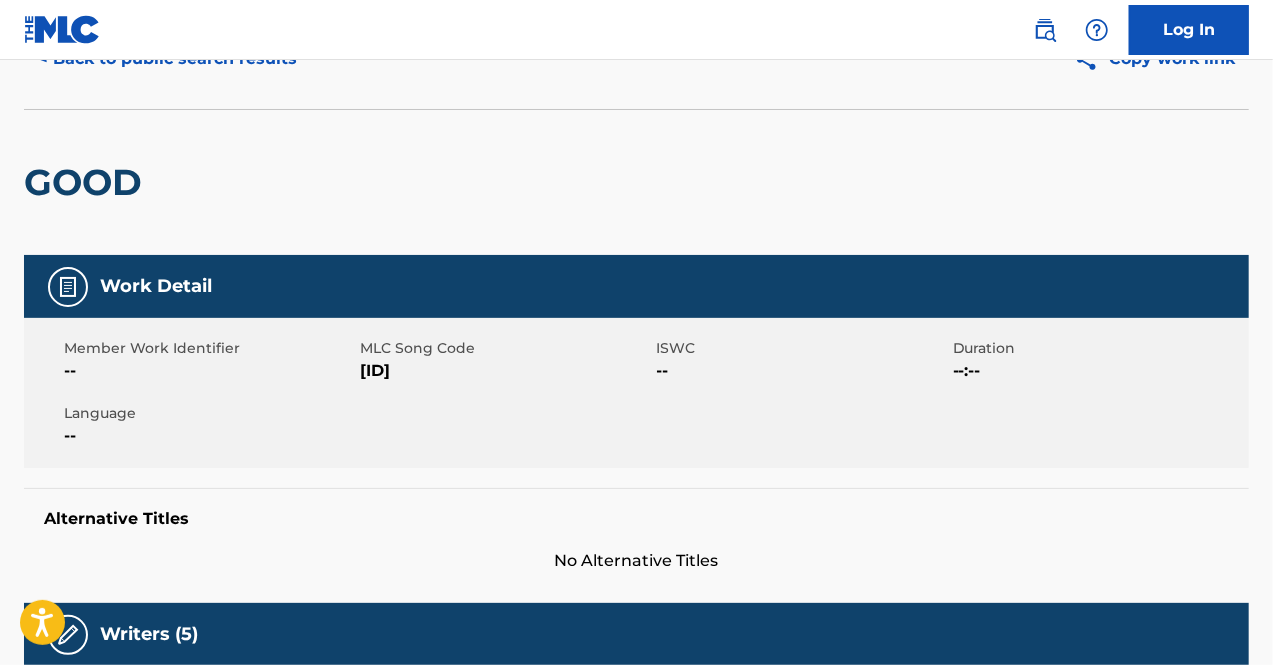 scroll, scrollTop: 99, scrollLeft: 0, axis: vertical 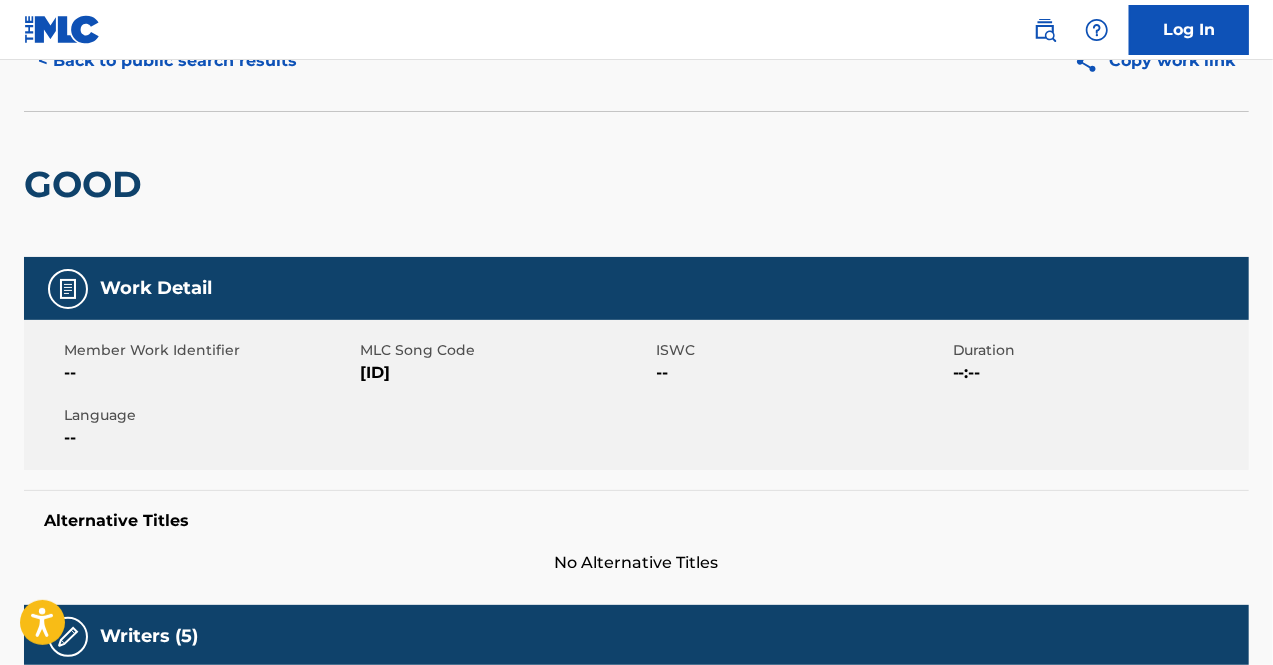 click on "Log In" at bounding box center [636, 30] 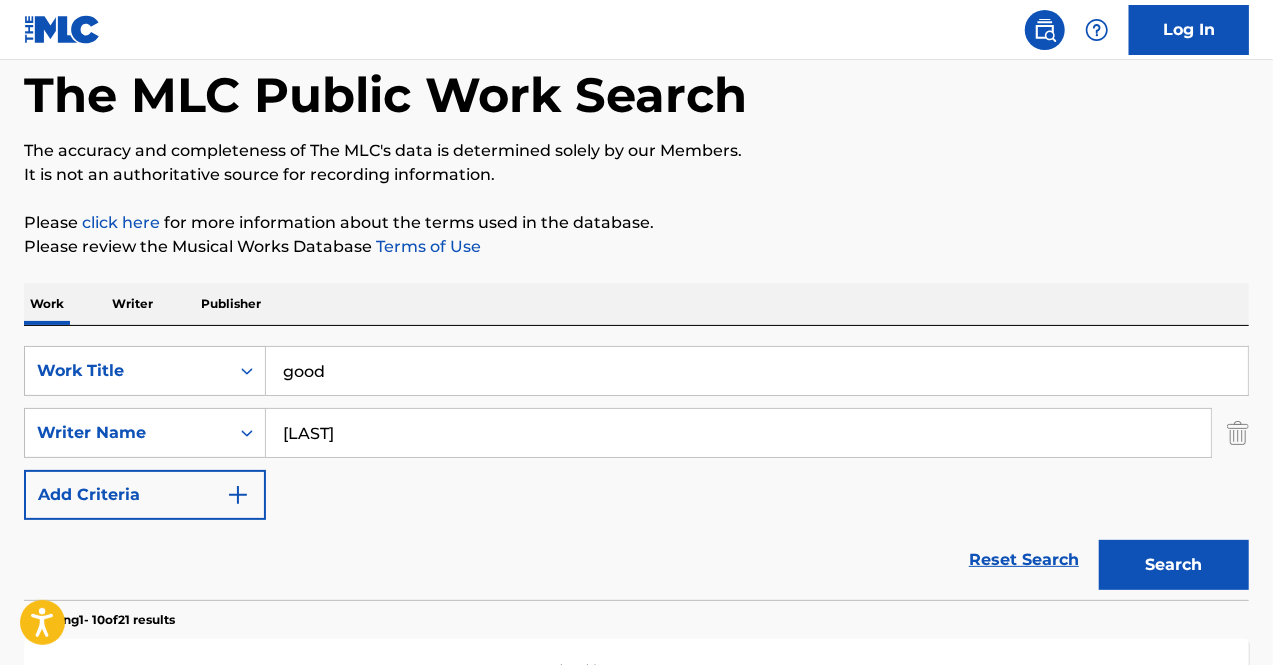 scroll, scrollTop: 308, scrollLeft: 0, axis: vertical 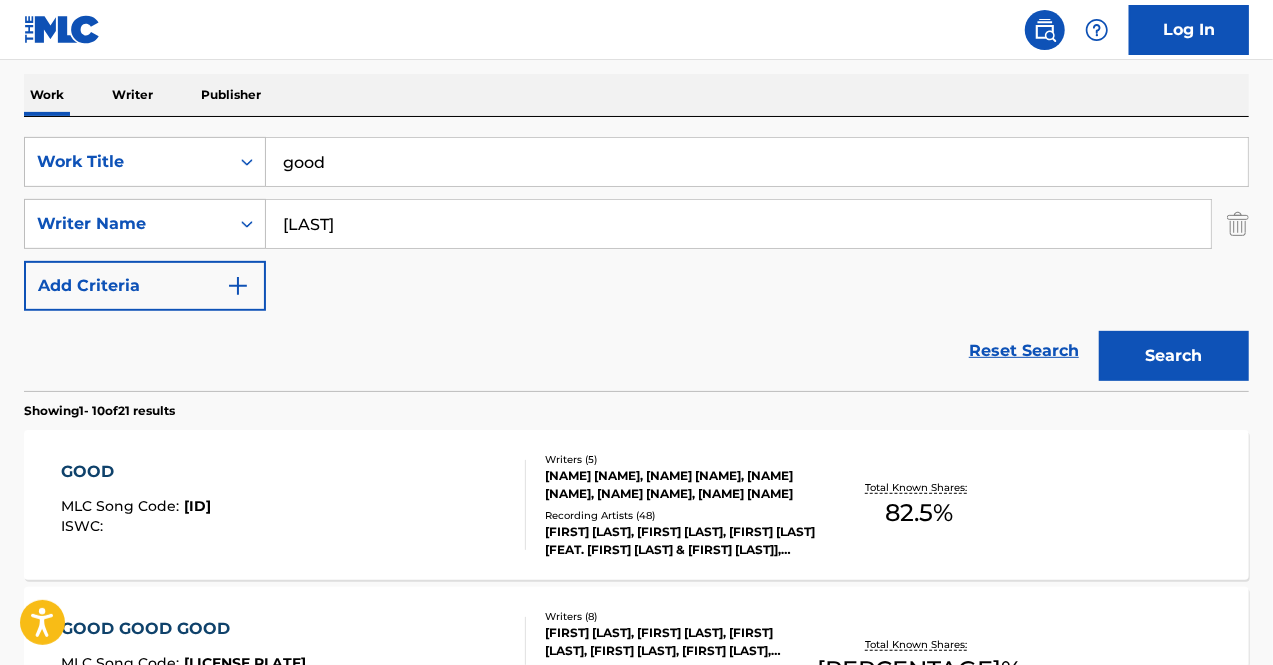 drag, startPoint x: 398, startPoint y: 168, endPoint x: 60, endPoint y: 133, distance: 339.8073 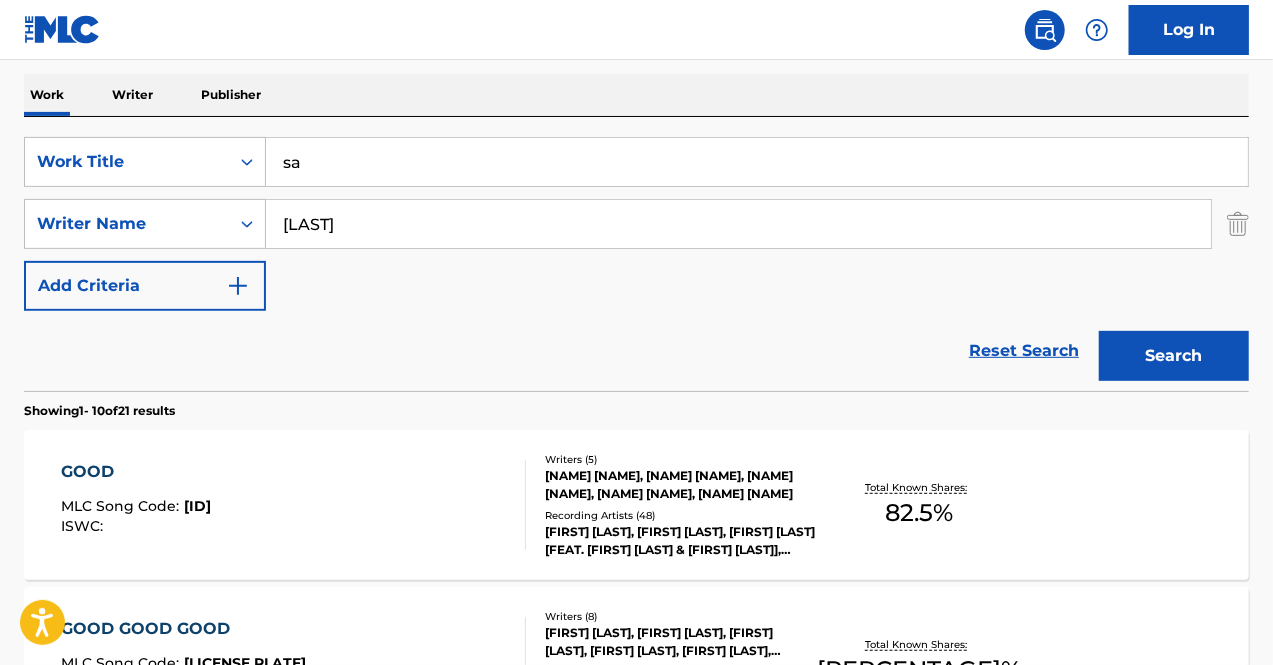 type on "s" 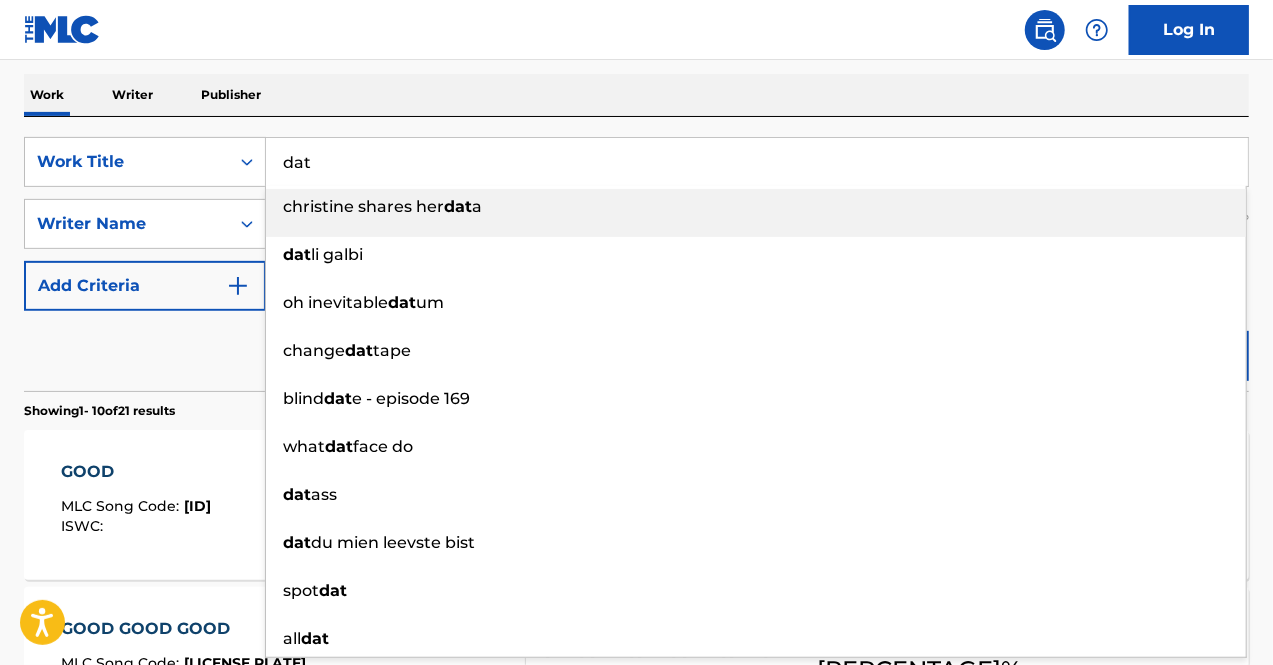 type on "dat" 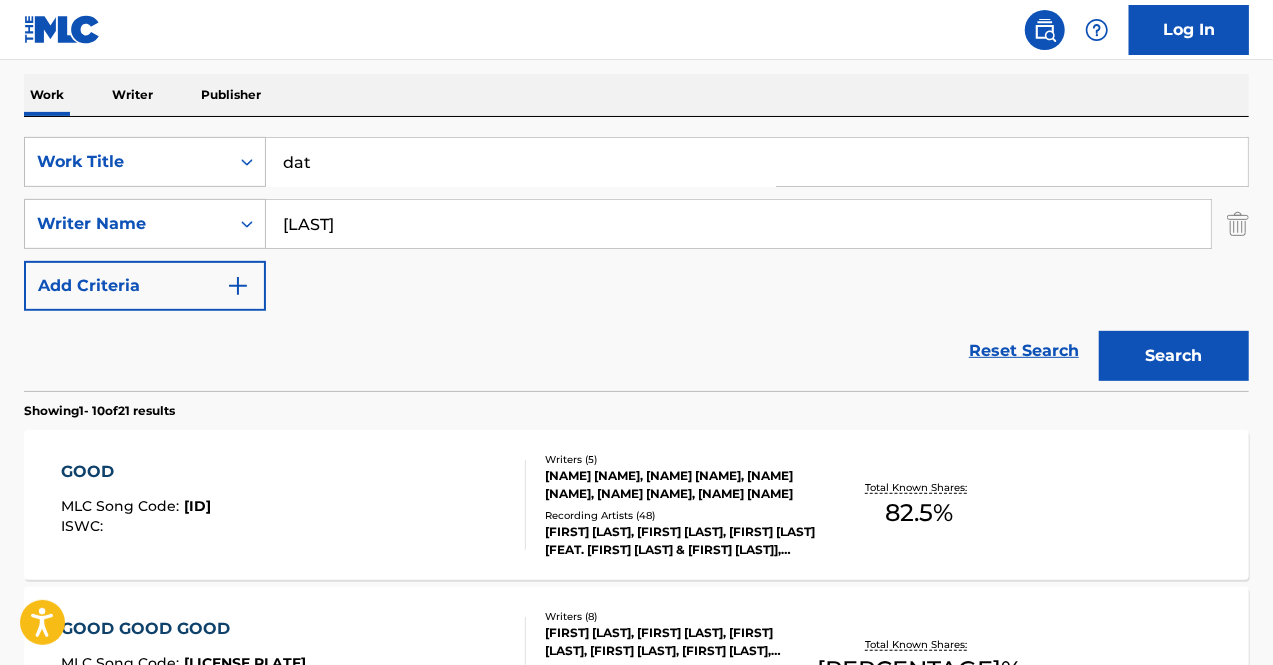 click on "SearchWithCriteria[ID] Work Title [PHRASE] Writers ( 5 ) [FIRST] [LAST], [FIRST] [LAST], [FIRST] [LAST], [FIRST] [LAST], [FIRST] [LAST] Recording Artists ( 48 ) [ARTIST], [ARTIST], [ARTIST] [FEAT. [ARTIST] & [ARTIST]], [ARTIST], [ARTIST] Total Known Shares: 82.5 % GOOD GOOD GOOD MLC Song Code : [ID] ISWC : Writers ( 8 ) Recording Artists ( 36 ) Total Known Shares: 82.17 % GOOD TIMES MLC Song Code : [ID] ISWC : [ID] Writers ( 2 )" at bounding box center [636, 949] 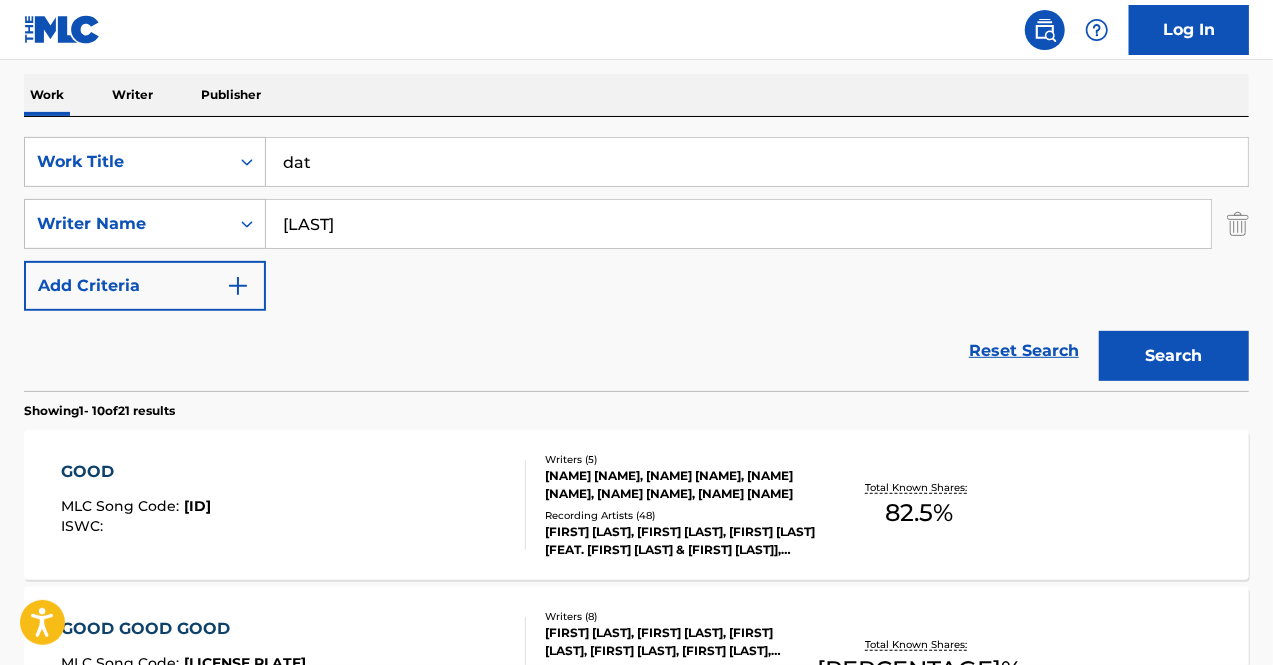 click on "Search" at bounding box center (1174, 356) 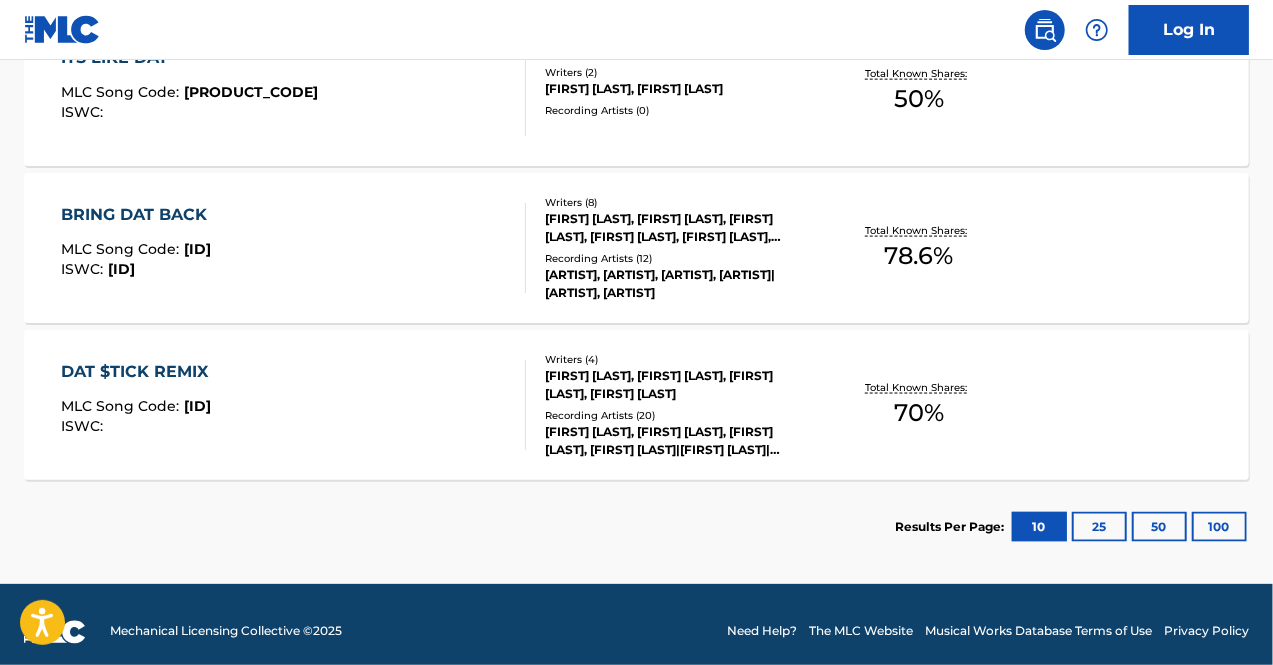 scroll, scrollTop: 1364, scrollLeft: 0, axis: vertical 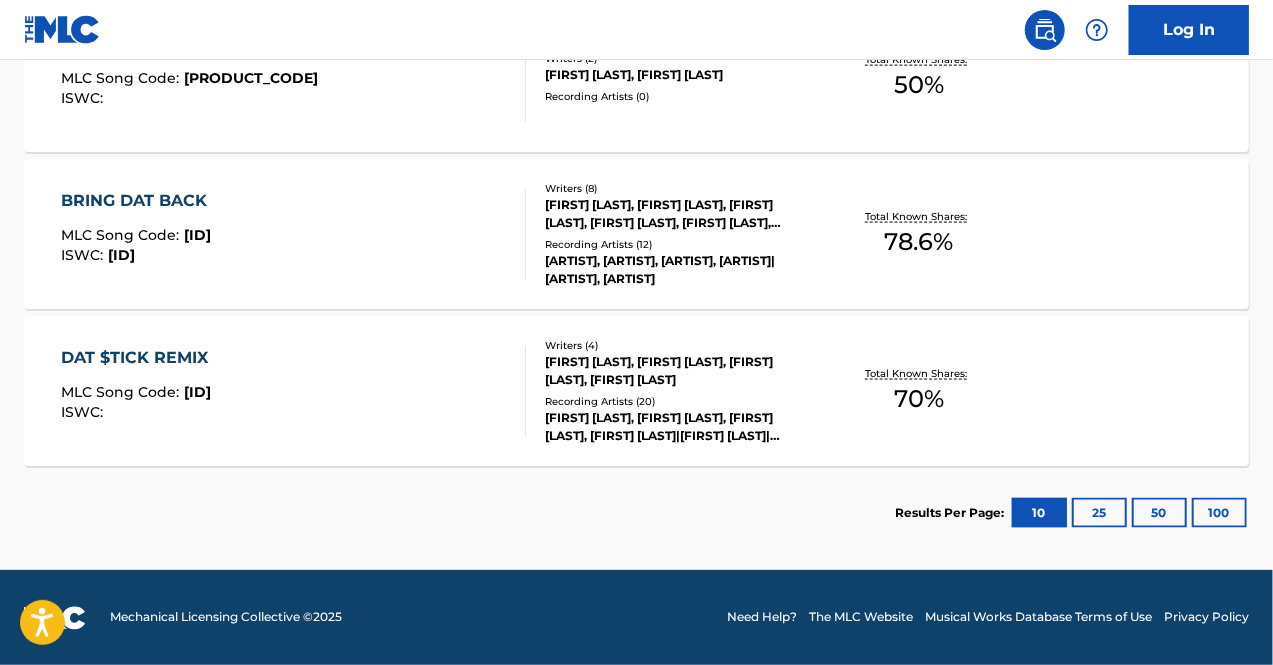 click on "DAT $TICK REMIX MLC Song Code : DVBUHA ISWC :" at bounding box center [294, 391] 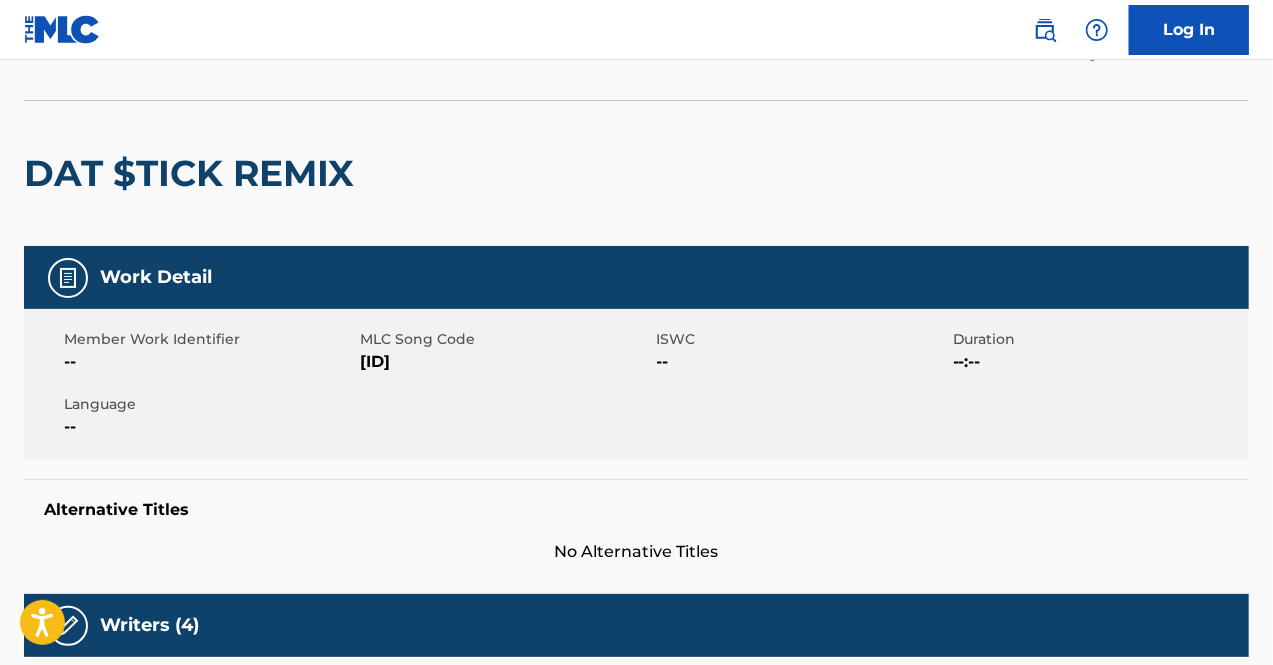 scroll, scrollTop: 84, scrollLeft: 0, axis: vertical 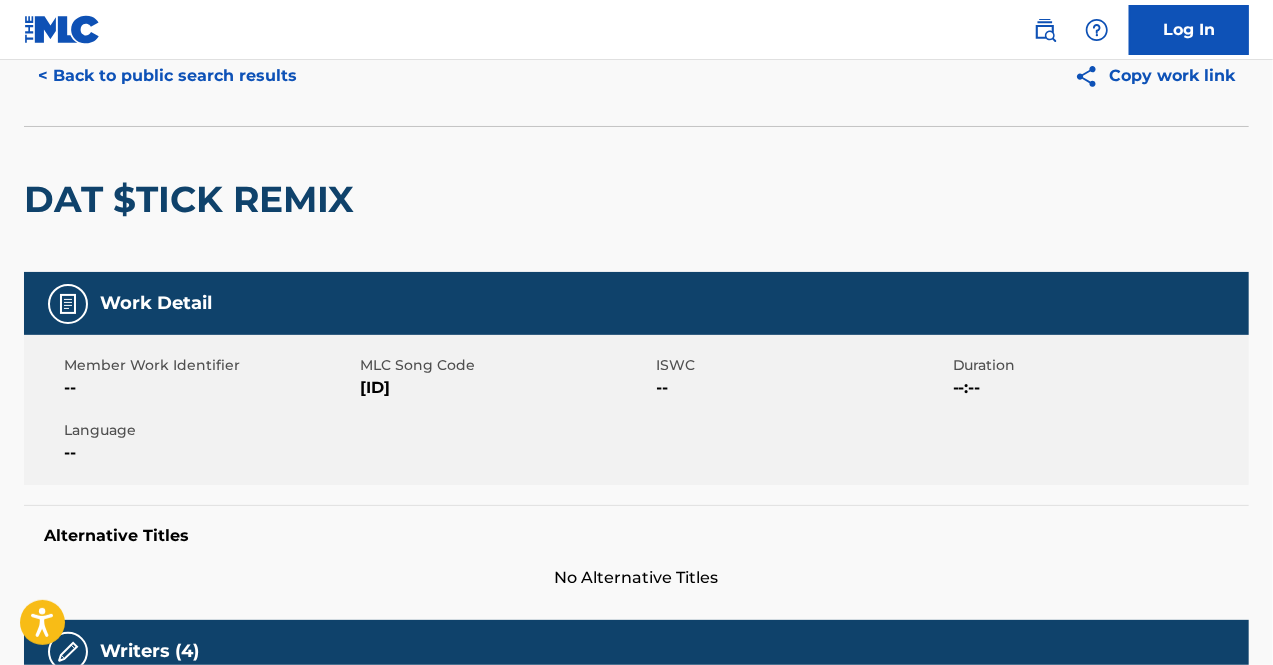 click on "< Back to public search results" at bounding box center [167, 76] 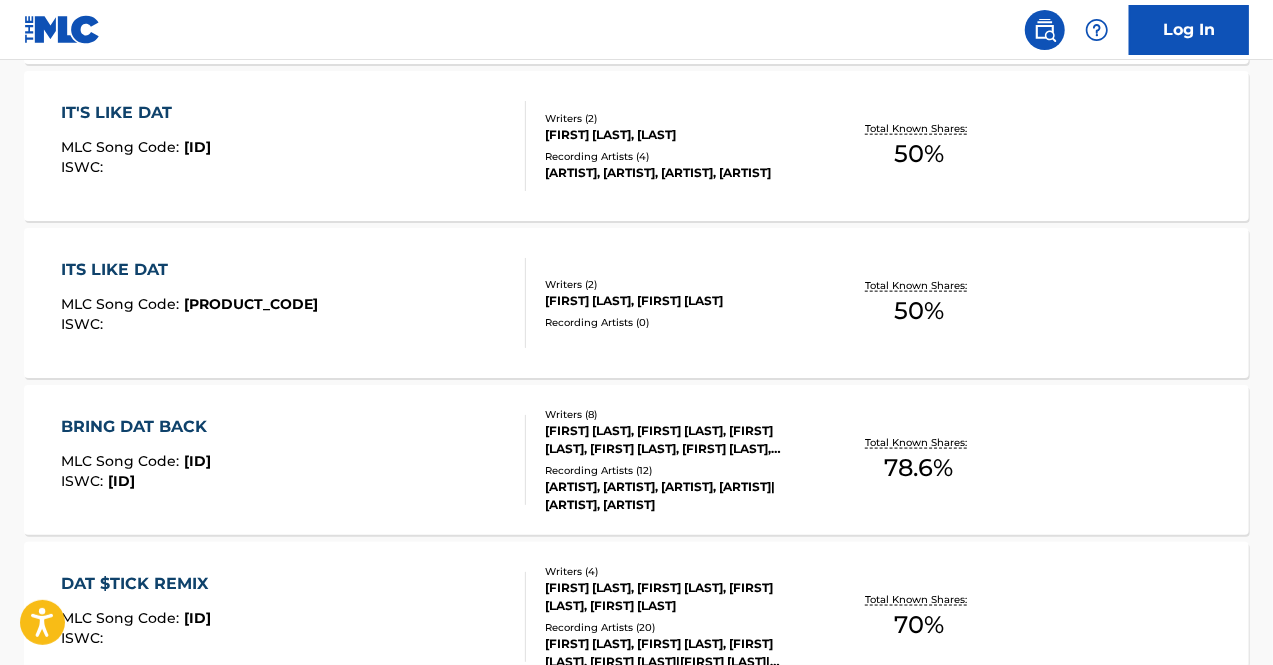 scroll, scrollTop: 1364, scrollLeft: 0, axis: vertical 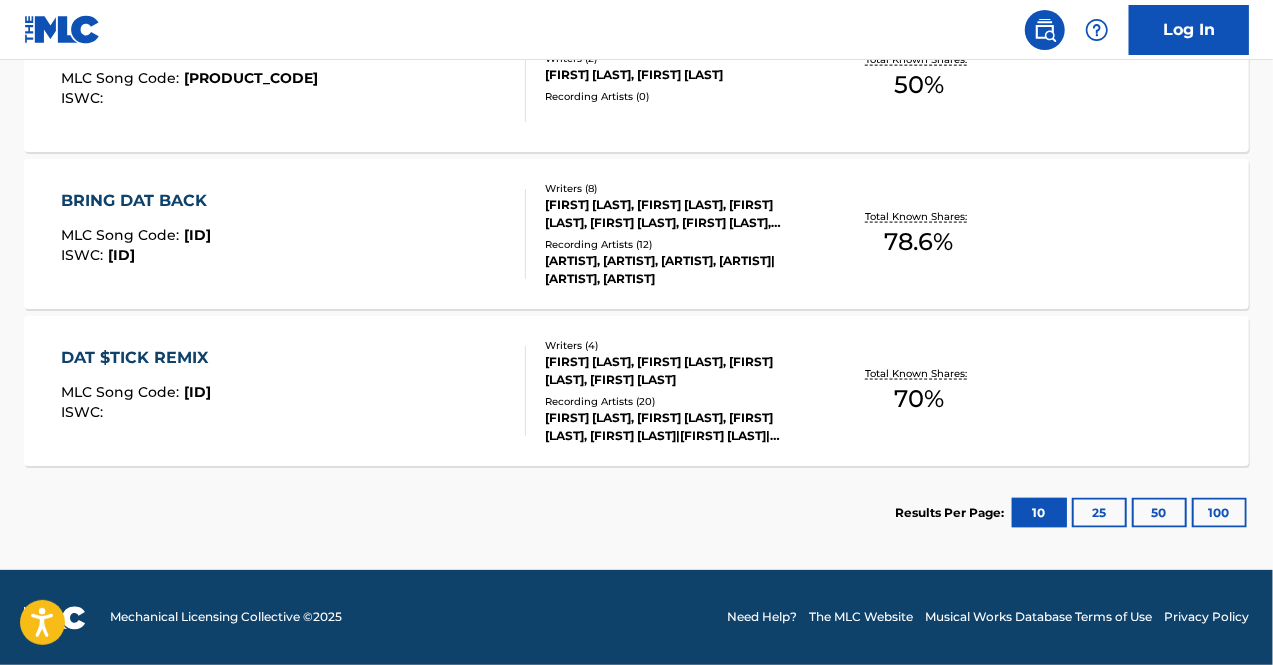 click on "25" at bounding box center (1099, 513) 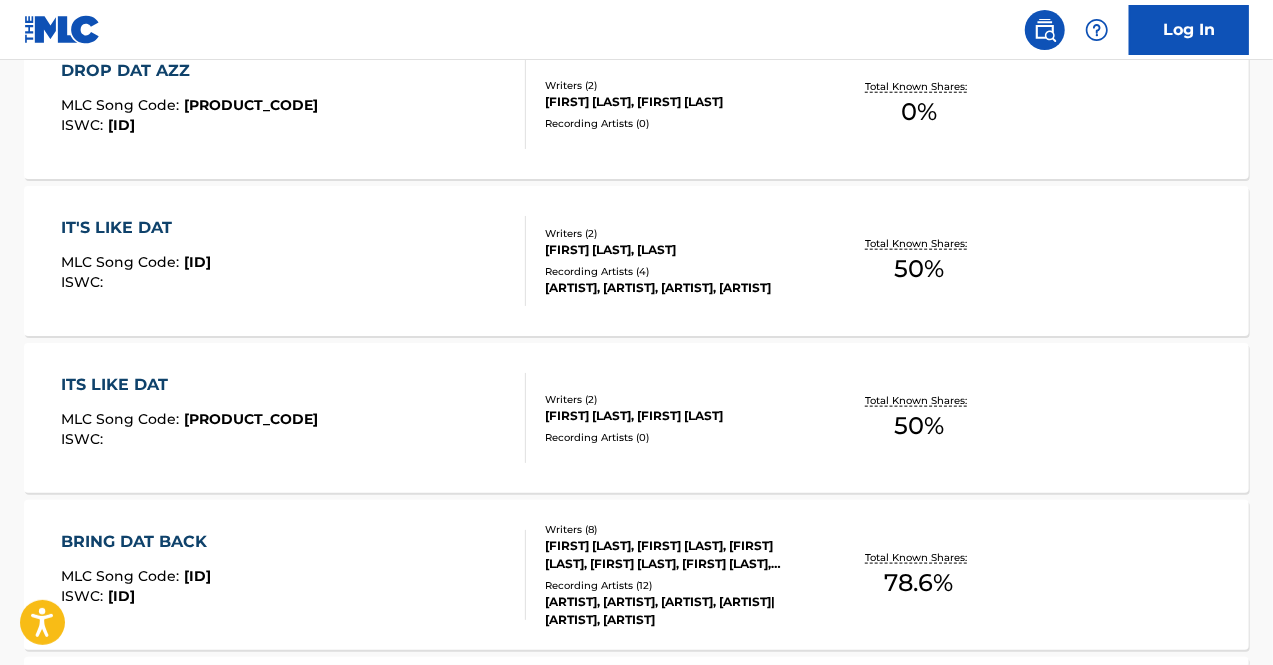 scroll, scrollTop: 0, scrollLeft: 0, axis: both 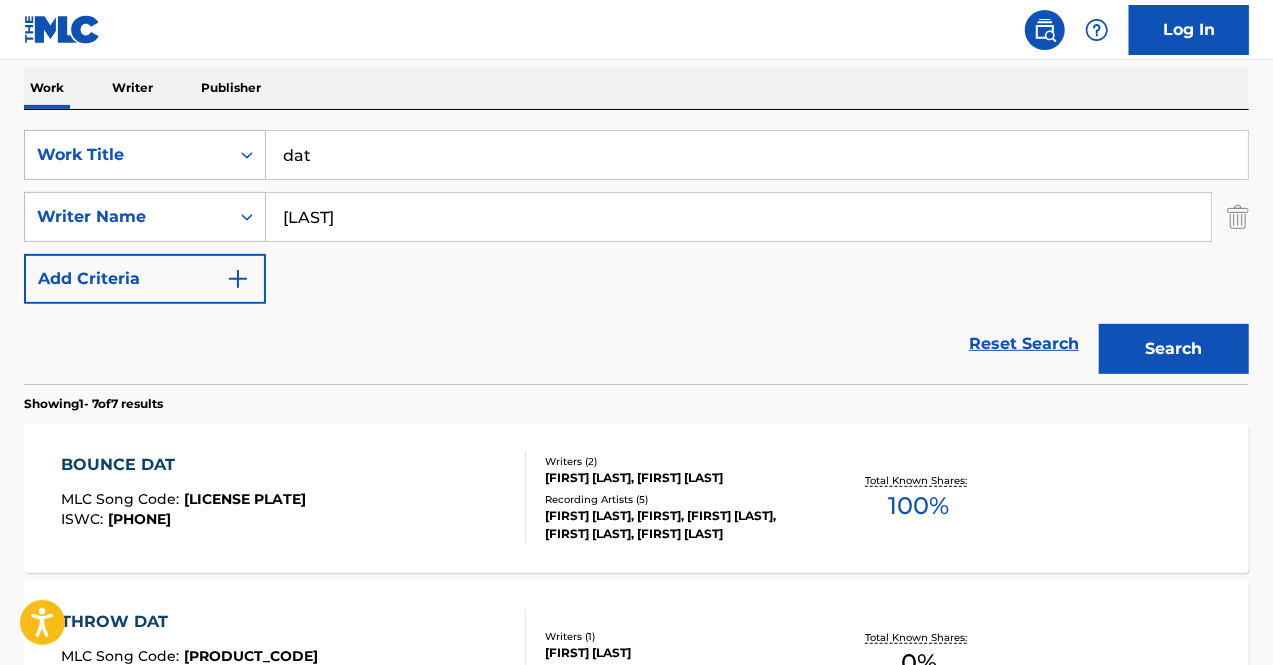 click on "Search" at bounding box center (1174, 349) 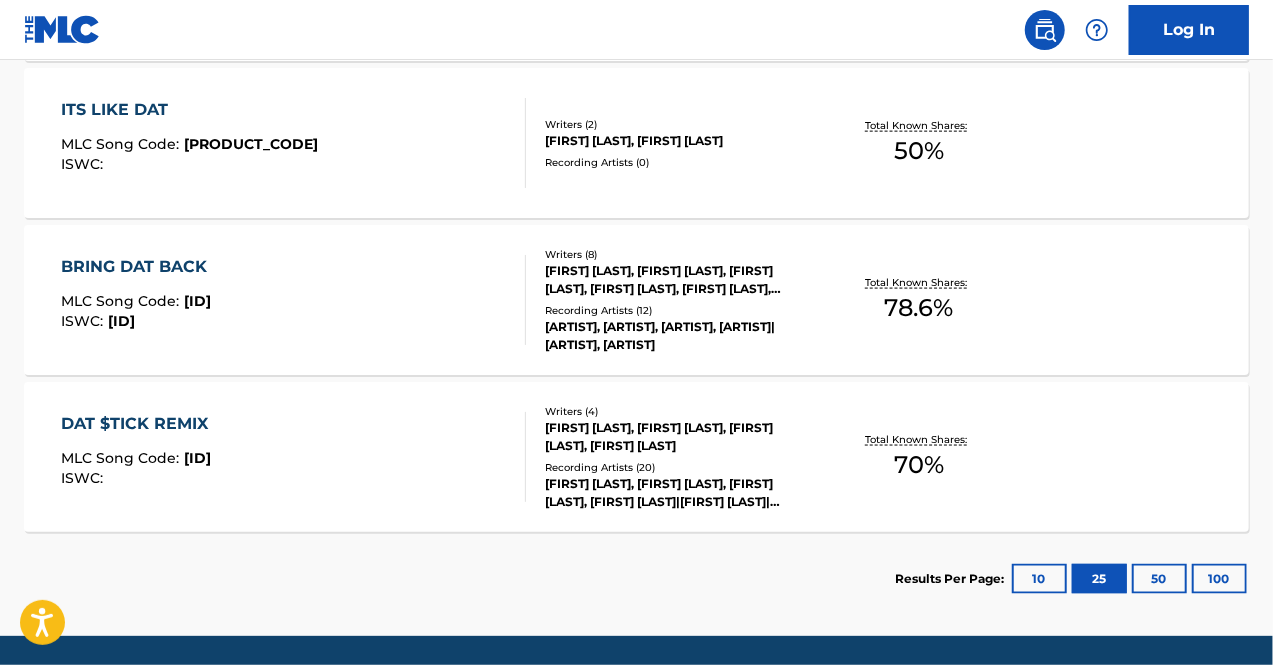 scroll, scrollTop: 1301, scrollLeft: 0, axis: vertical 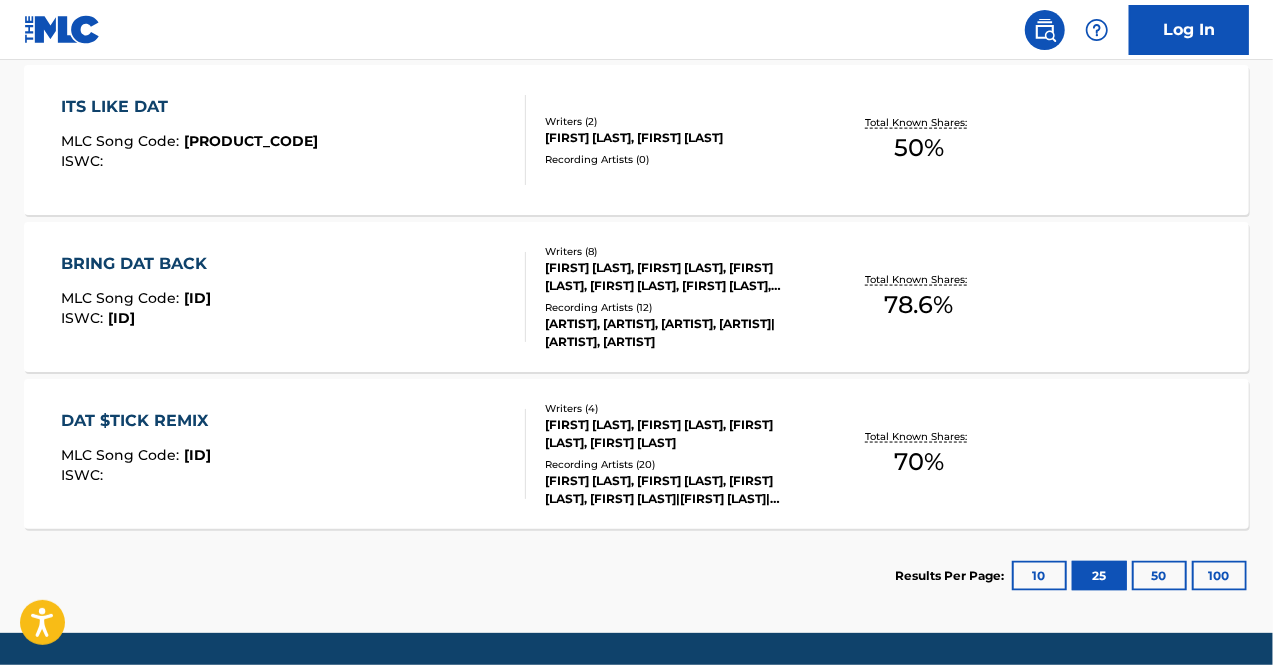 click on "[FIRST] [LAST], [FIRST] [LAST], [FIRST] [LAST], [FIRST] [LAST]" at bounding box center [681, 434] 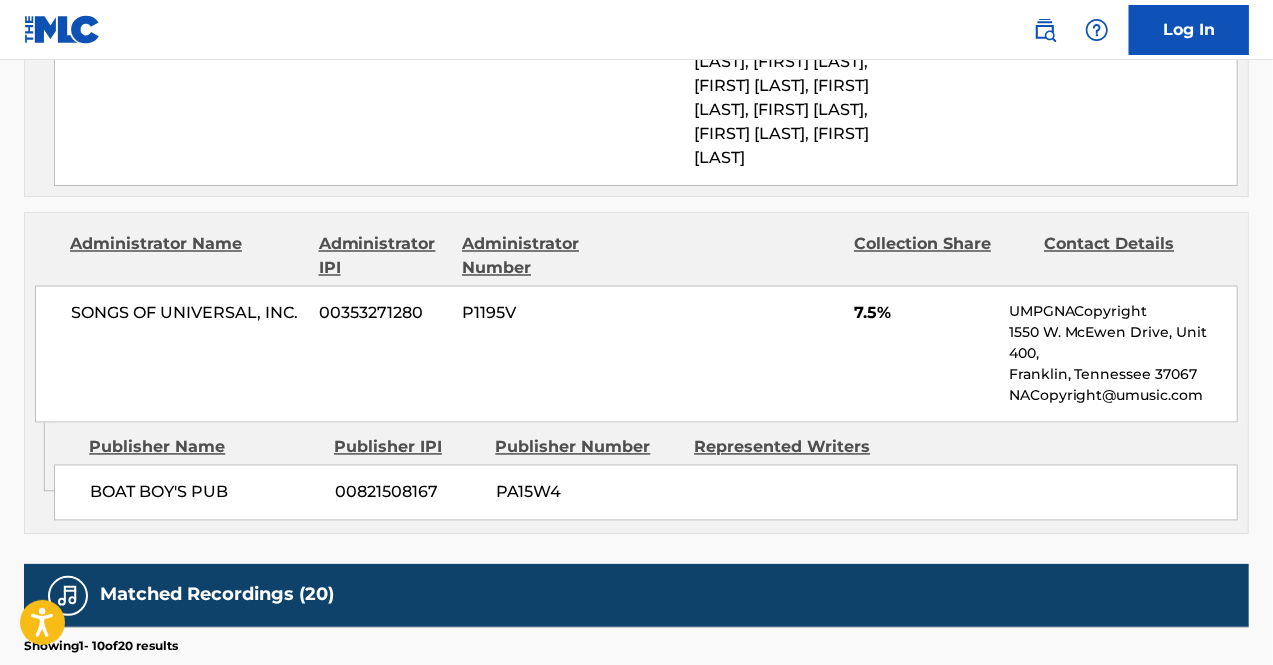 scroll, scrollTop: 1699, scrollLeft: 0, axis: vertical 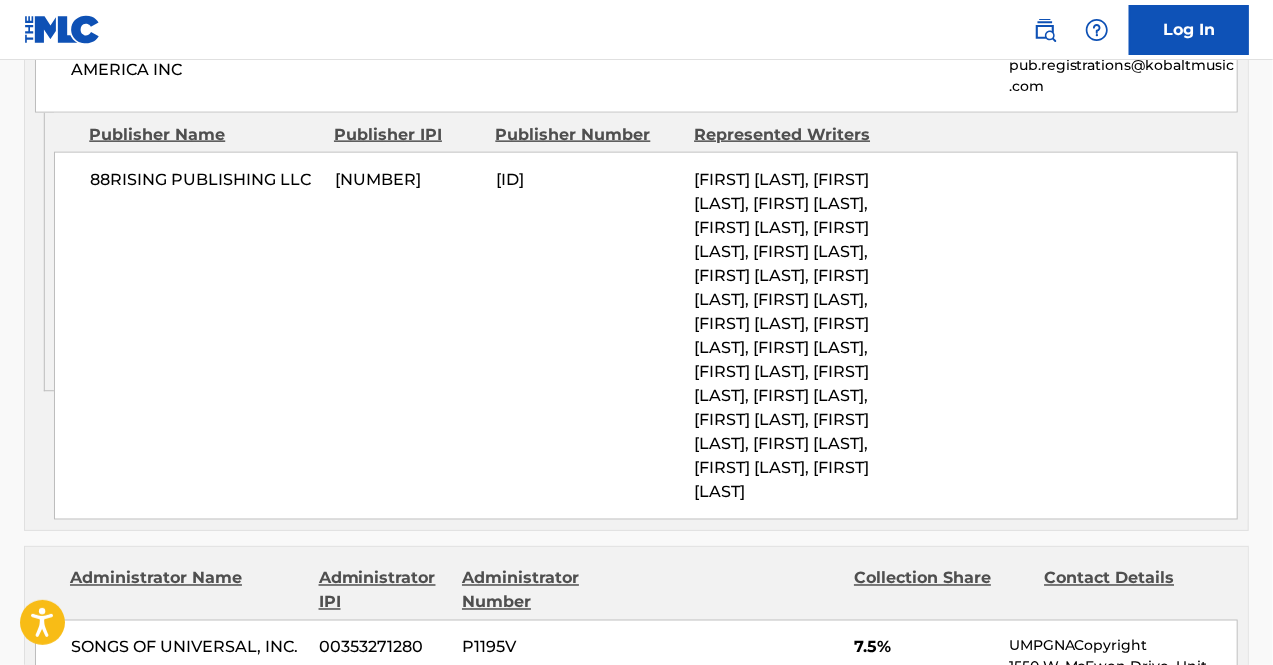 drag, startPoint x: 535, startPoint y: 516, endPoint x: 333, endPoint y: 202, distance: 373.3631 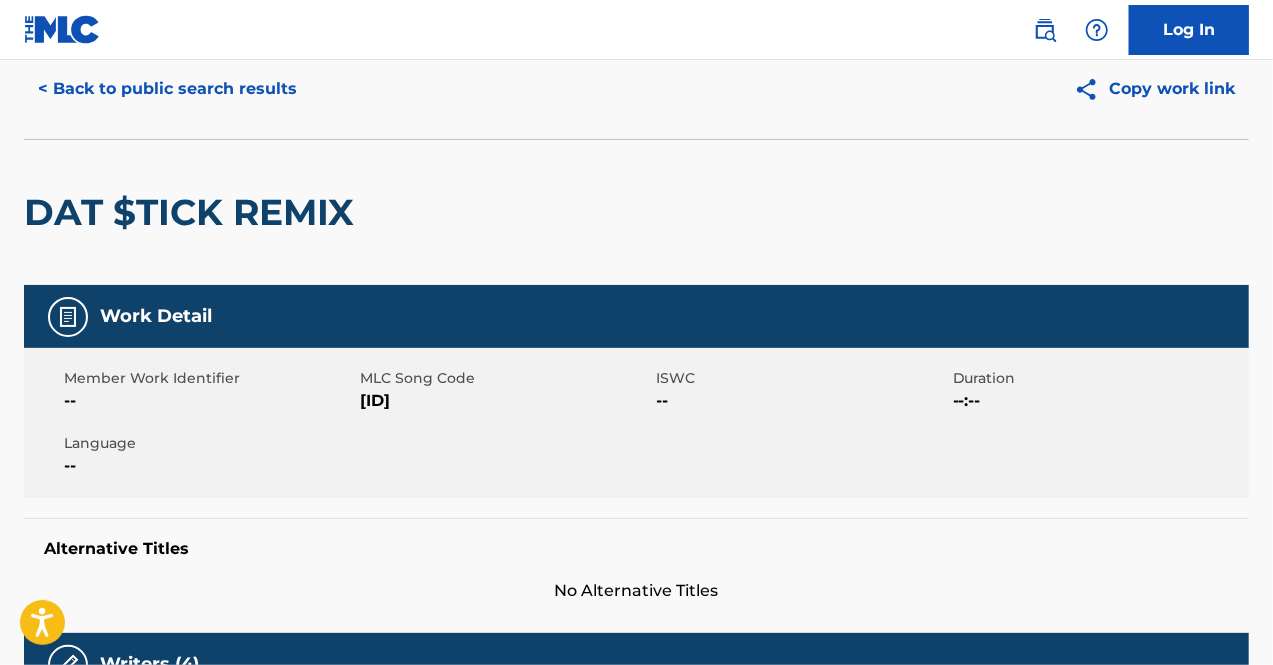 scroll, scrollTop: 0, scrollLeft: 0, axis: both 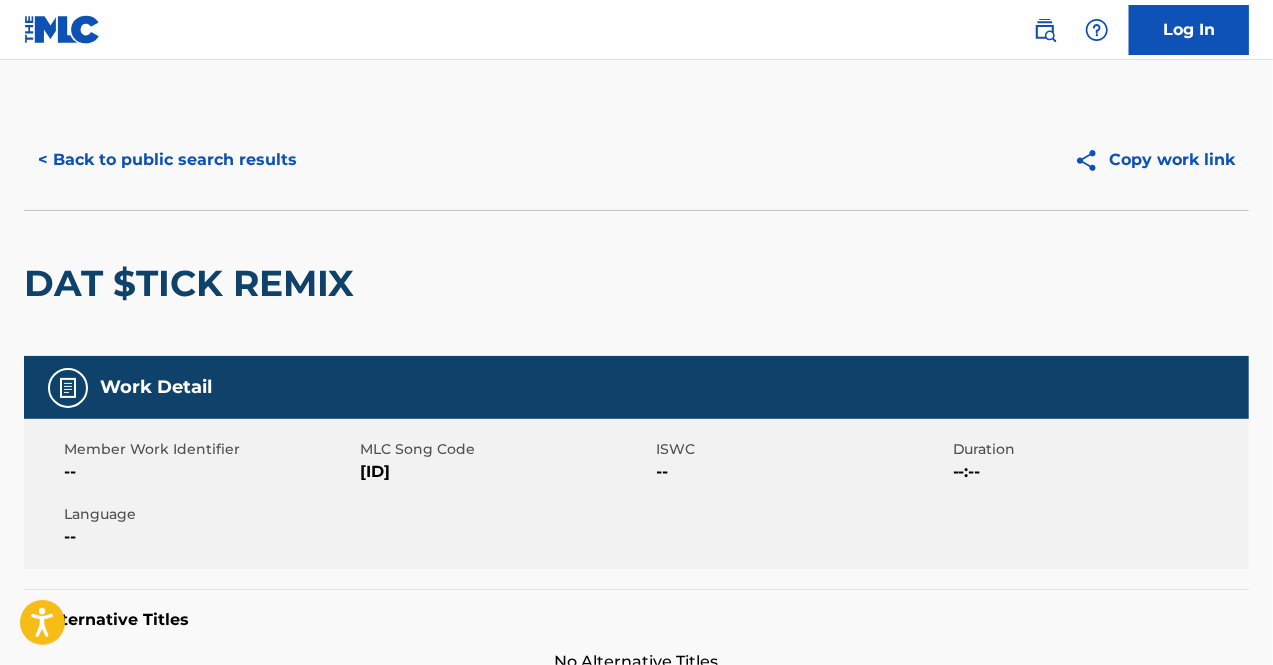click on "< Back to public search results" at bounding box center [167, 160] 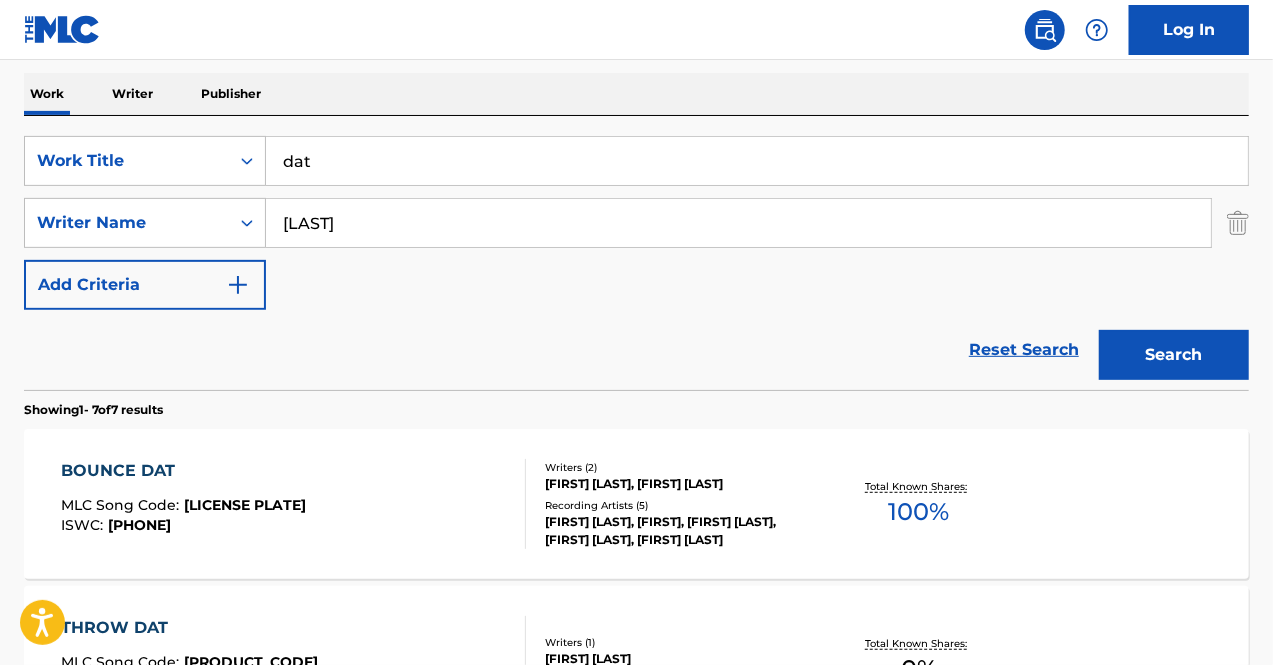 scroll, scrollTop: 0, scrollLeft: 0, axis: both 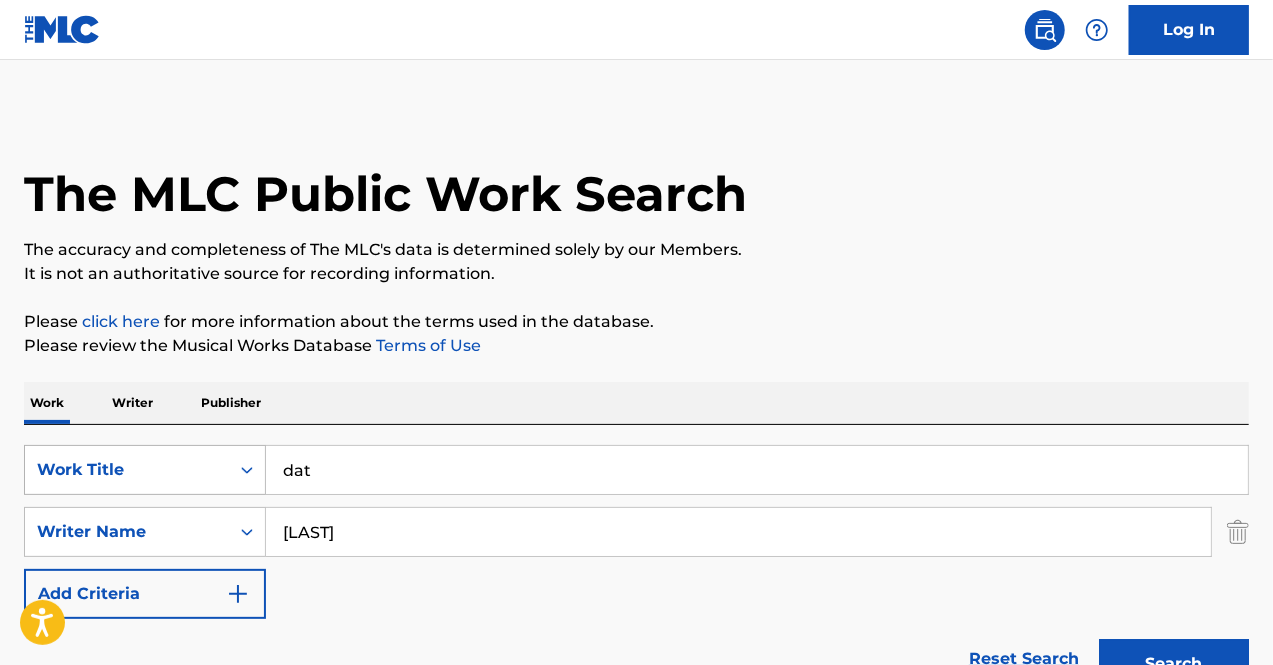 drag, startPoint x: 335, startPoint y: 449, endPoint x: 200, endPoint y: 447, distance: 135.01482 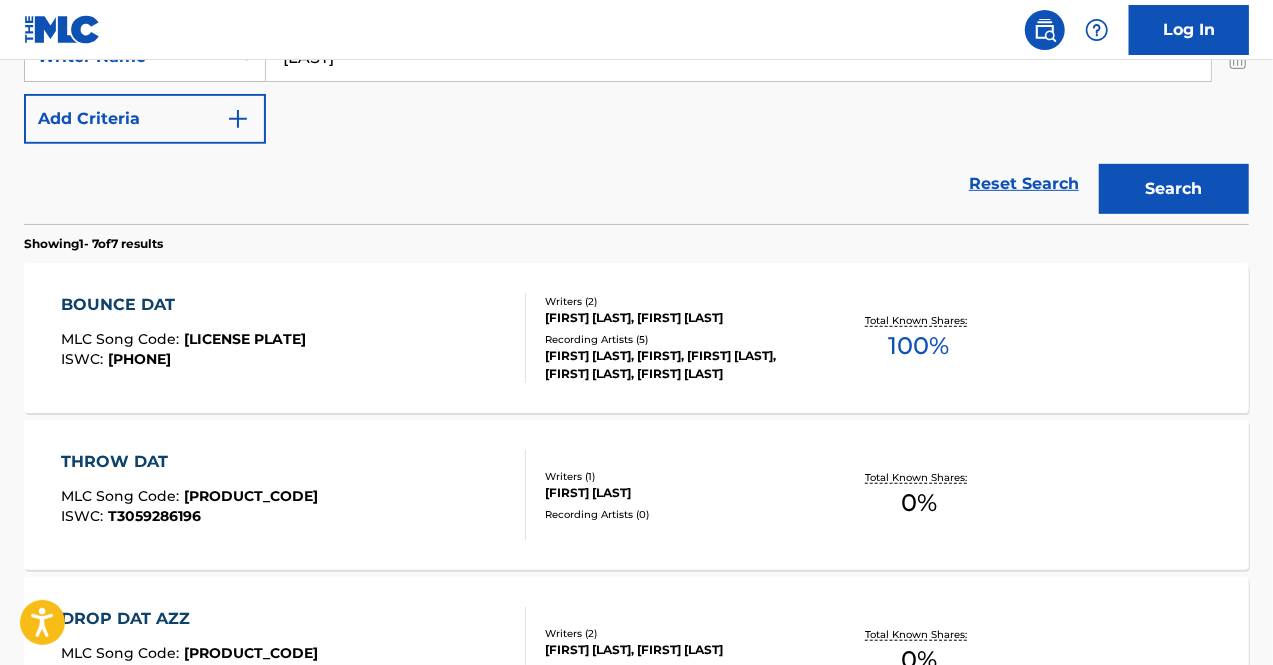 scroll, scrollTop: 476, scrollLeft: 0, axis: vertical 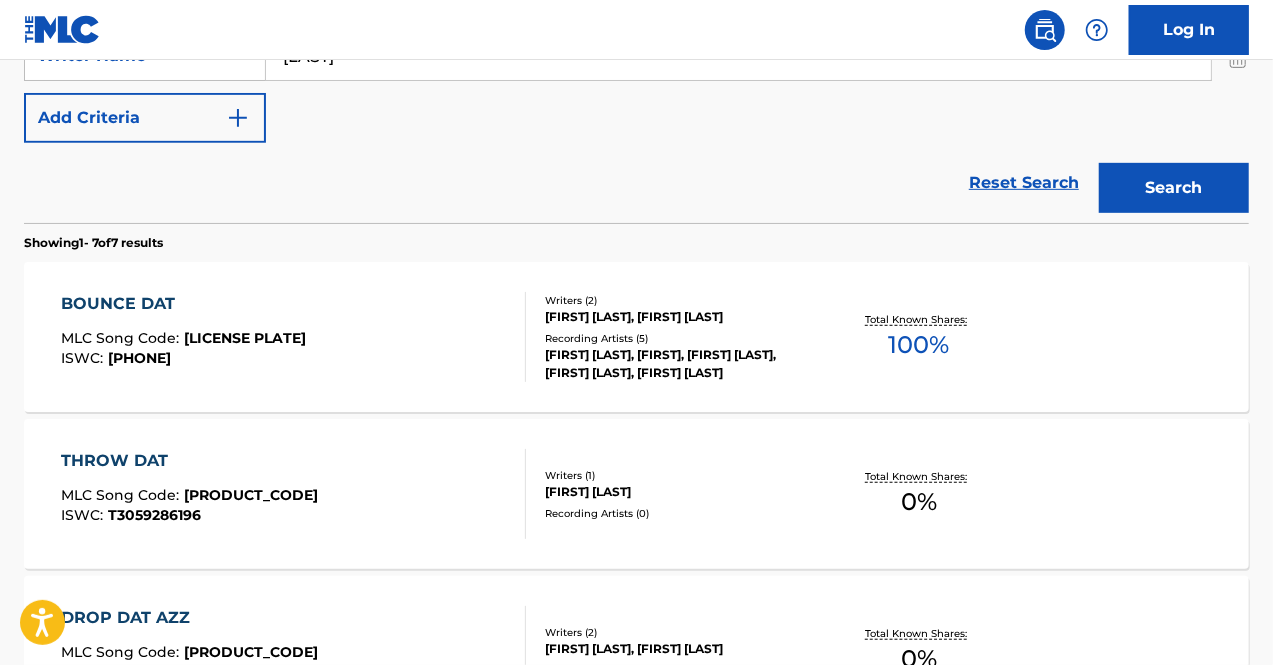 click on "Search" at bounding box center [1174, 188] 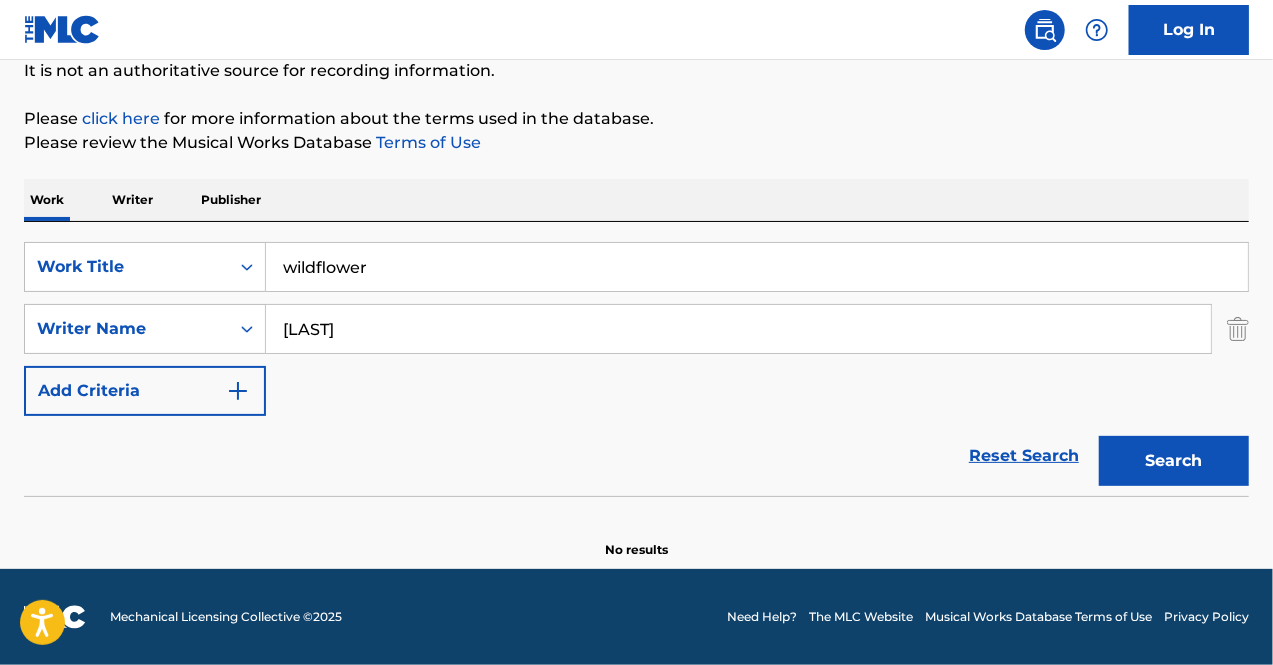 scroll, scrollTop: 202, scrollLeft: 0, axis: vertical 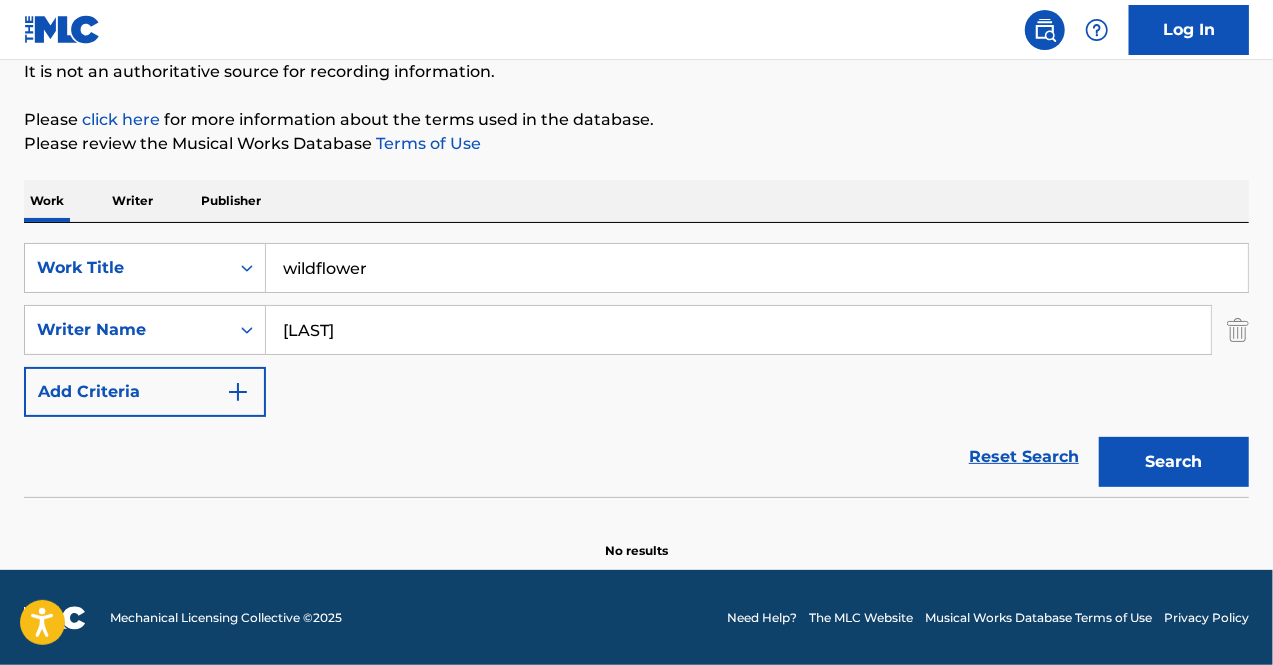 click on "wildflower" at bounding box center [757, 268] 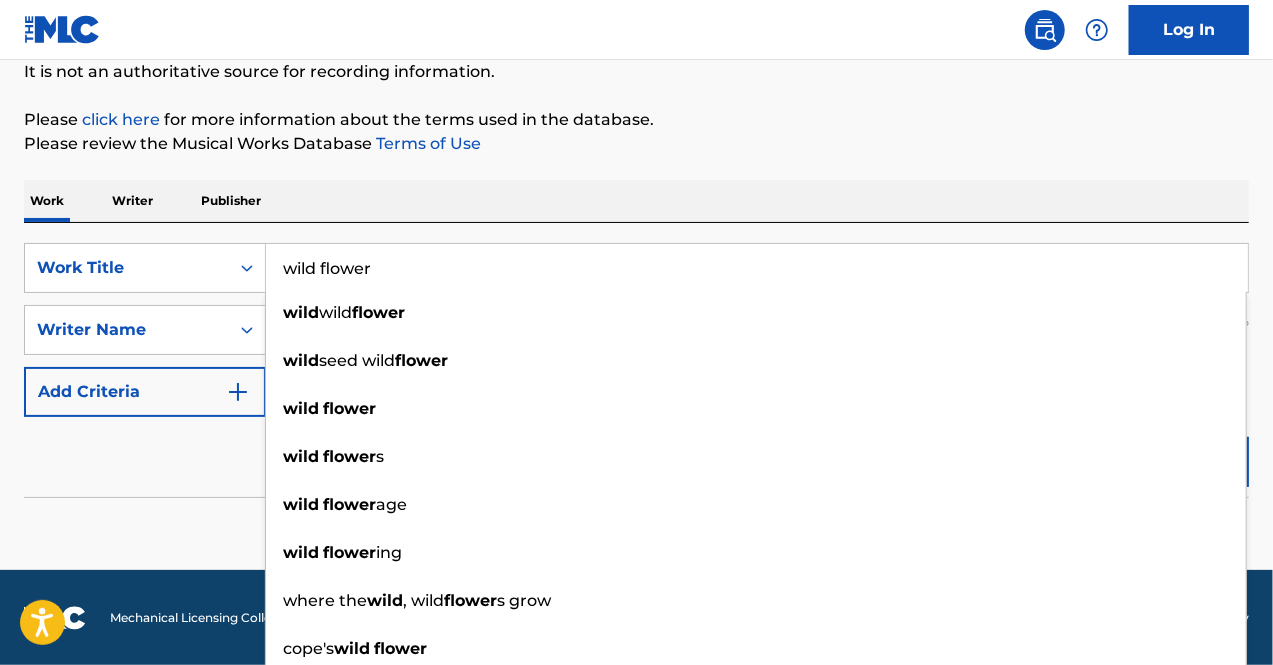 click on "The MLC Public Work Search The accuracy and completeness of The MLC's data is determined solely by our Members. It is not an authoritative source for recording information. Please click here for more information about the terms used in the database. Please review the Musical Works Database Terms of Use Work Writer Publisher SearchWithCriteriaaee10188-e2b3-4cab-ab62-e7d1fa1f8ec1 Work Title wild flower wild wild flower wild seed wild flower wild flower wild flower s wild flower age wild flower ing where the wild wild flower s grow cope's wild flower wild flower dew little wild flower SearchWithCriteria03290483-ed74-4762-be4d-76af6da3771c Writer Name [LAST] Add Criteria Reset Search Search No results" at bounding box center (636, 234) 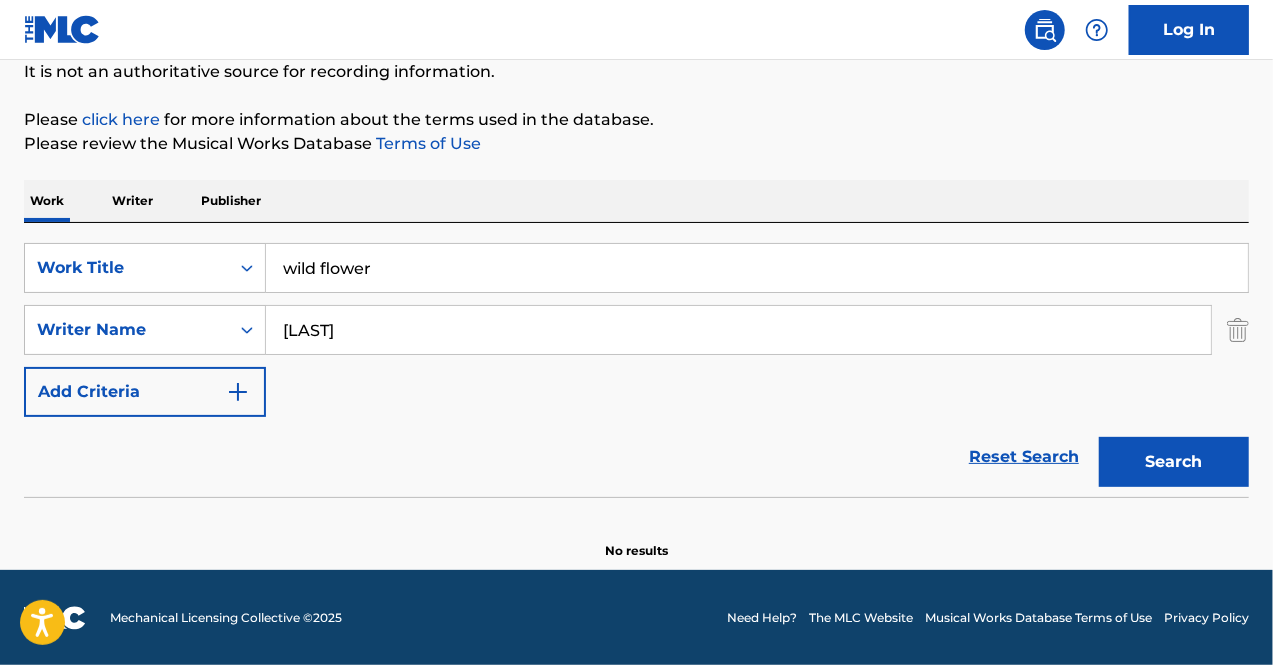 click on "Search" at bounding box center (1174, 462) 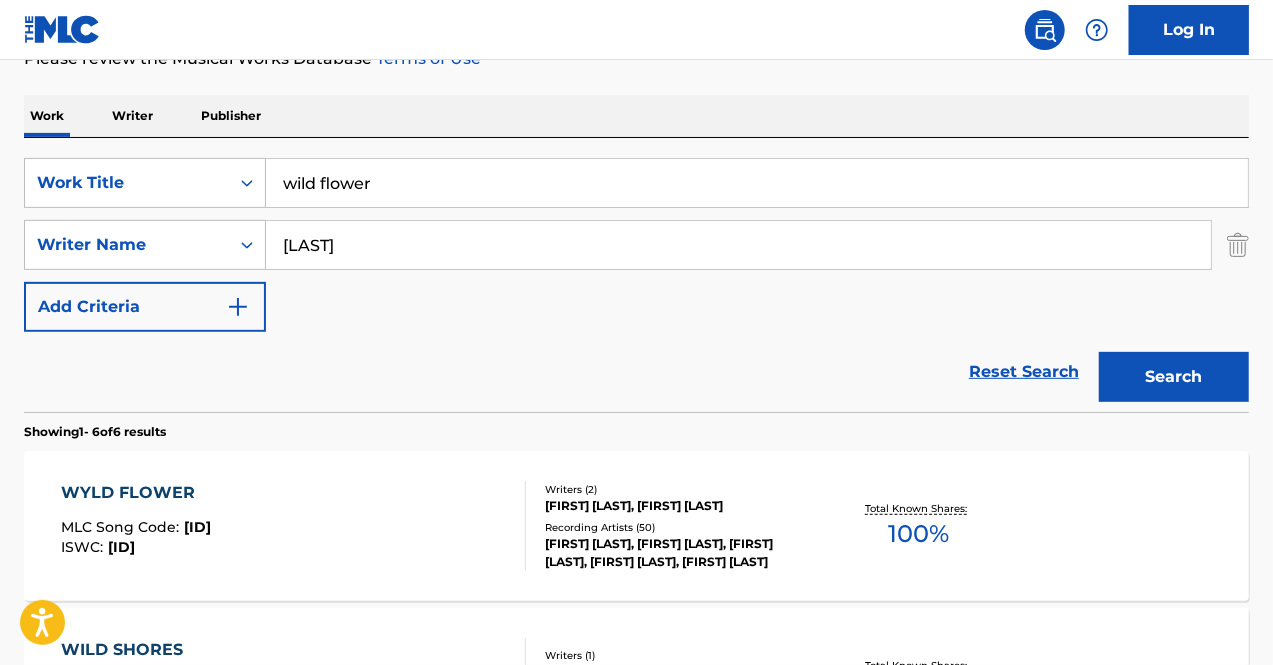 scroll, scrollTop: 286, scrollLeft: 0, axis: vertical 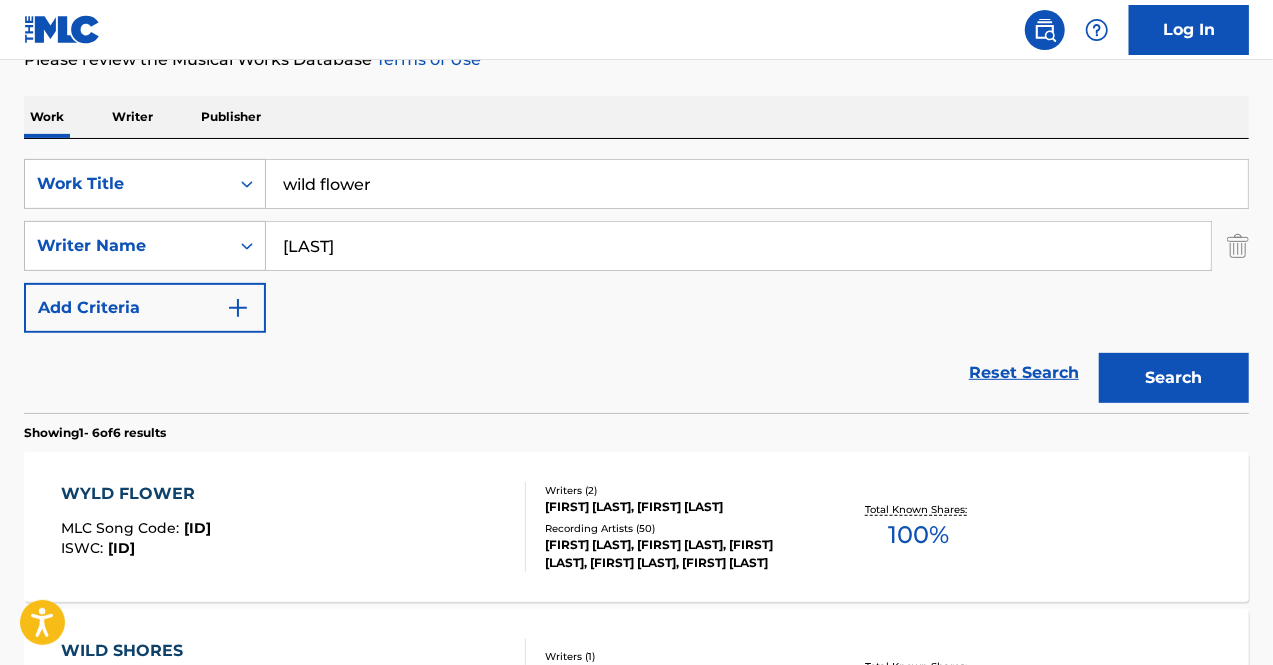 drag, startPoint x: 430, startPoint y: 195, endPoint x: 112, endPoint y: 141, distance: 322.5523 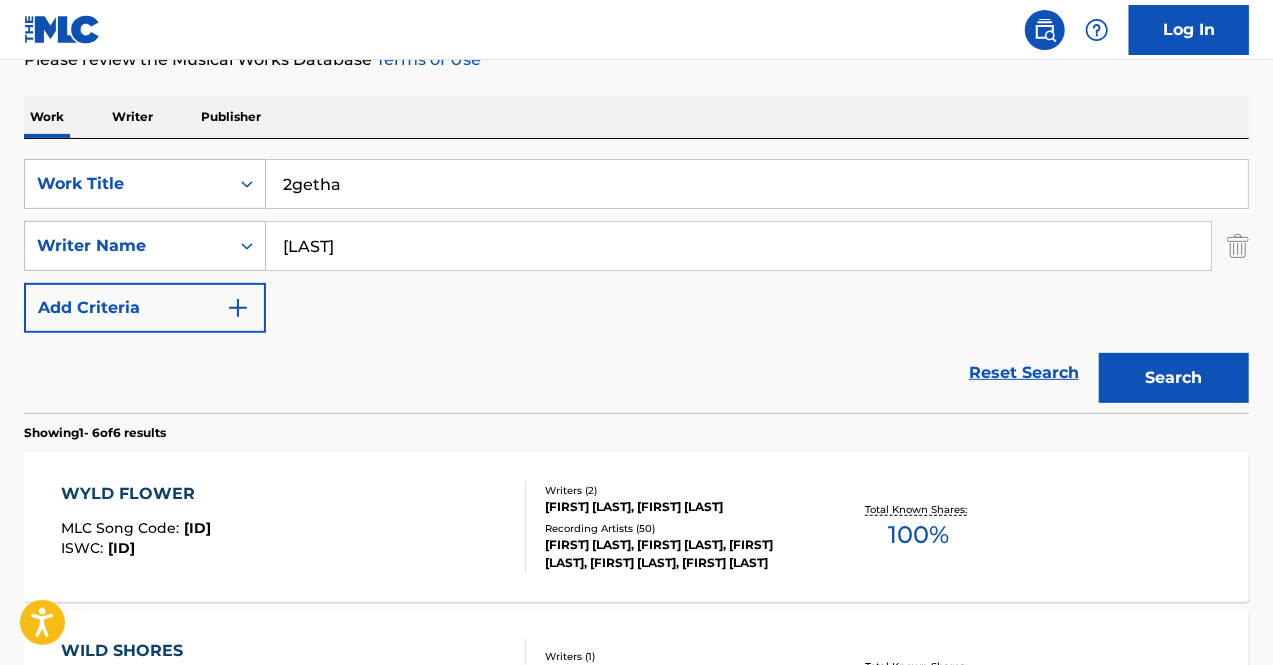 type on "2getha" 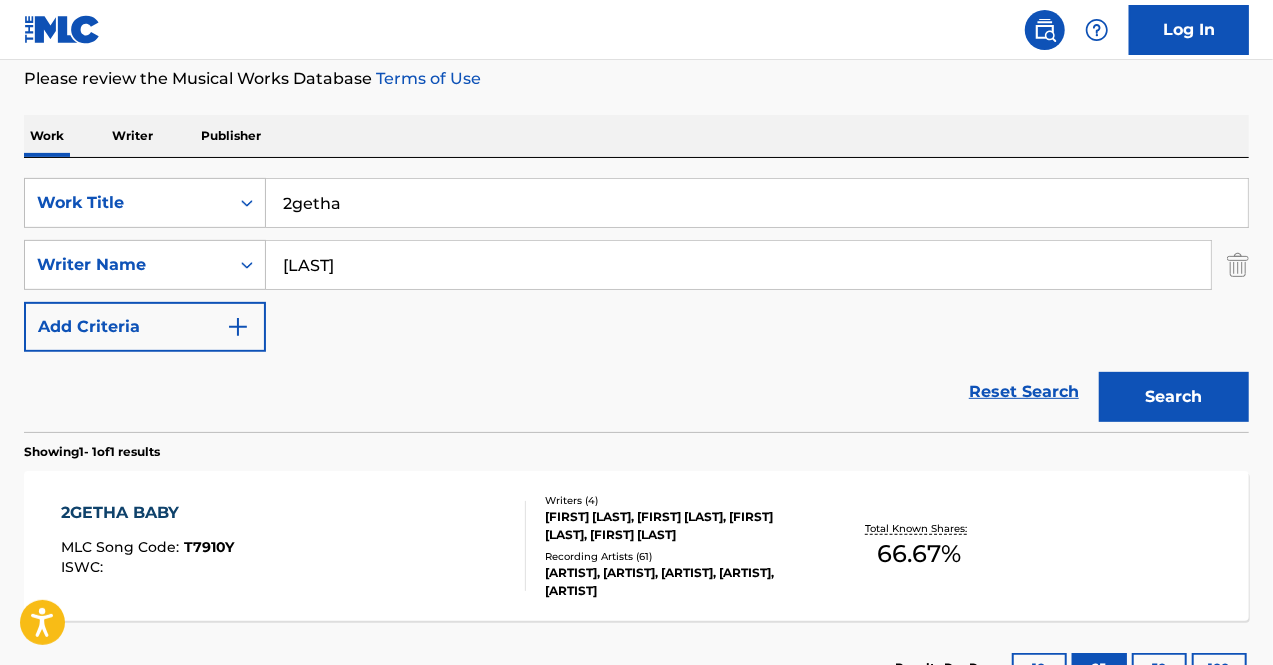 scroll, scrollTop: 286, scrollLeft: 0, axis: vertical 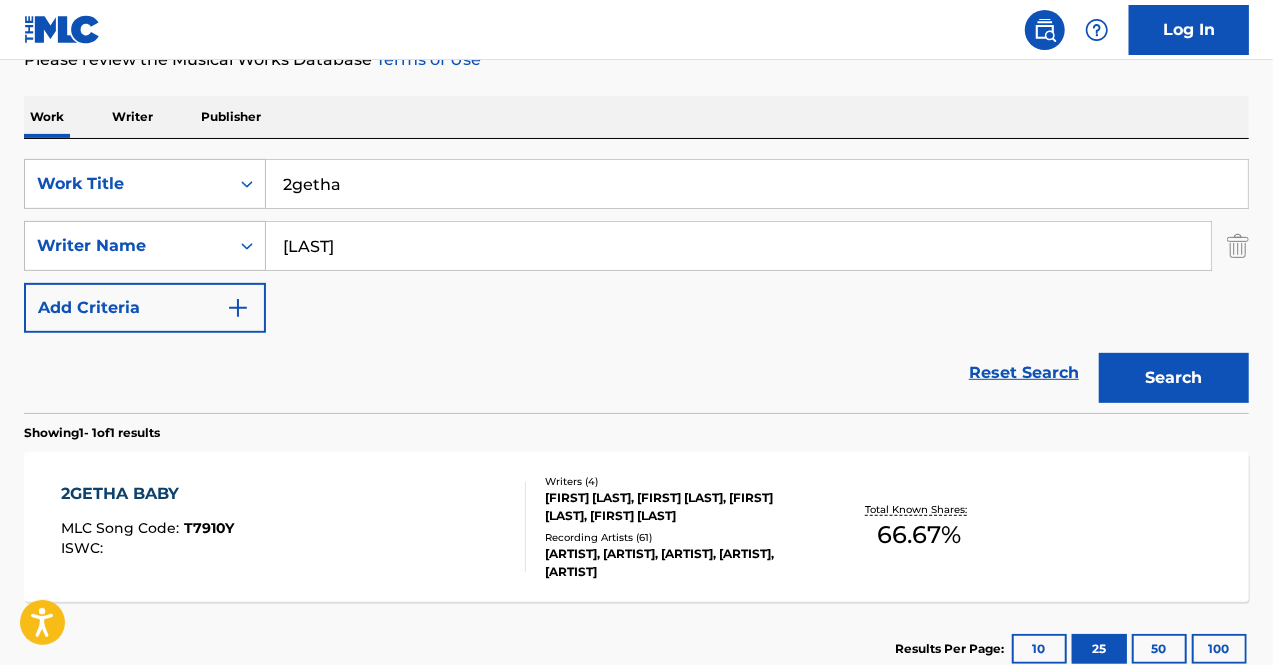 click on "2GETHA  BABY MLC Song Code : T7910Y ISWC :" at bounding box center (294, 527) 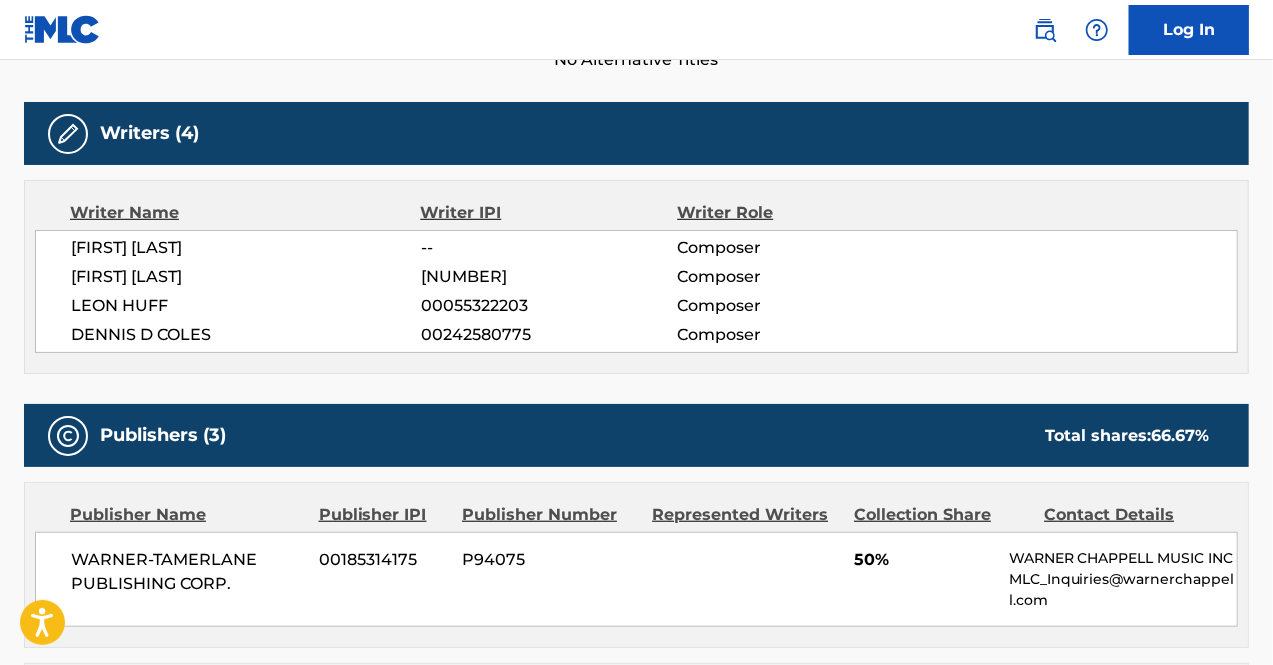 scroll, scrollTop: 601, scrollLeft: 0, axis: vertical 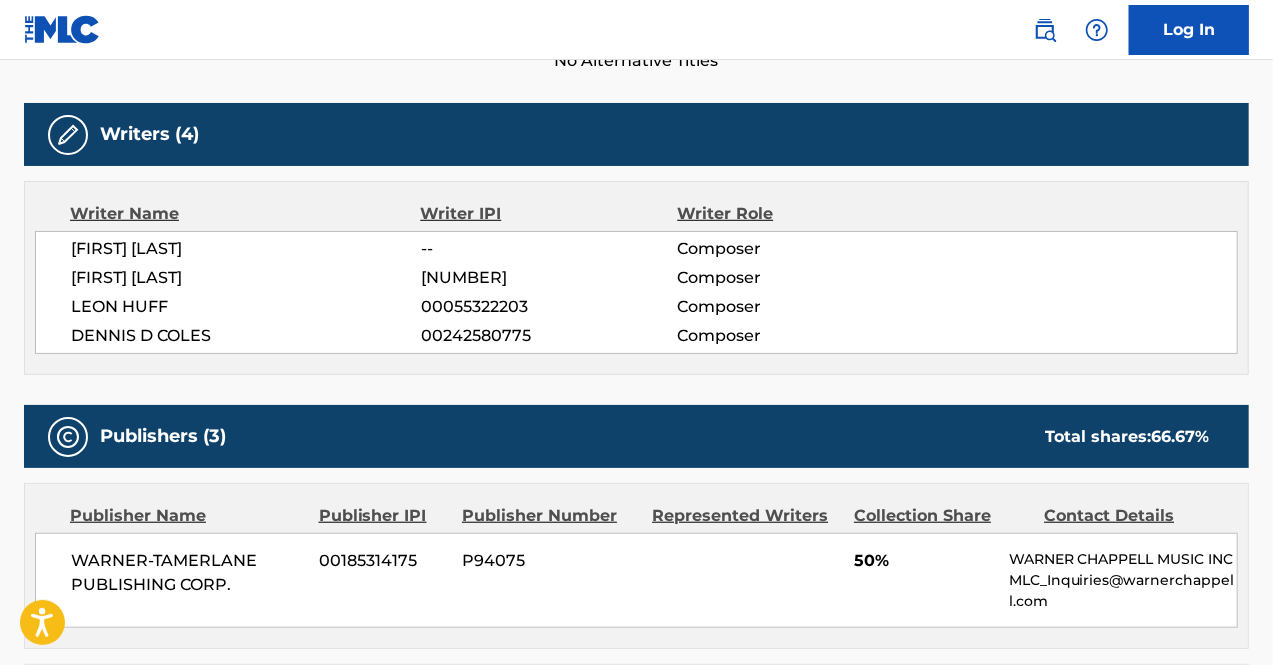 click on "Writer Name Writer IPI Writer Role [FIRST] [LAST] -- Composer [FIRST] [ID] Composer [FIRST] [ID] Composer [FIRST] [LAST] [ID] Composer" at bounding box center [636, 278] 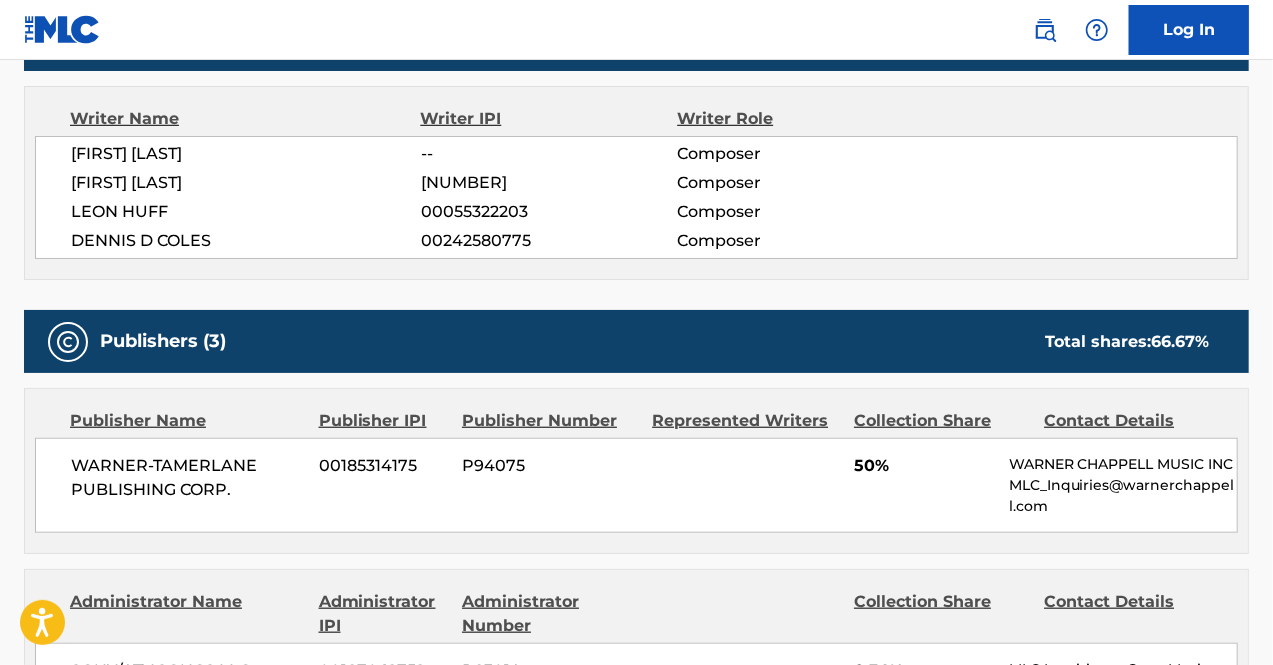 scroll, scrollTop: 654, scrollLeft: 0, axis: vertical 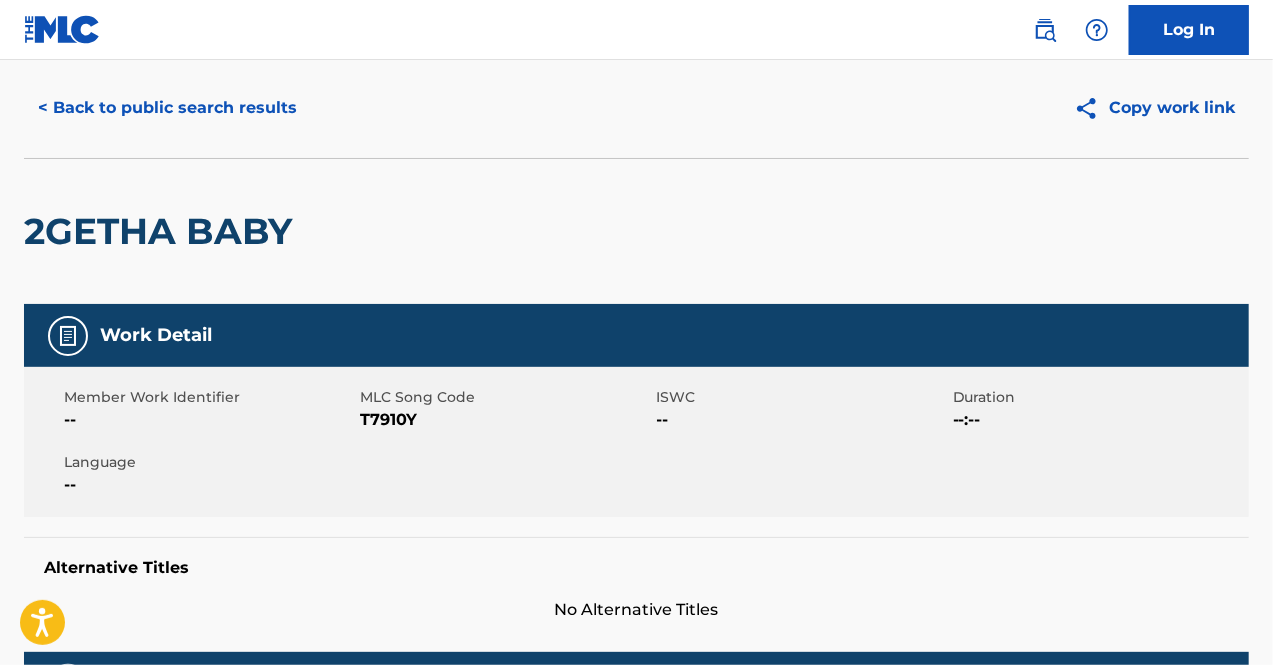 click on "< Back to public search results" at bounding box center [167, 108] 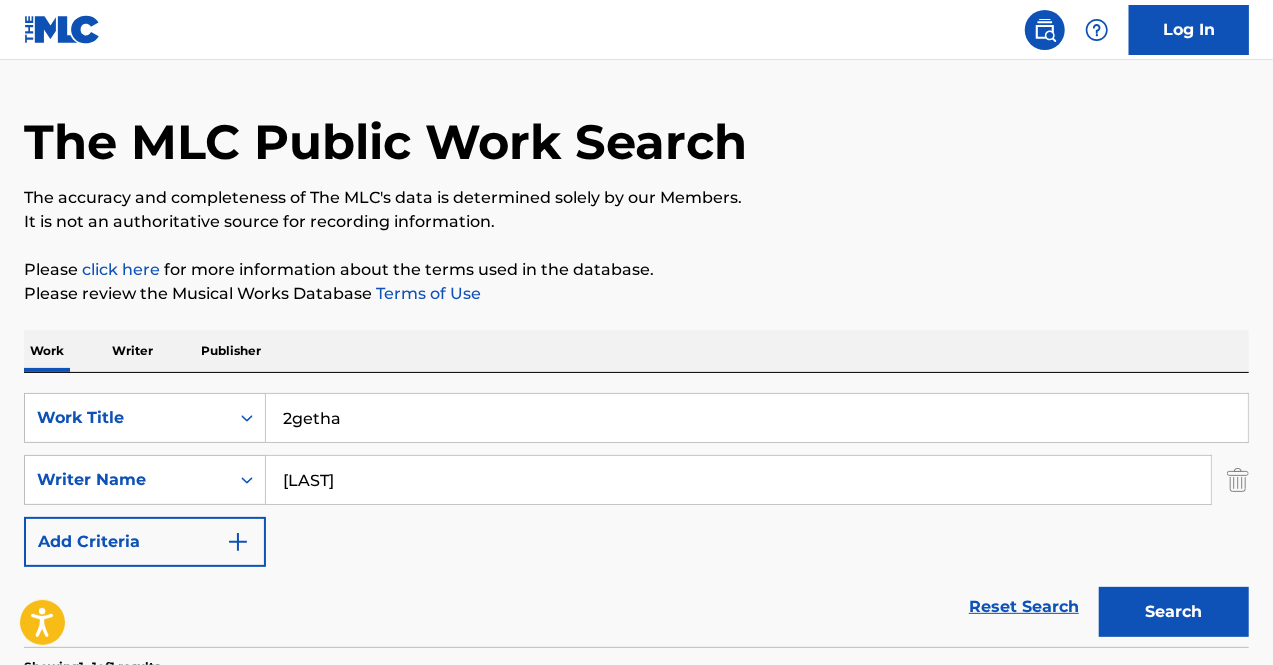 scroll, scrollTop: 286, scrollLeft: 0, axis: vertical 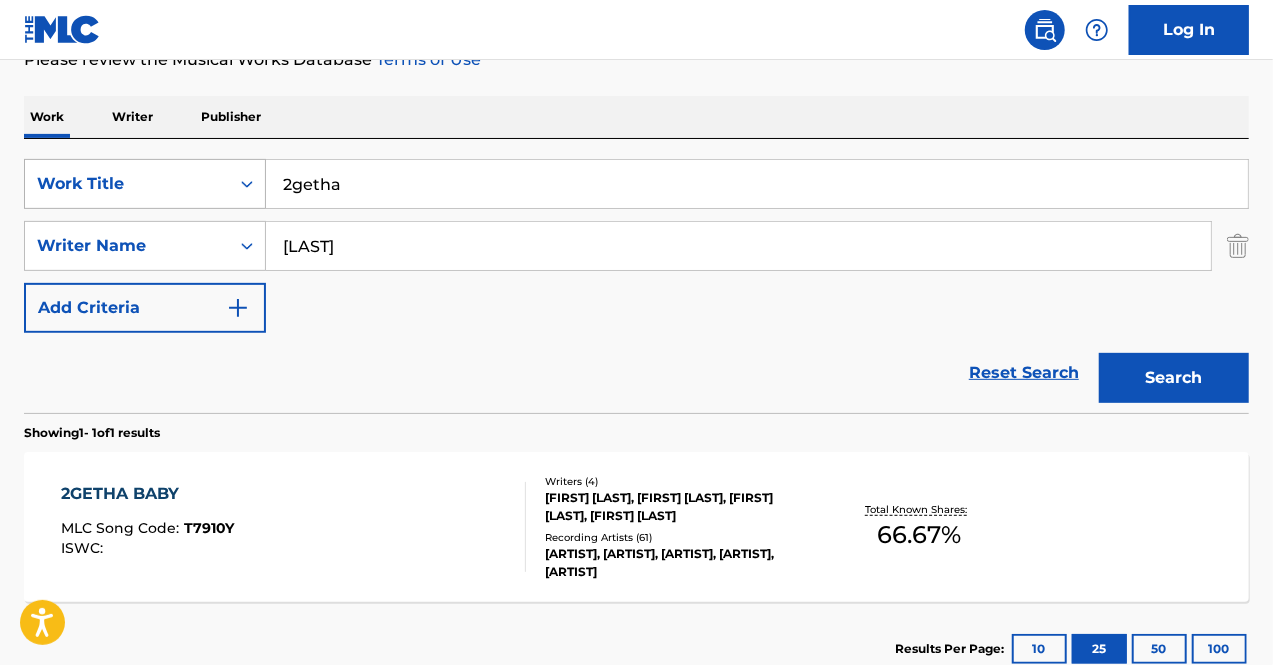 drag, startPoint x: 403, startPoint y: 206, endPoint x: 230, endPoint y: 169, distance: 176.91241 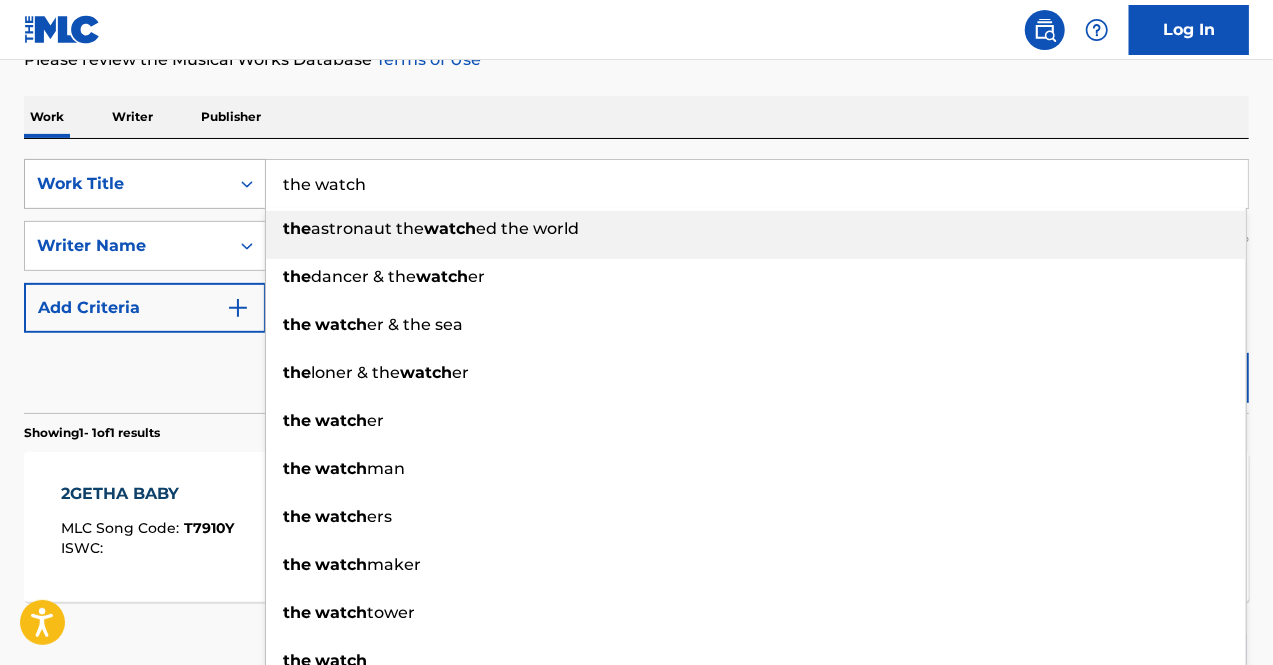 type on "the watch" 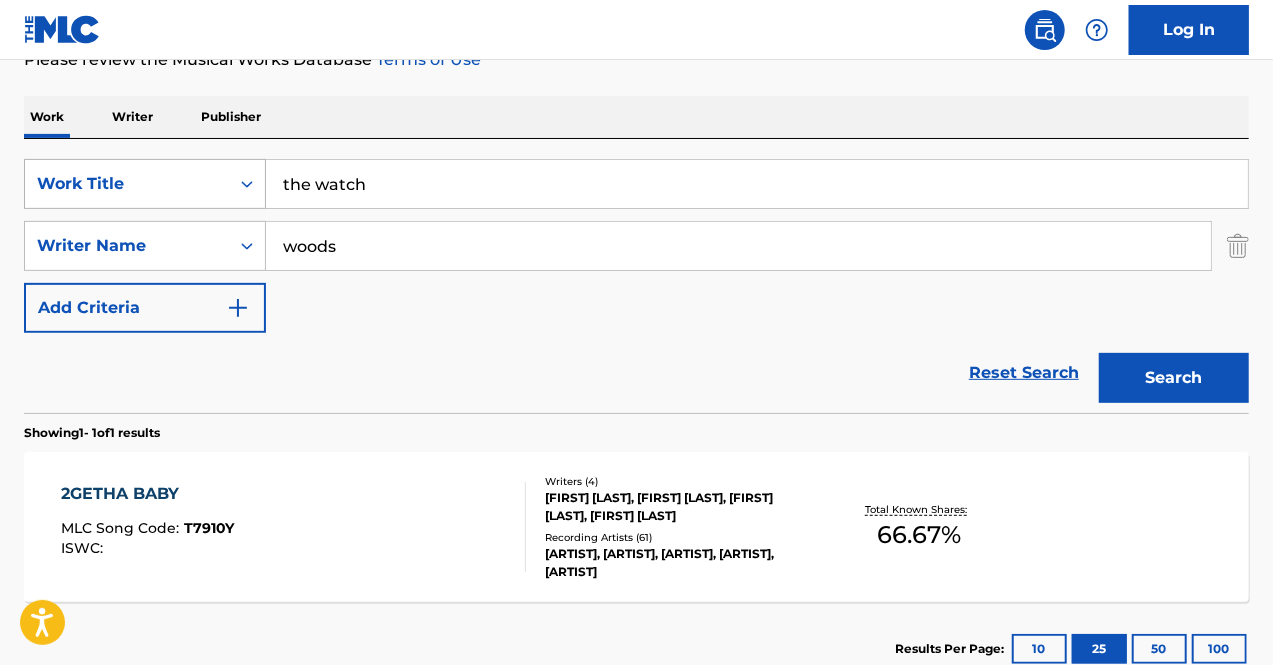 click on "Search" at bounding box center [1174, 378] 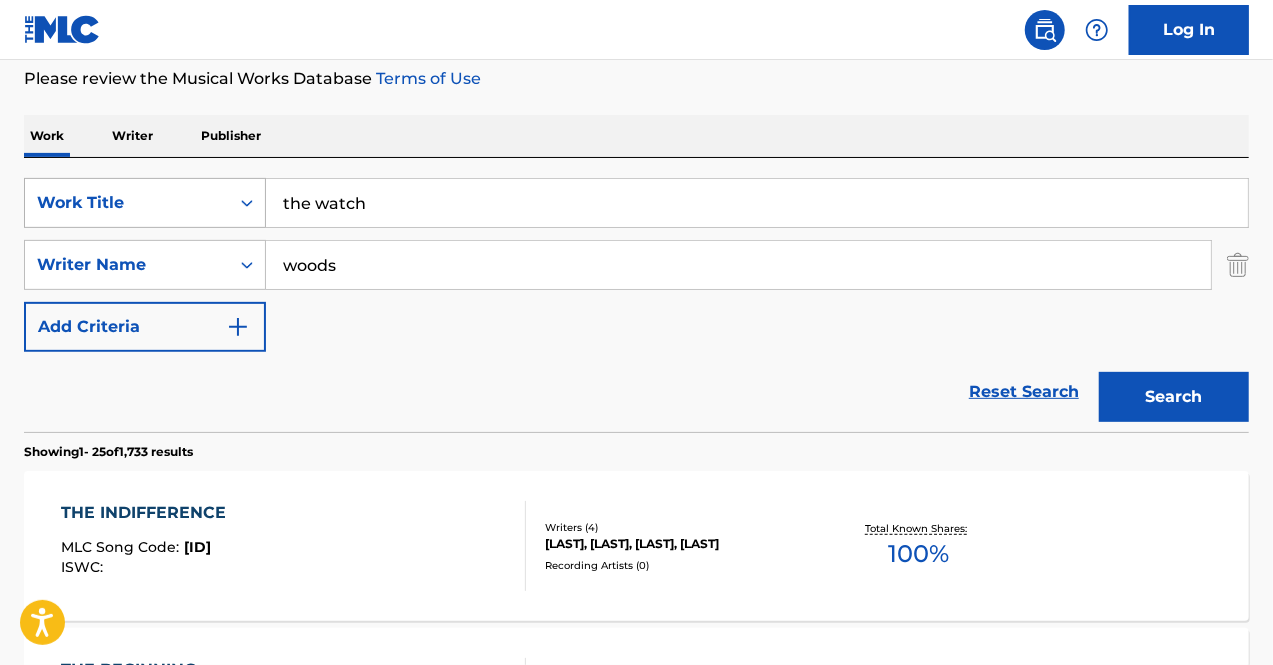 scroll, scrollTop: 286, scrollLeft: 0, axis: vertical 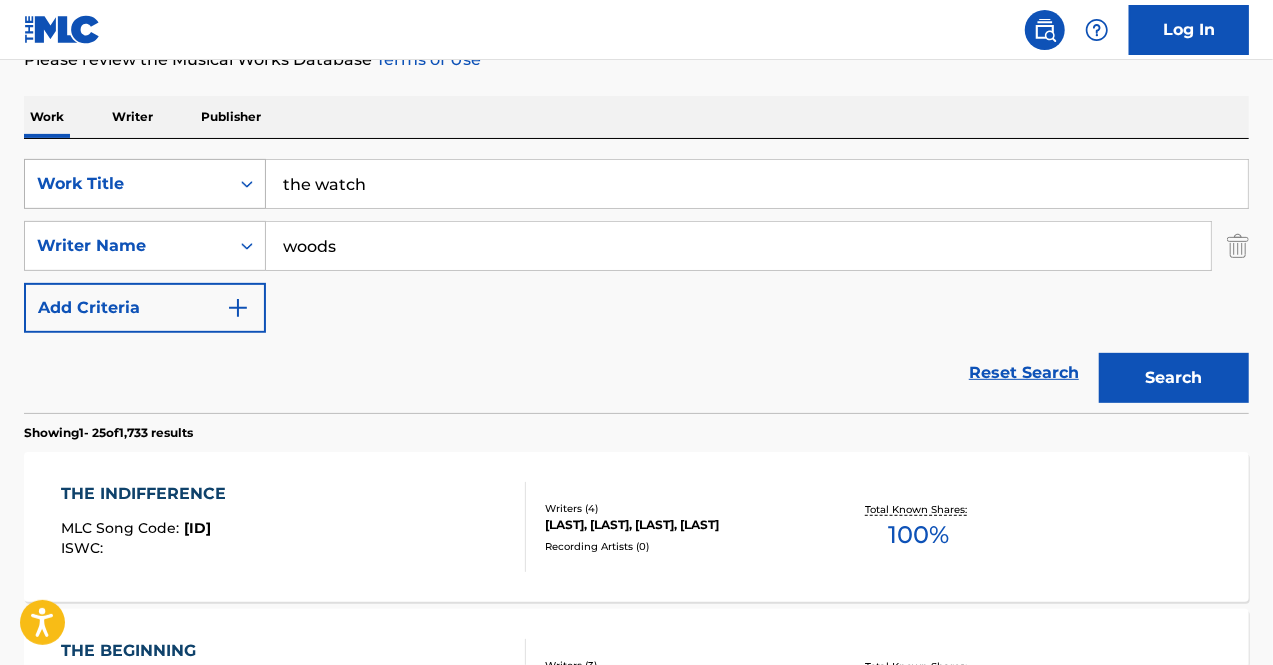 click at bounding box center [247, 184] 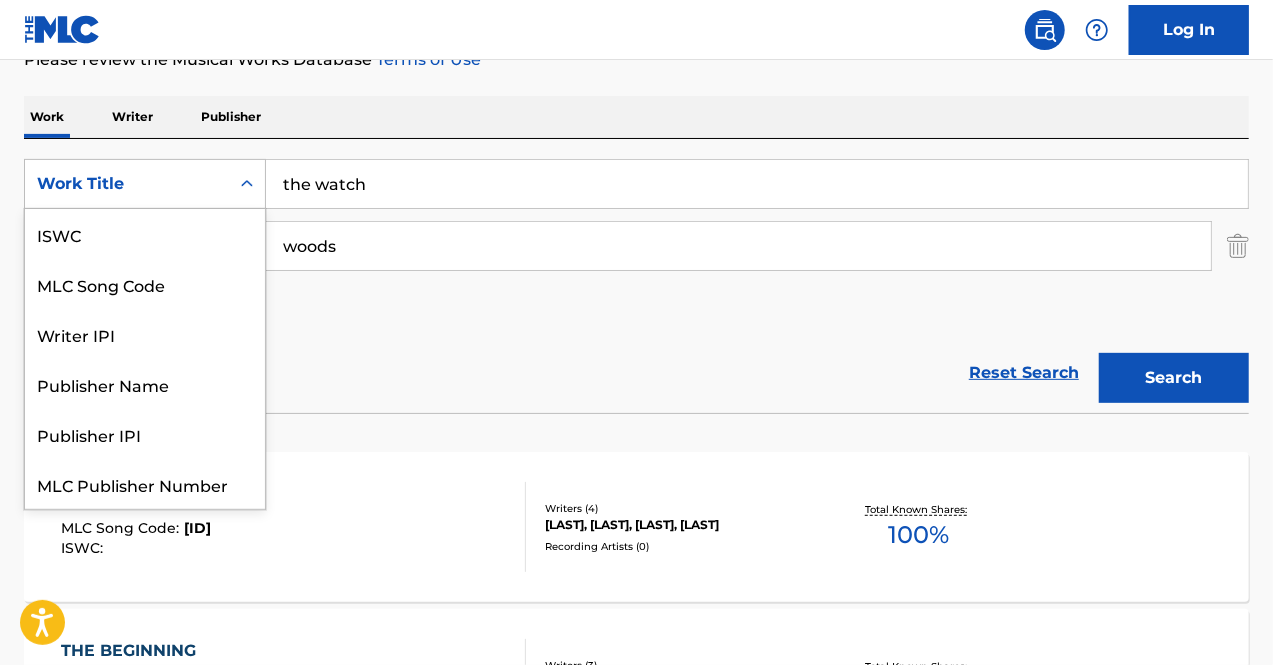 scroll, scrollTop: 545, scrollLeft: 0, axis: vertical 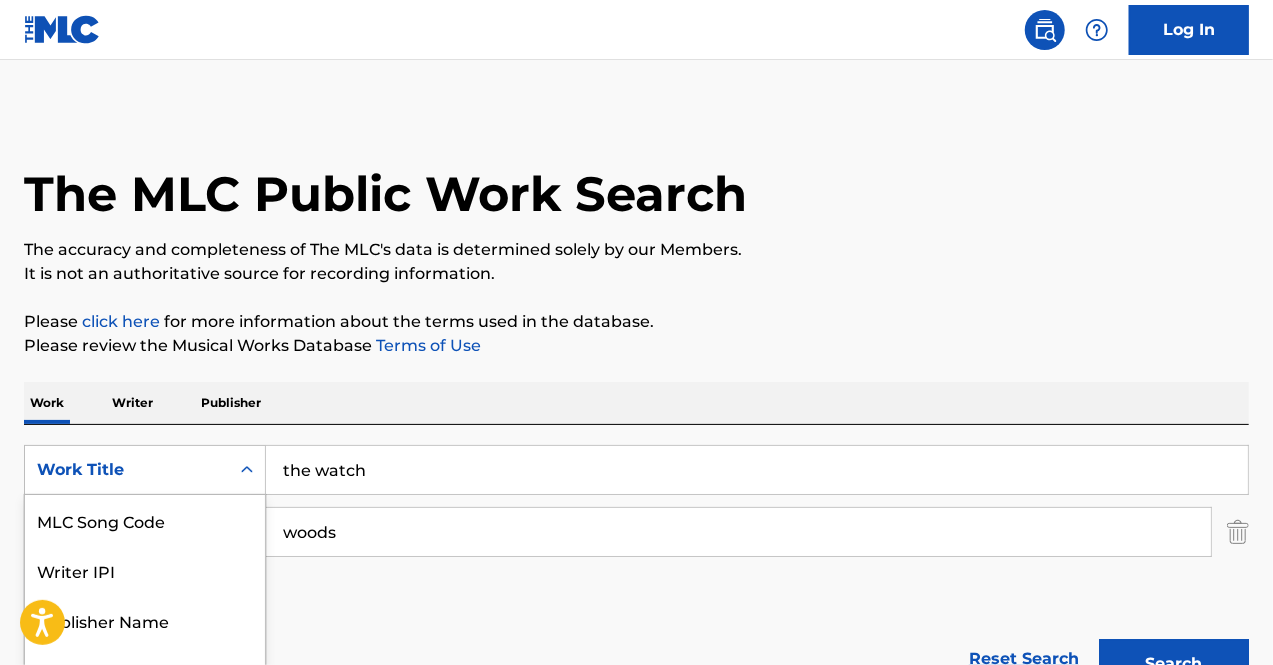 click on "woods" at bounding box center [738, 532] 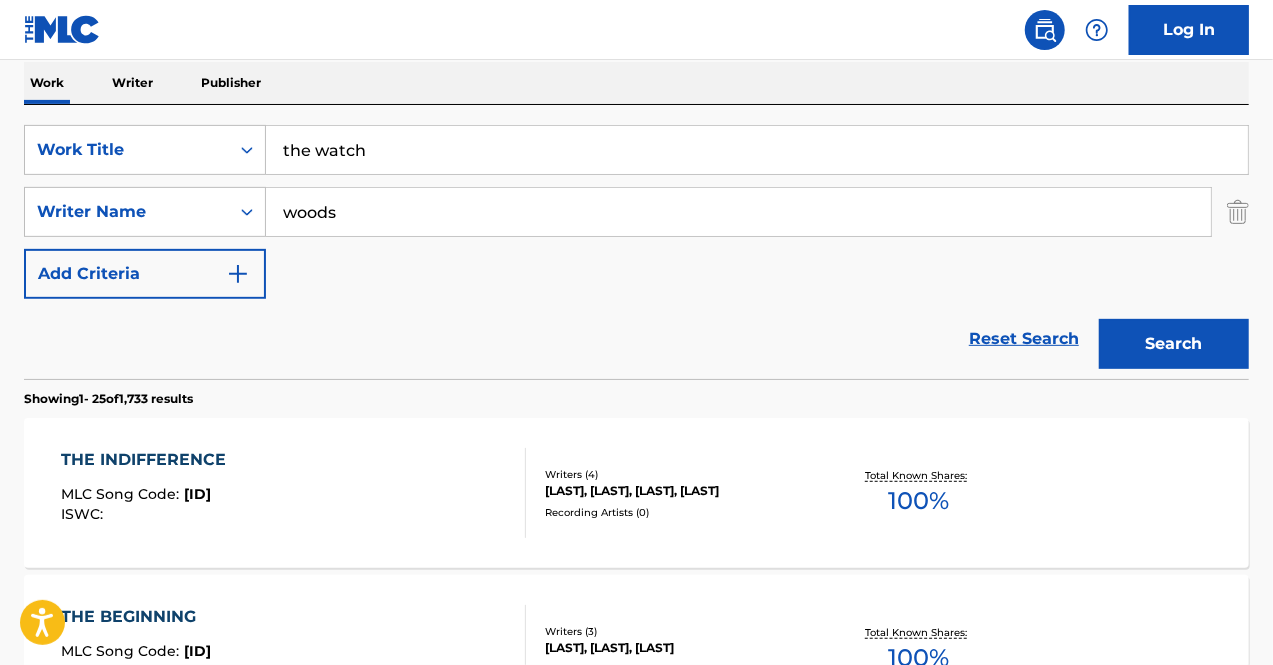 scroll, scrollTop: 375, scrollLeft: 0, axis: vertical 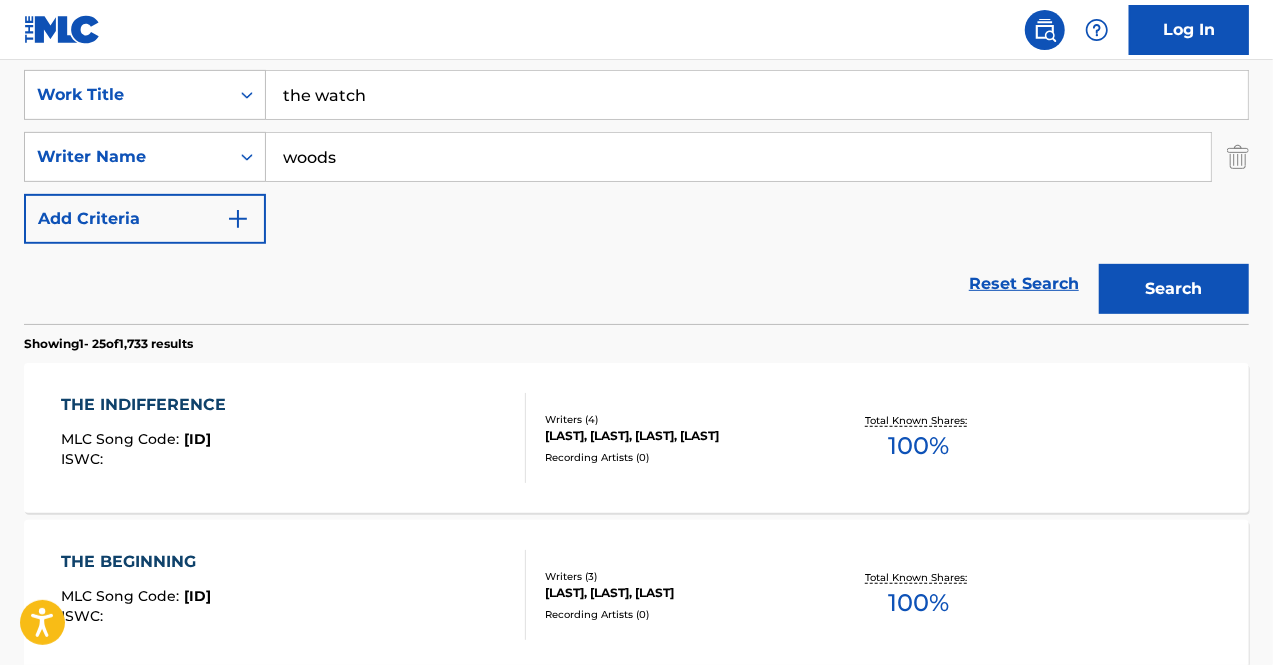 click on "woods" at bounding box center (738, 157) 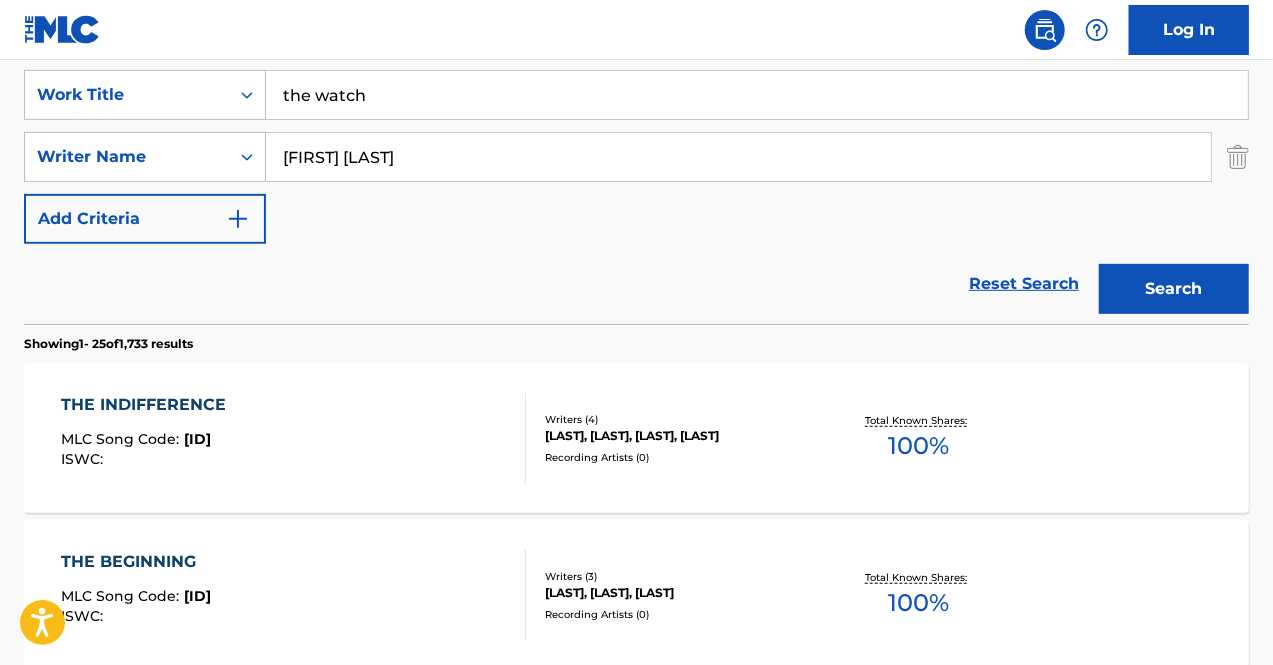 type on "[FIRST] [LAST]" 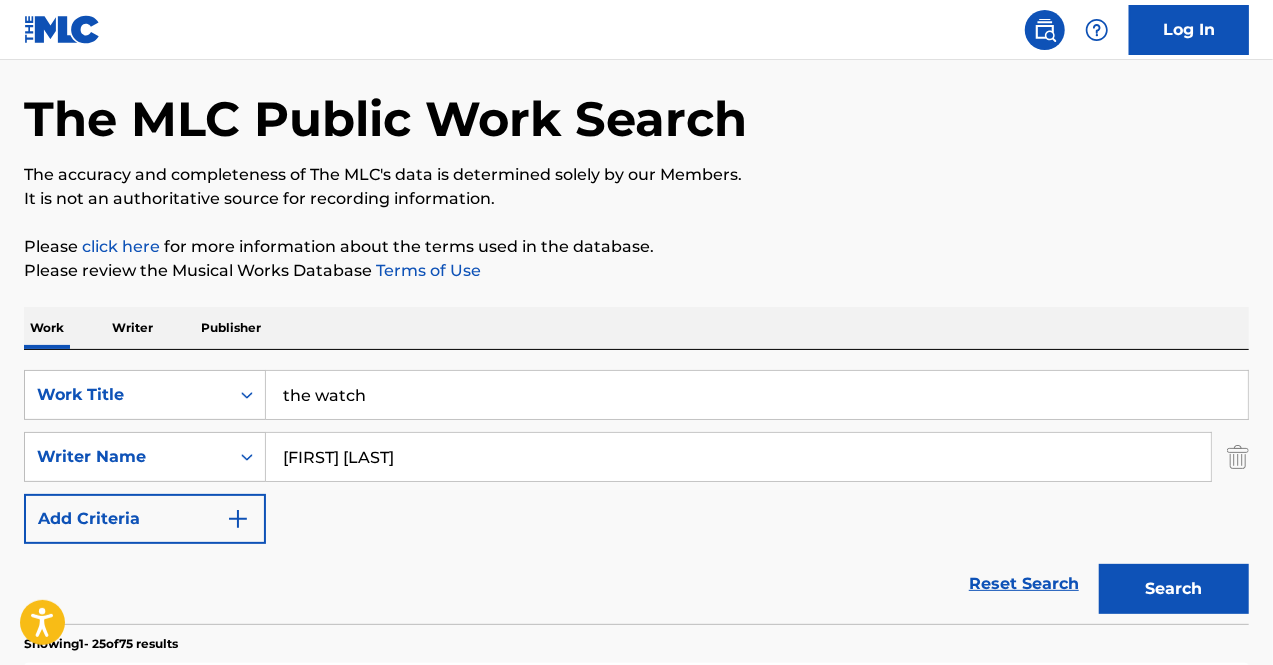 scroll, scrollTop: 0, scrollLeft: 0, axis: both 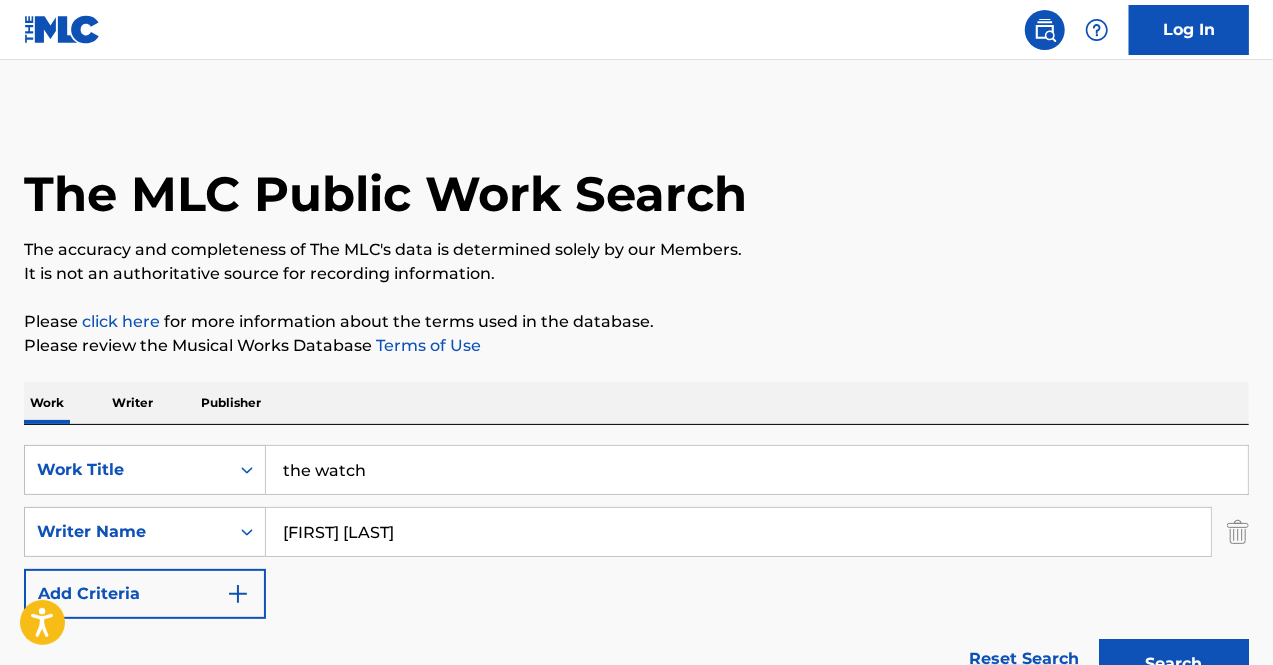 drag, startPoint x: 738, startPoint y: 222, endPoint x: 841, endPoint y: 200, distance: 105.32331 